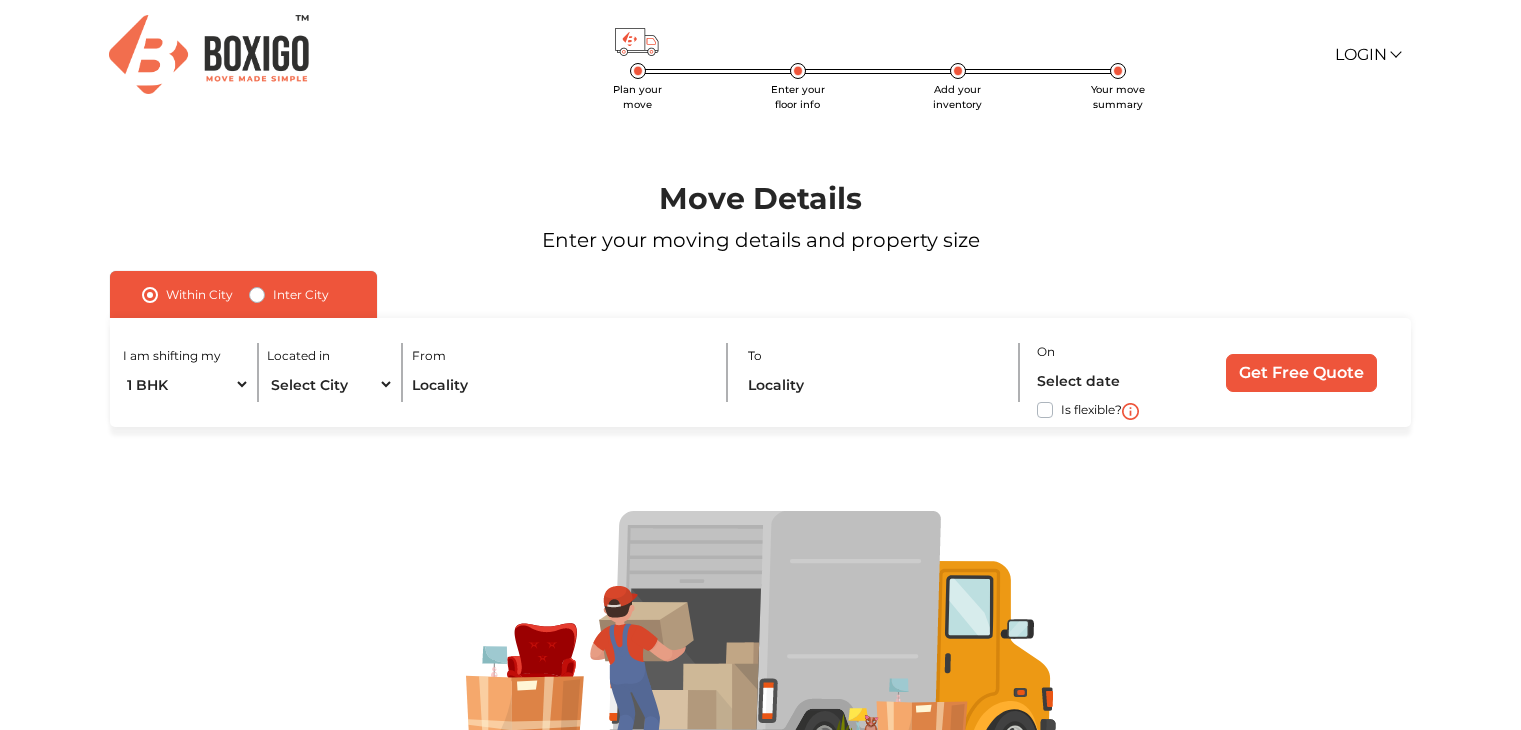 scroll, scrollTop: 0, scrollLeft: 0, axis: both 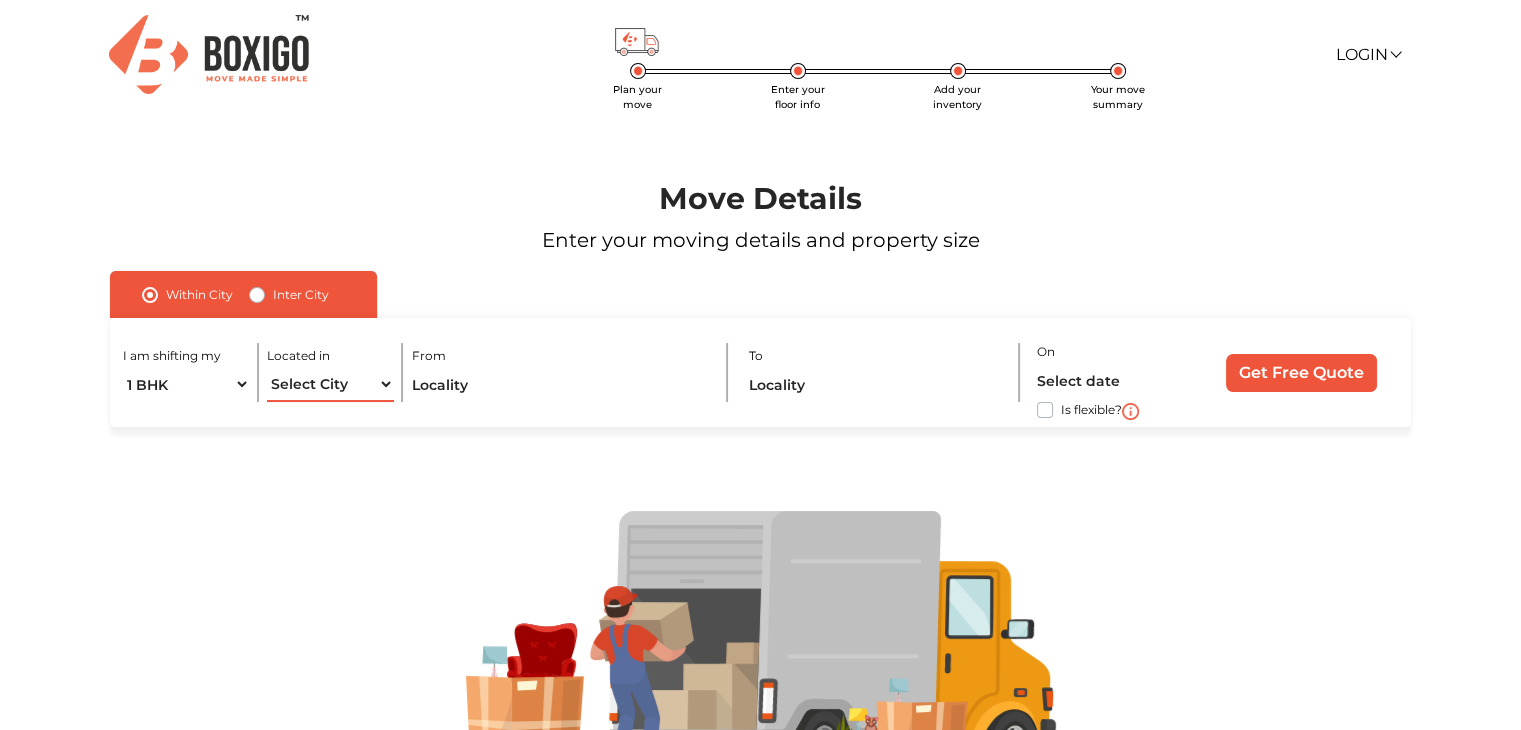 drag, startPoint x: 297, startPoint y: 377, endPoint x: 300, endPoint y: 387, distance: 10.440307 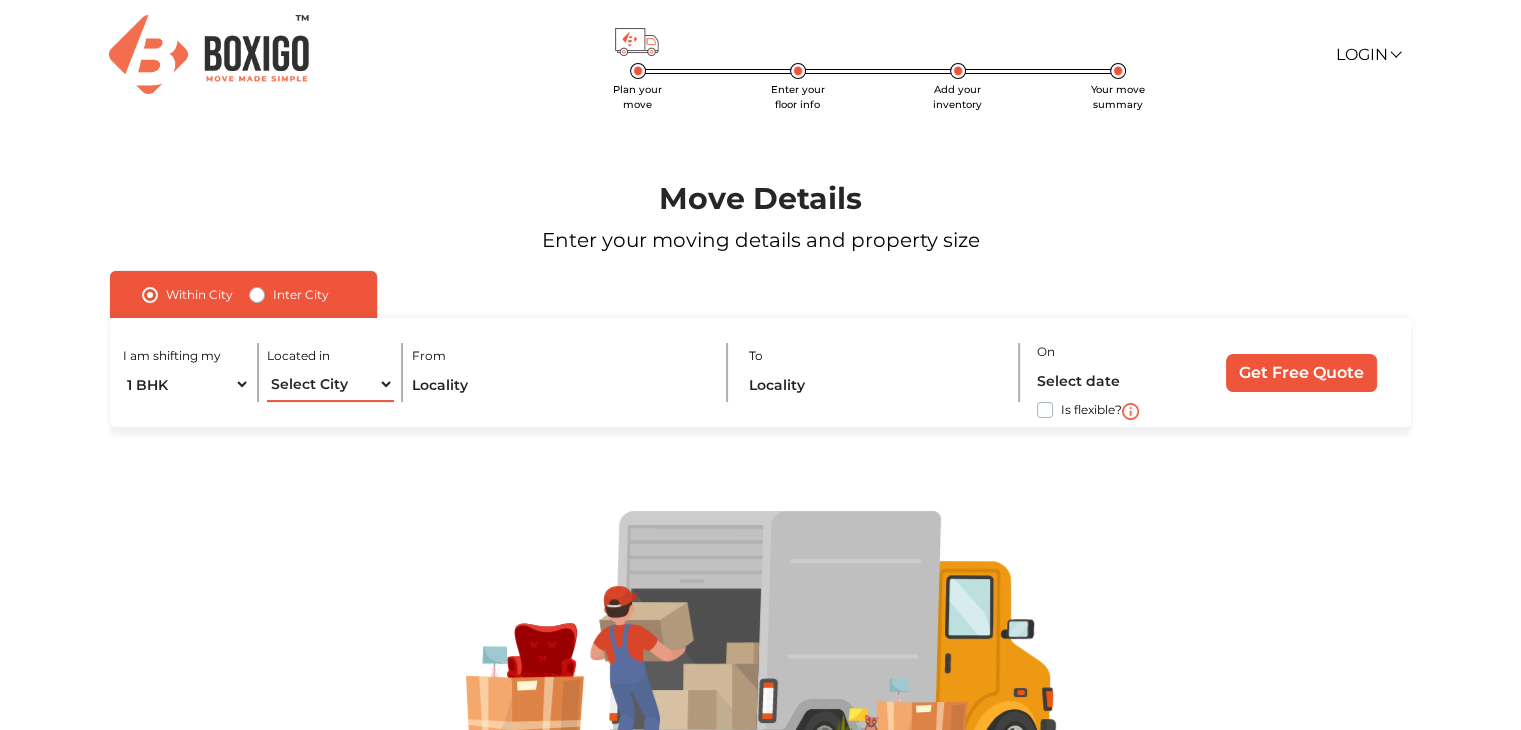 select on "Bengaluru" 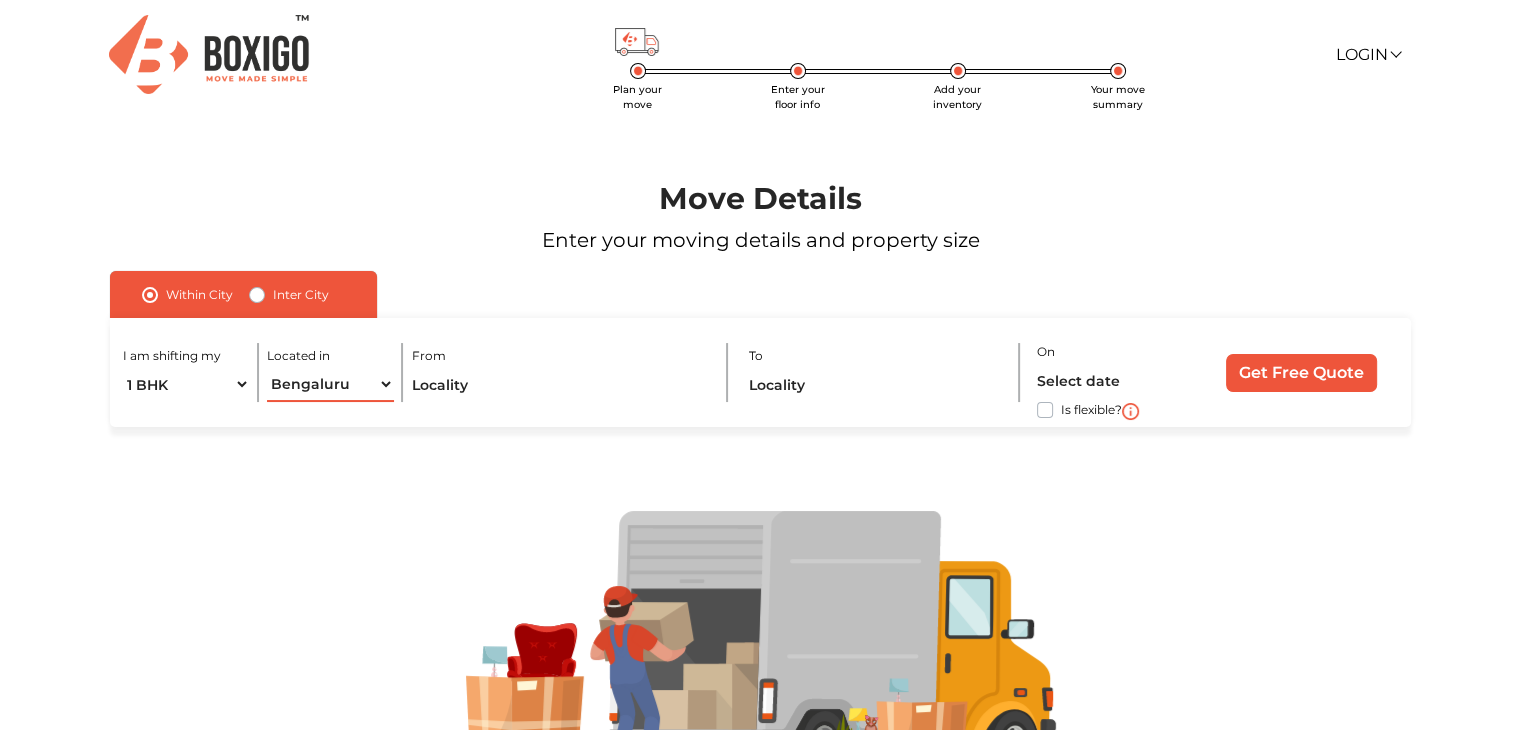 click on "Select City Agra Ahmedabad Bengaluru Chennai Coimbatore Delhi Hubli and Dharwad Hyderabad Kota Mumbai Pimpri & Chinchwad Sangli Miraj Kupwad Thane" at bounding box center [330, 384] 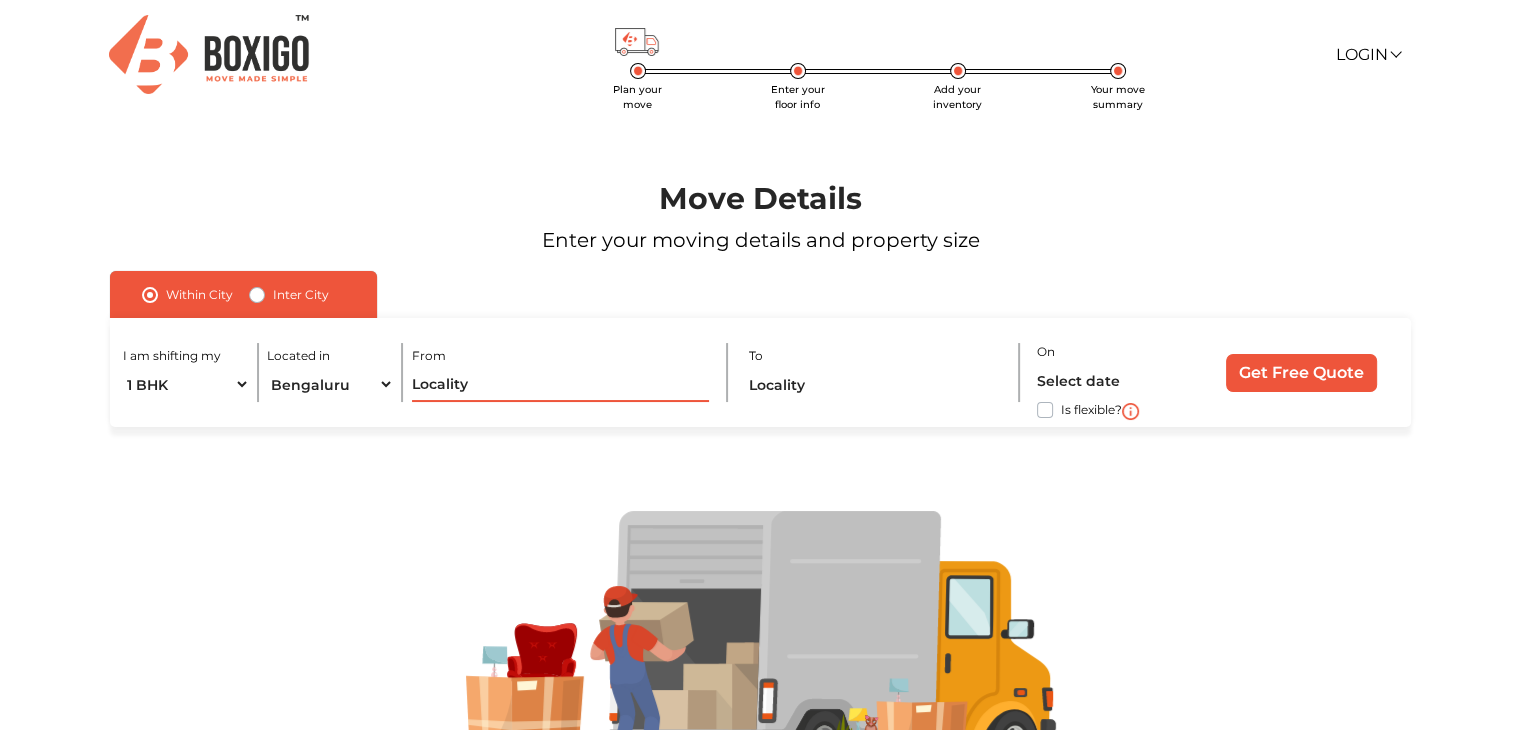 click at bounding box center (561, 384) 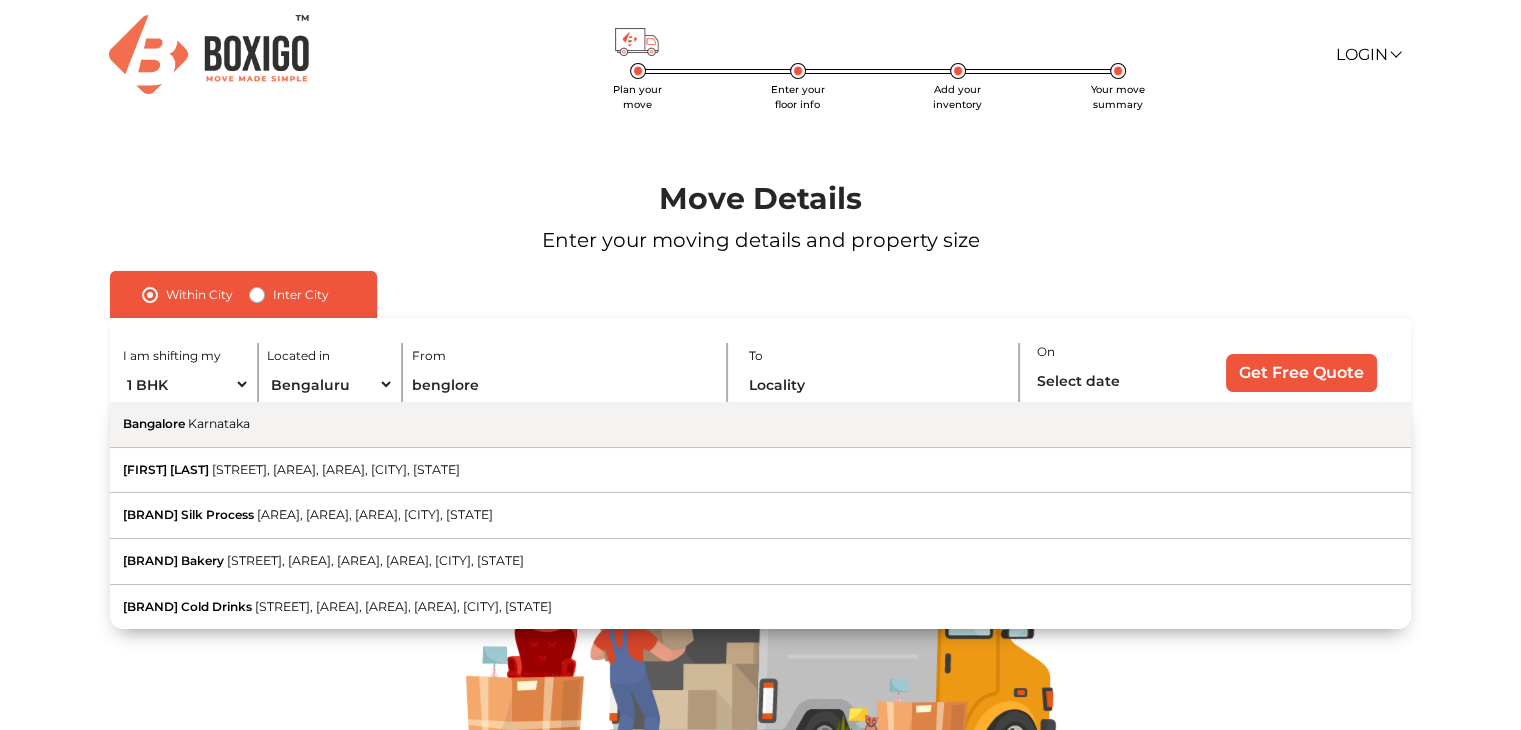 click on "Bangalore Karnataka" at bounding box center [760, 425] 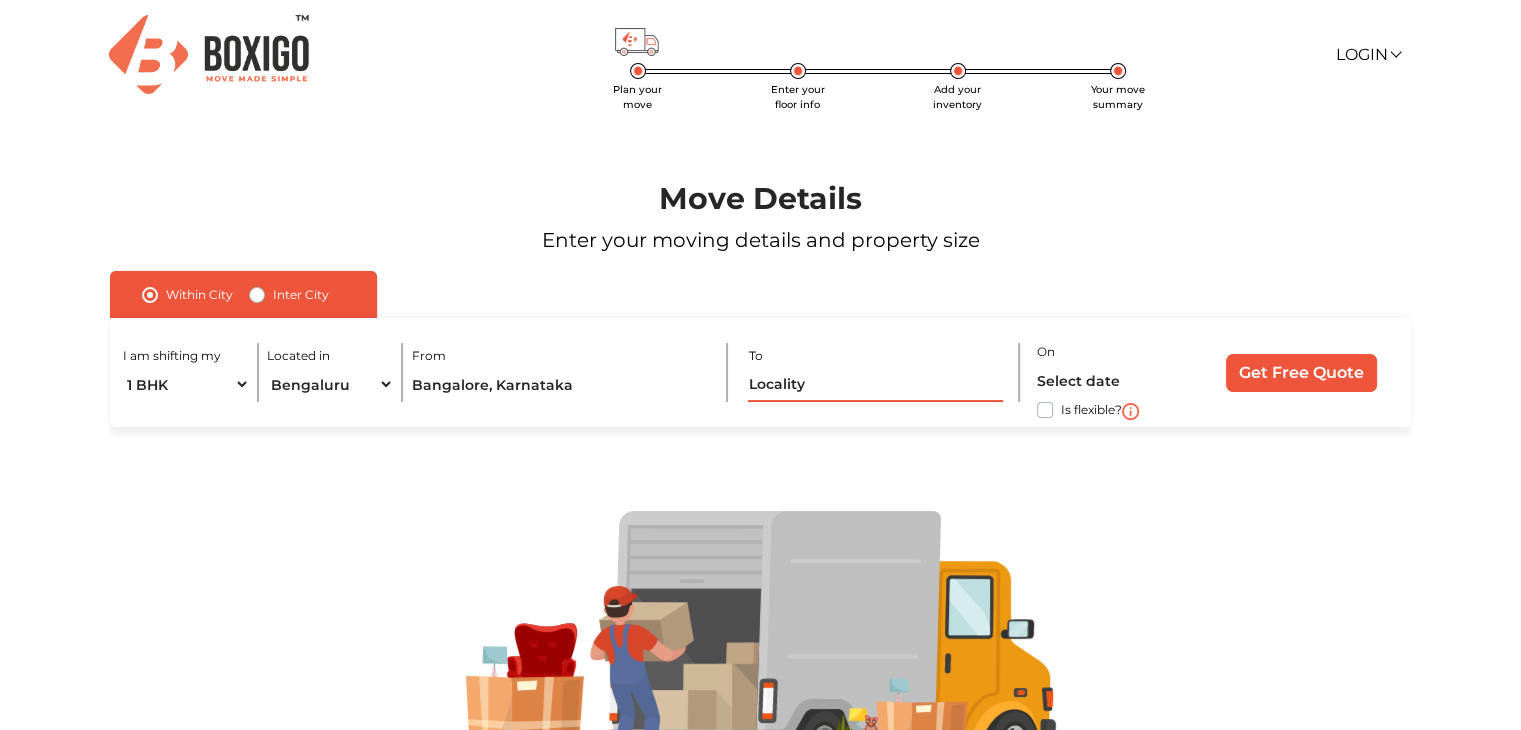 click at bounding box center [875, 384] 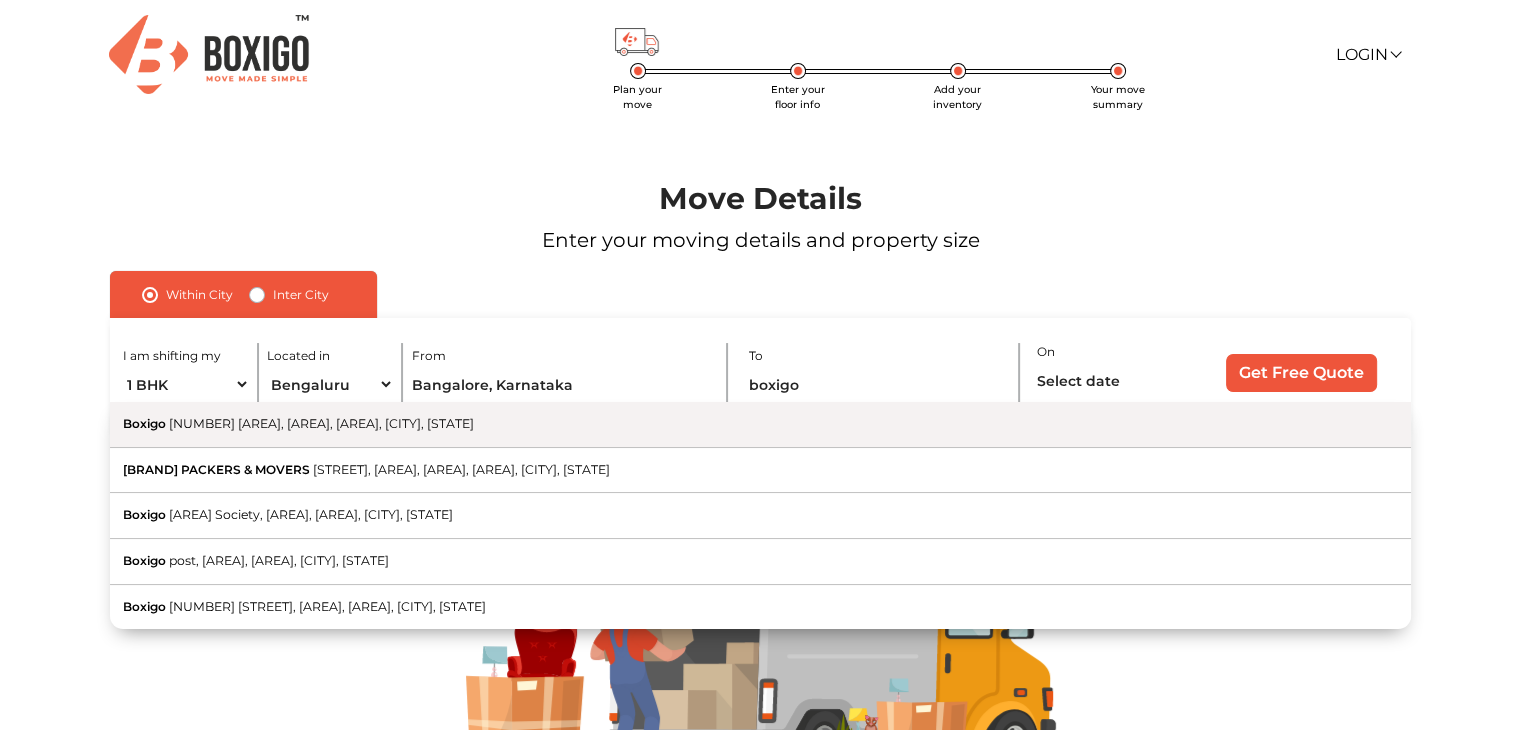 click on "Boxigo 7th Sector, HSR Layout, Bommanahalli, Bengaluru, Karnataka" at bounding box center [760, 425] 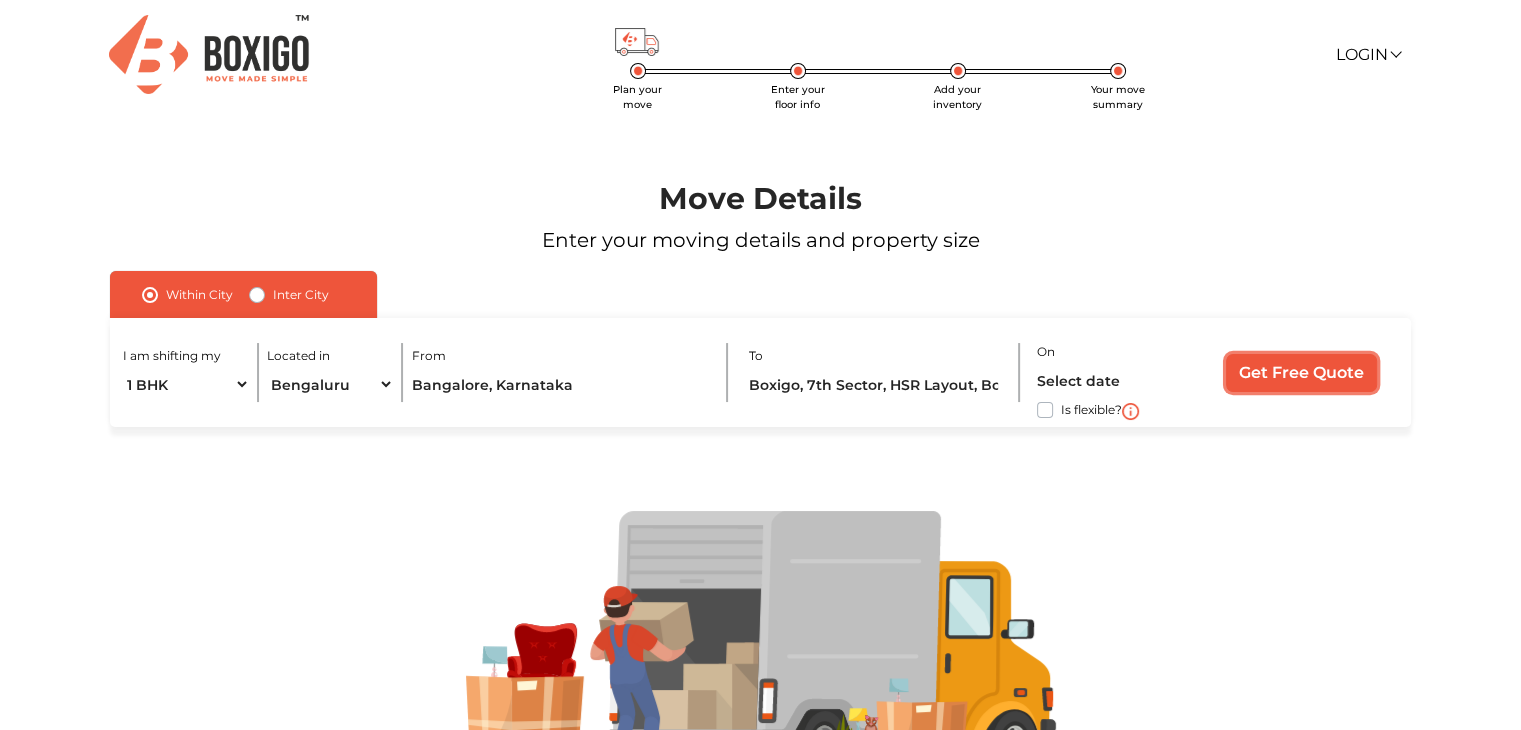 click on "Get Free Quote" at bounding box center (1301, 373) 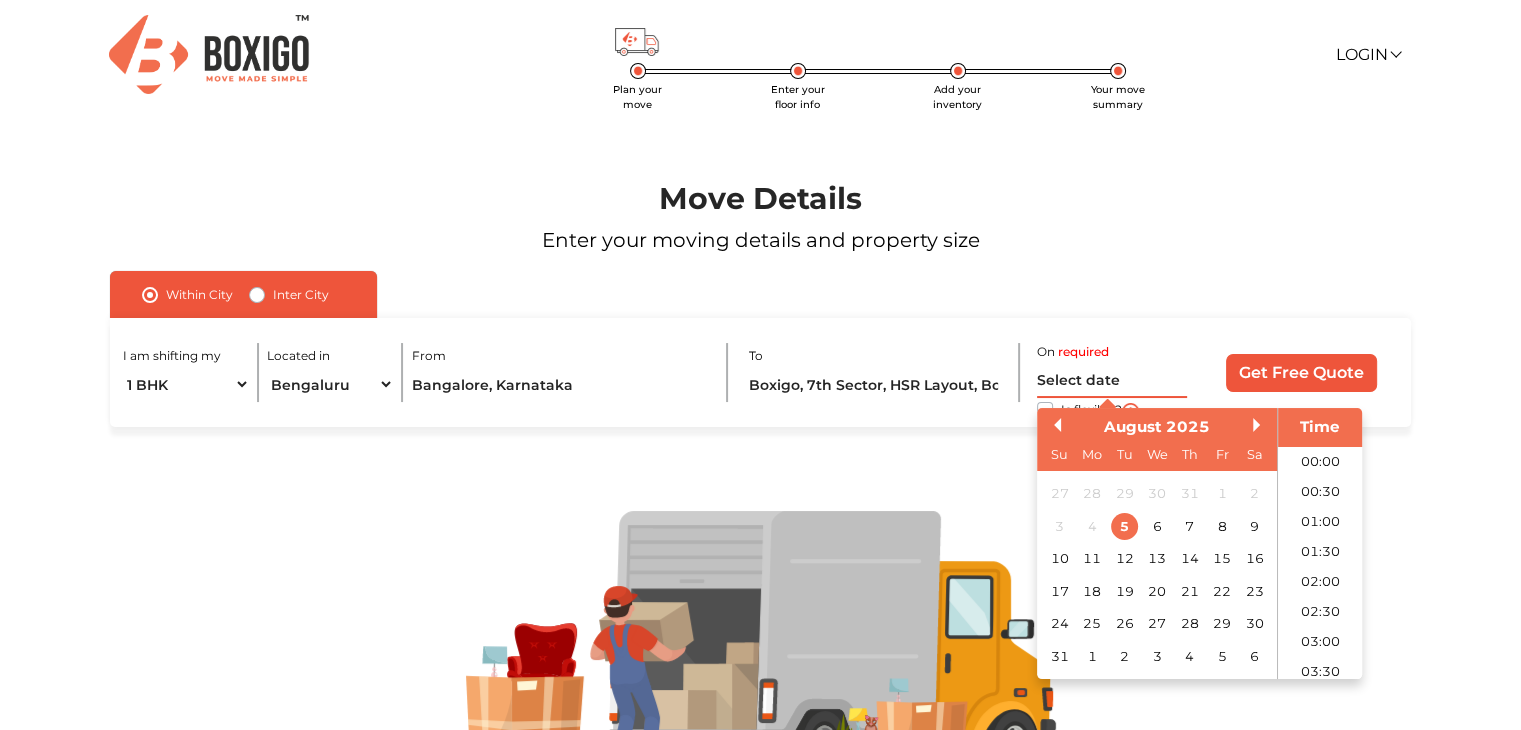 click at bounding box center [1112, 380] 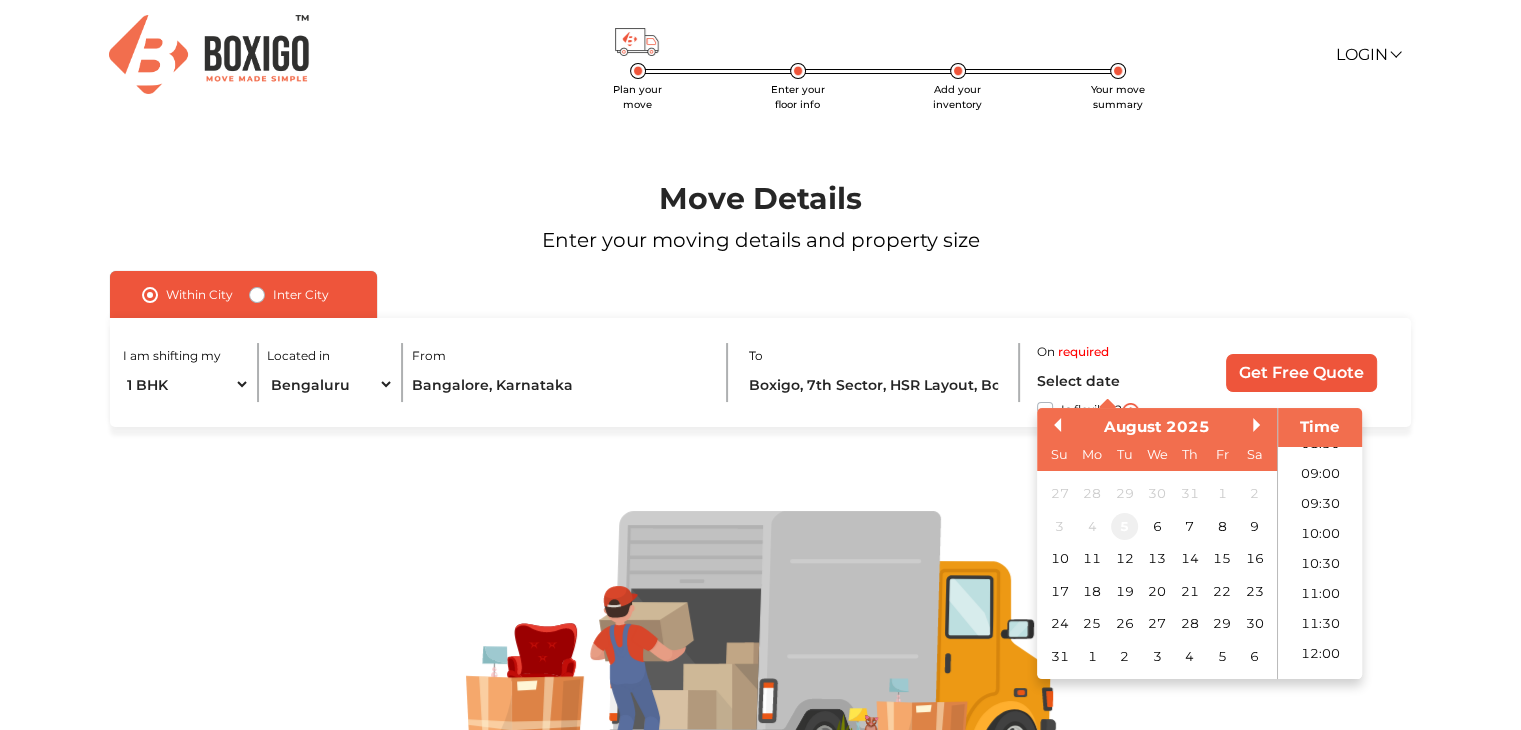 click on "5" at bounding box center [1124, 526] 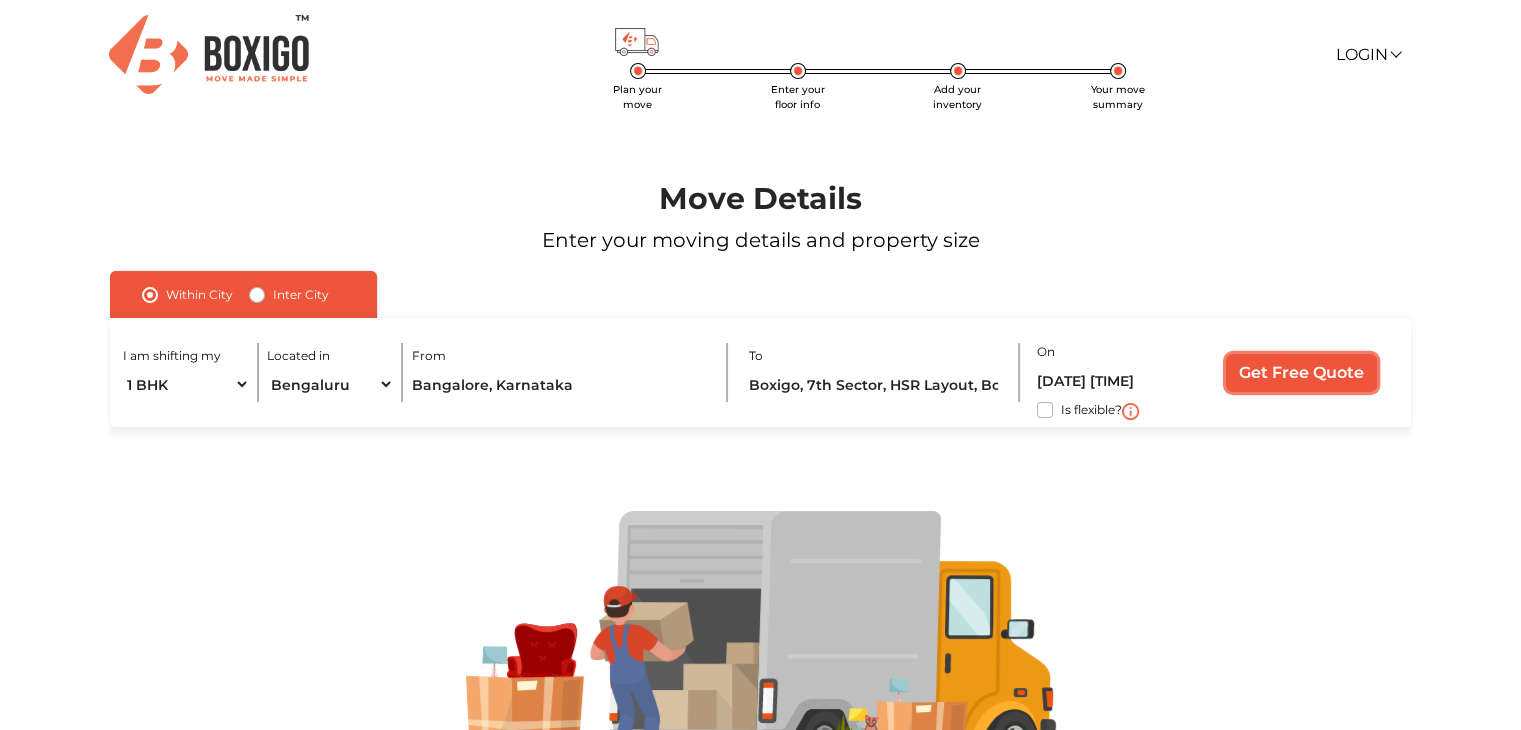 click on "Get Free Quote" at bounding box center (1301, 373) 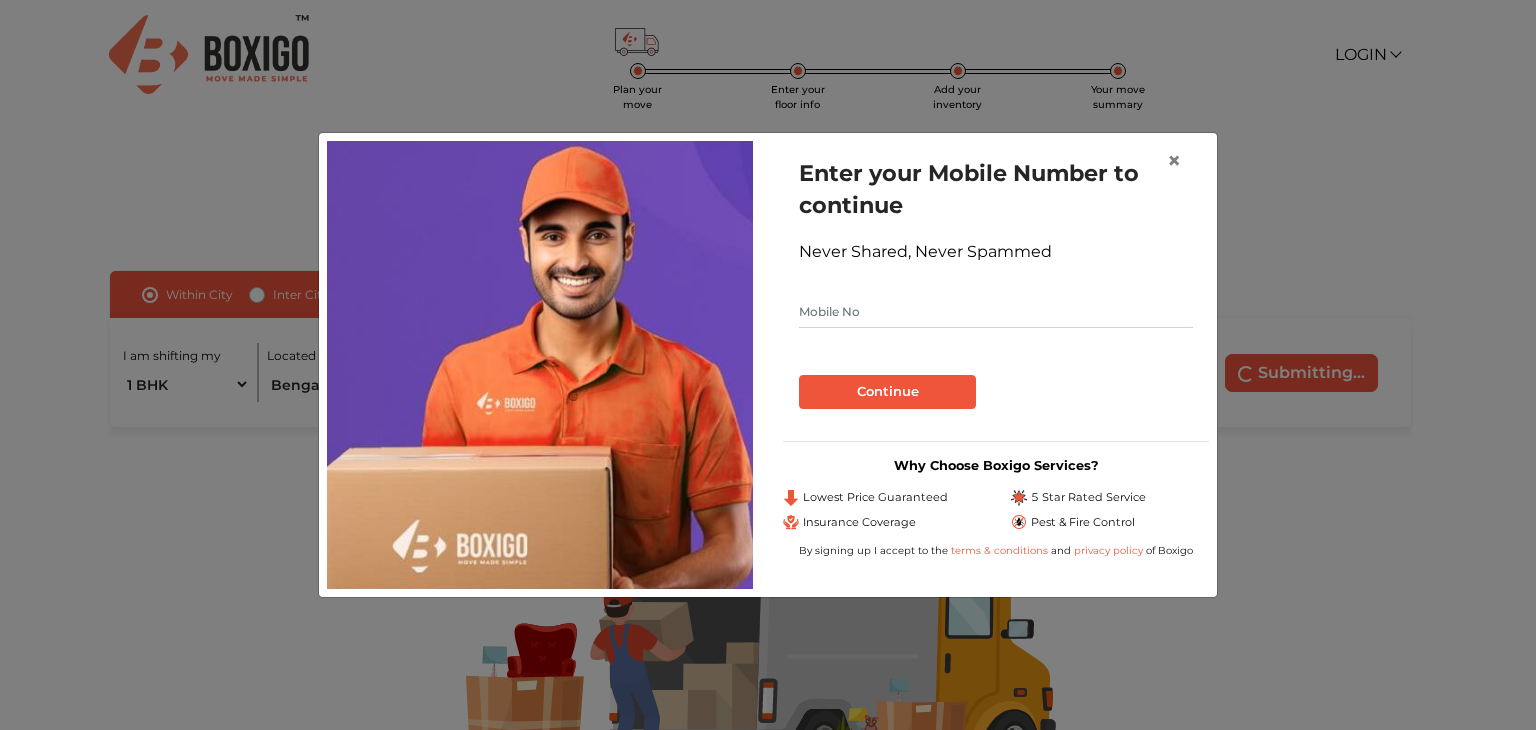 click at bounding box center [996, 312] 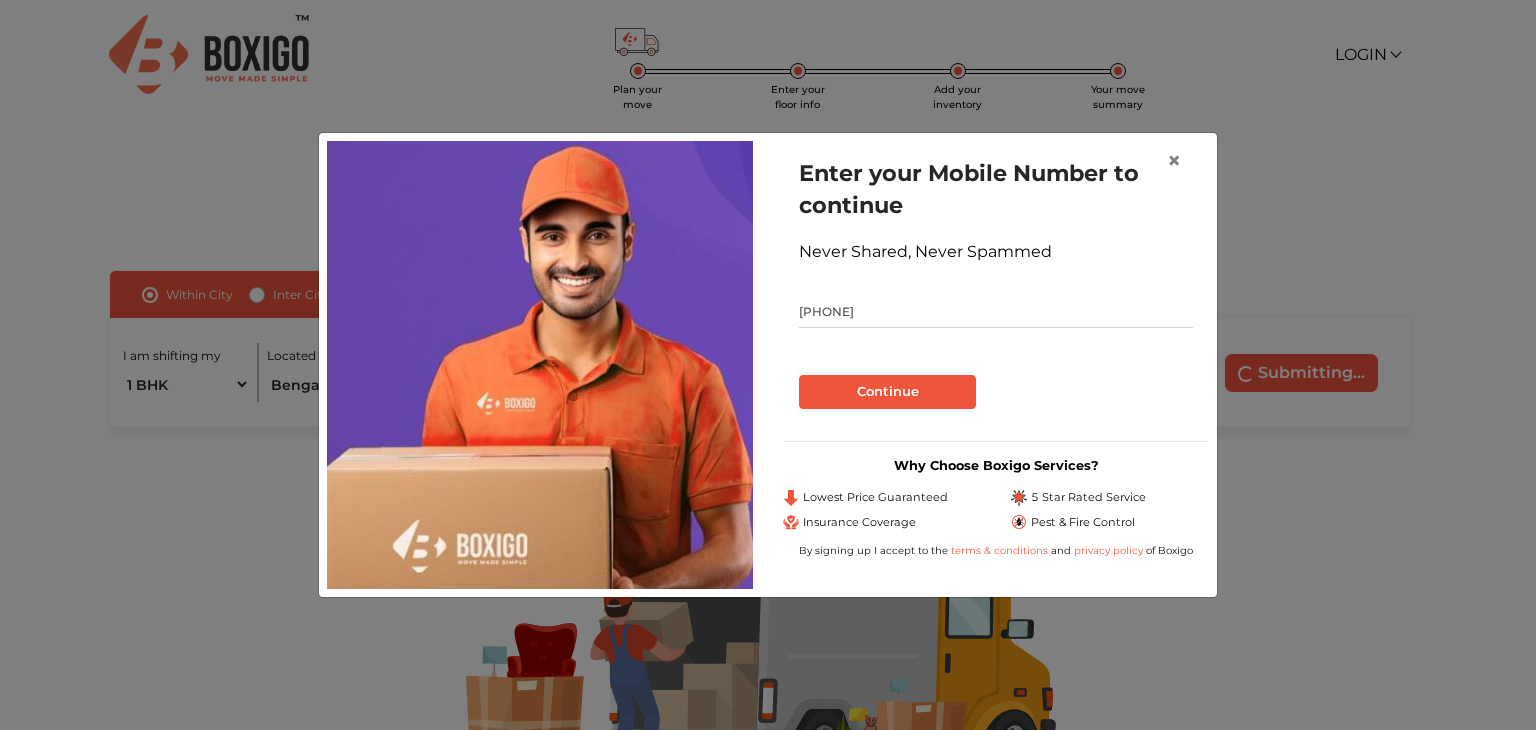 type on "[PHONE]" 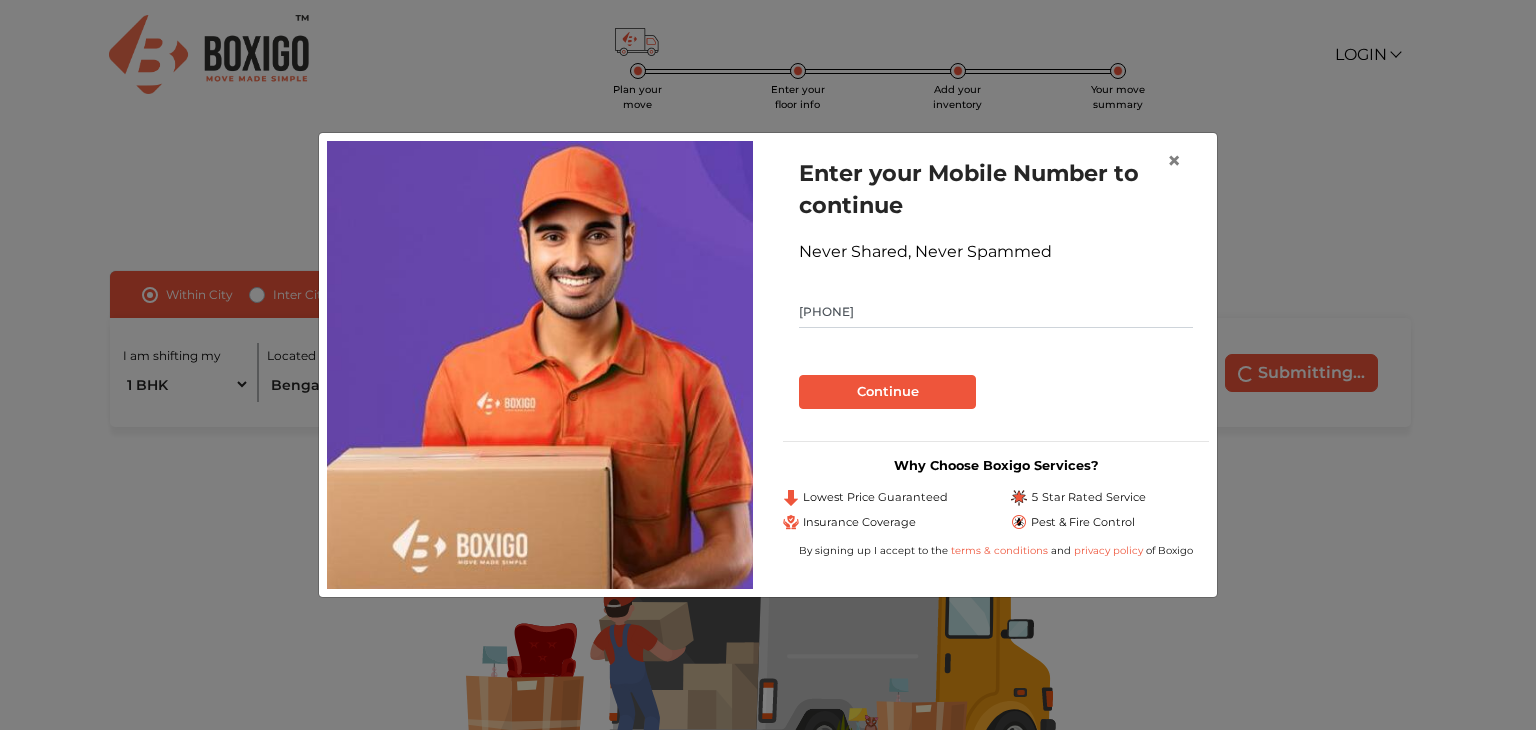 click on "Continue" at bounding box center [887, 392] 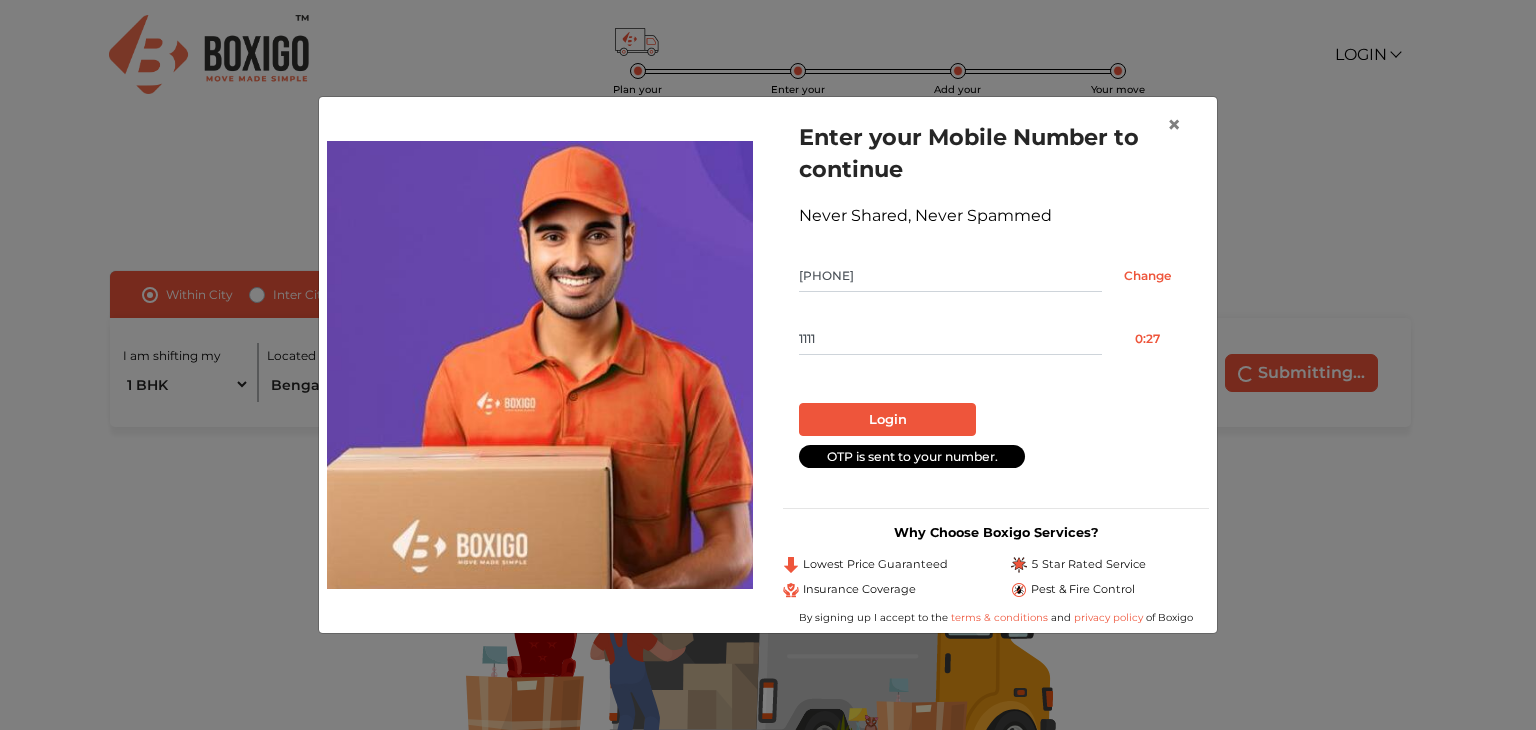 type on "1111" 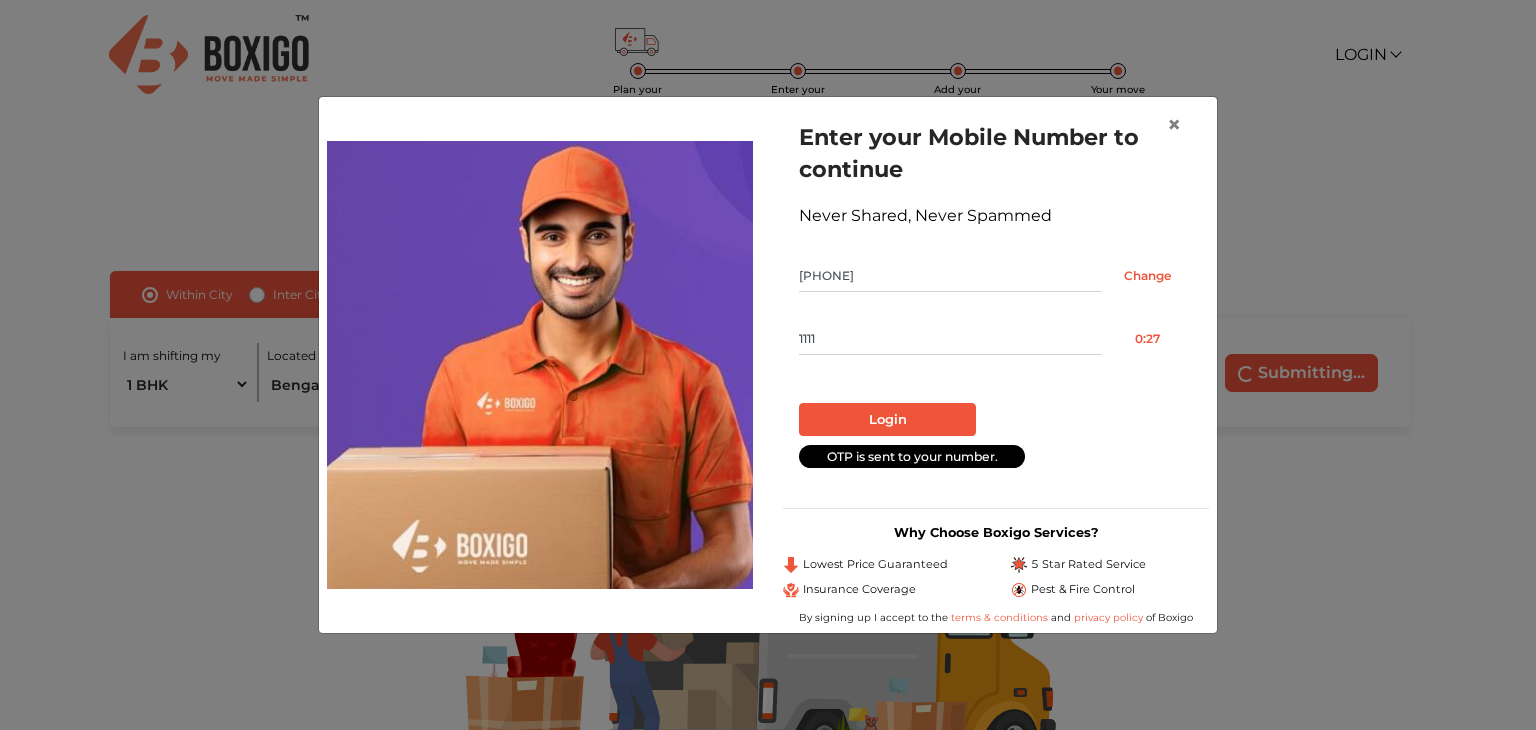 click on "Login" at bounding box center [887, 420] 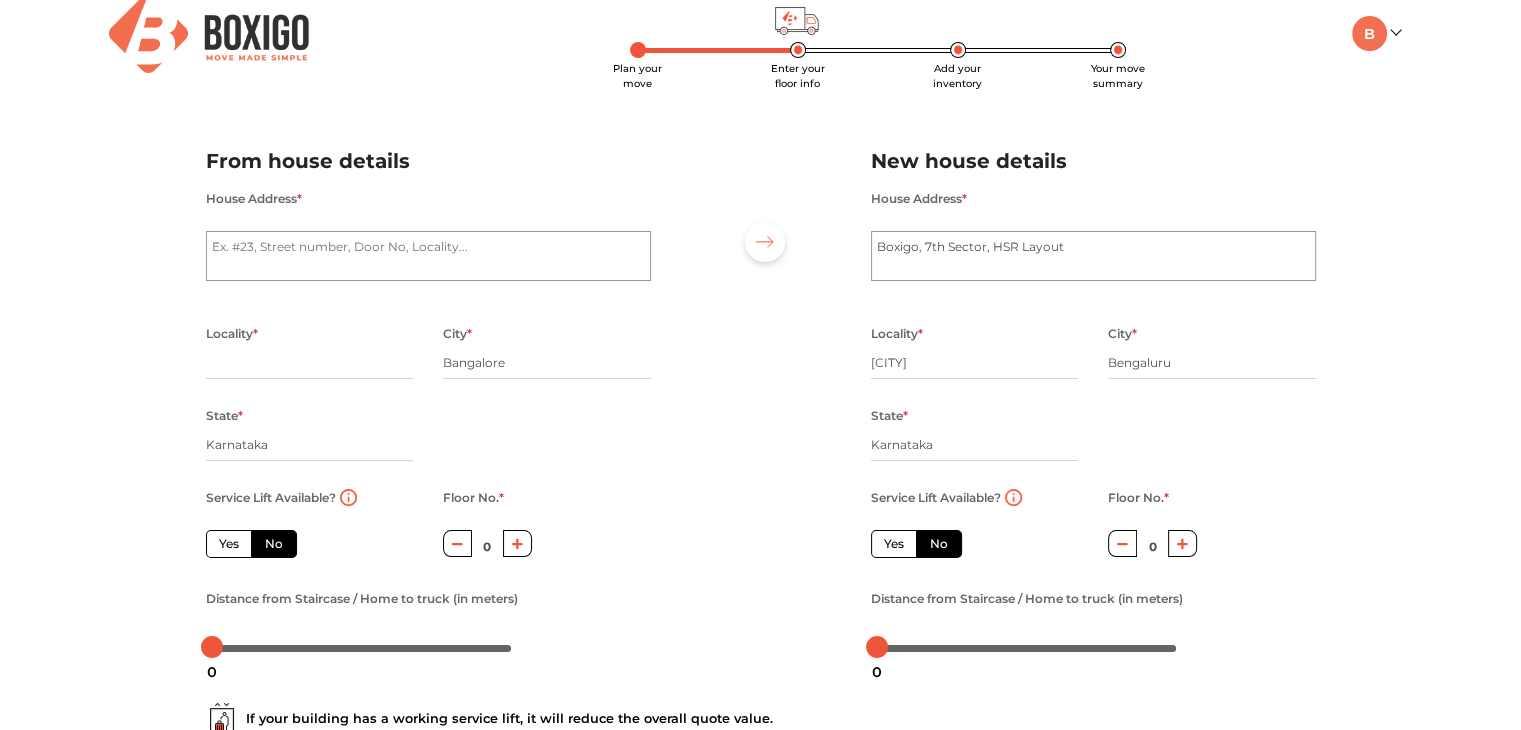 scroll, scrollTop: 220, scrollLeft: 0, axis: vertical 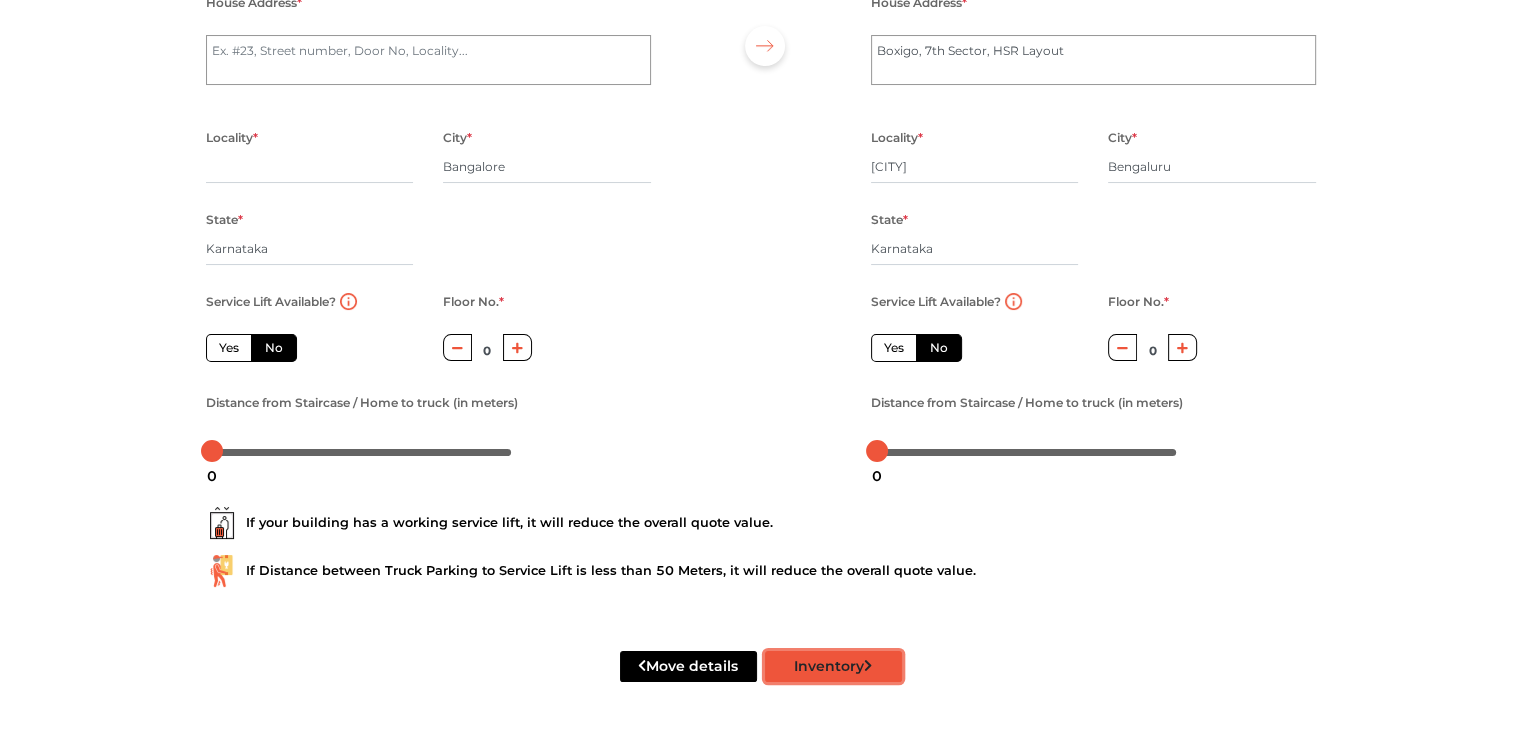 click on "Inventory" at bounding box center [833, 666] 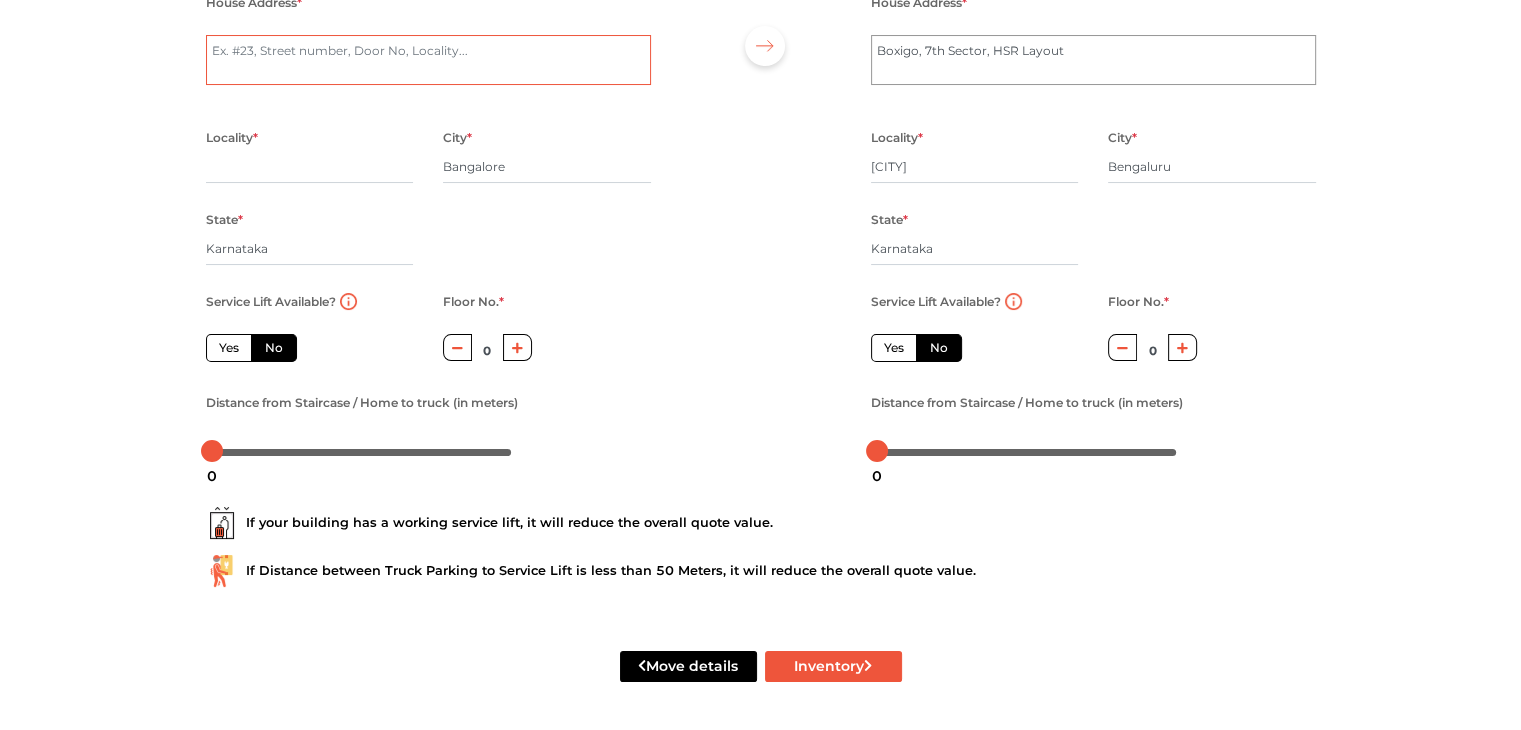 radio on "true" 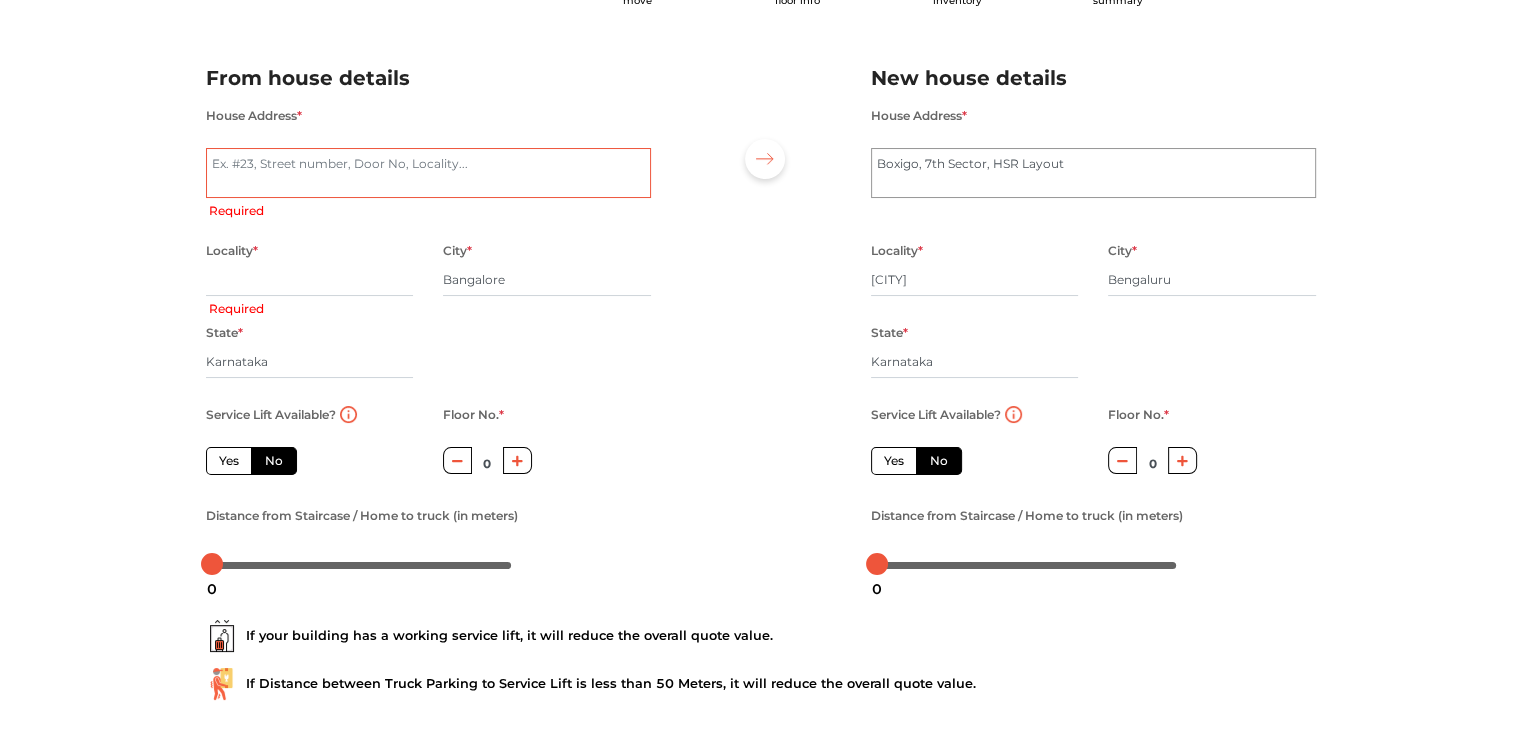 scroll, scrollTop: 0, scrollLeft: 0, axis: both 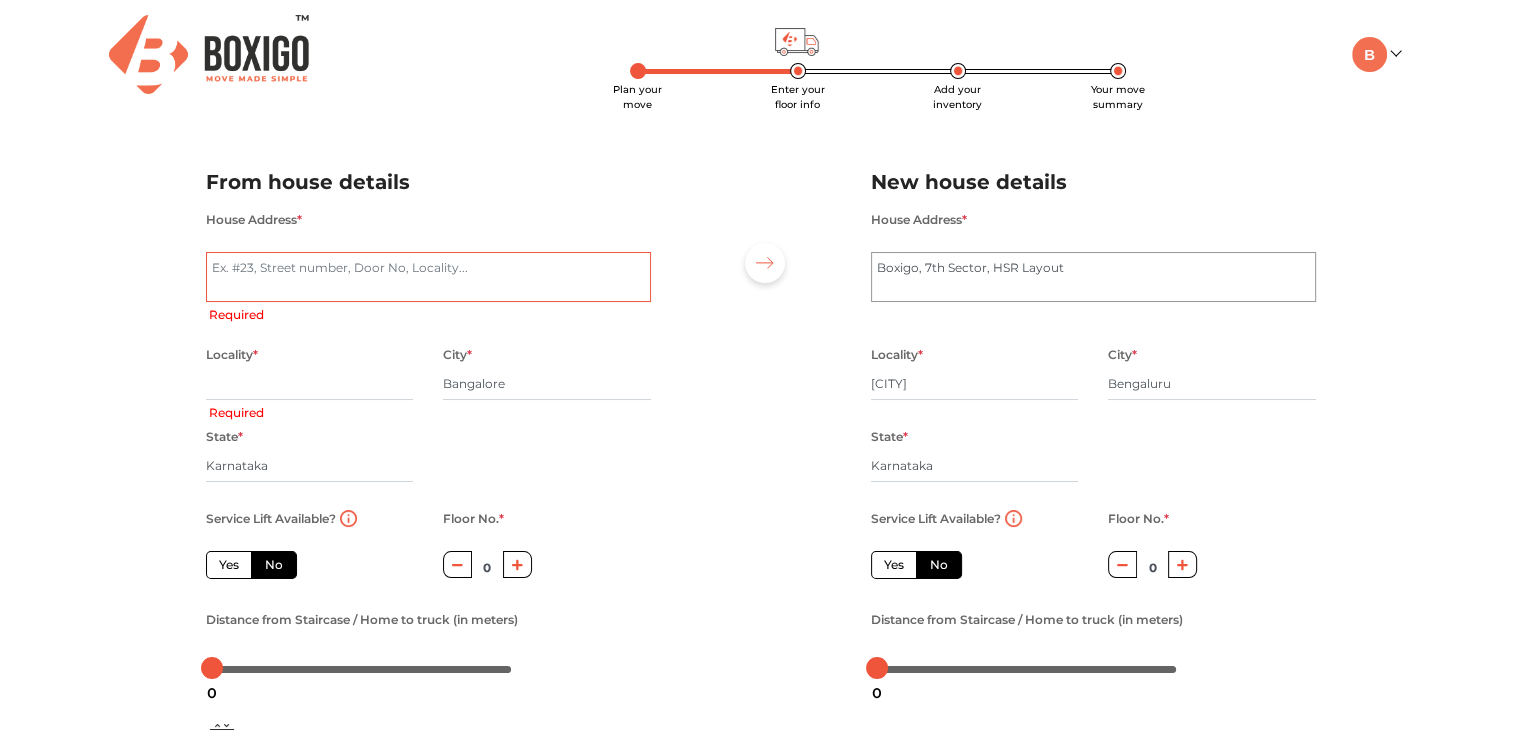 click on "House Address  *" at bounding box center (428, 277) 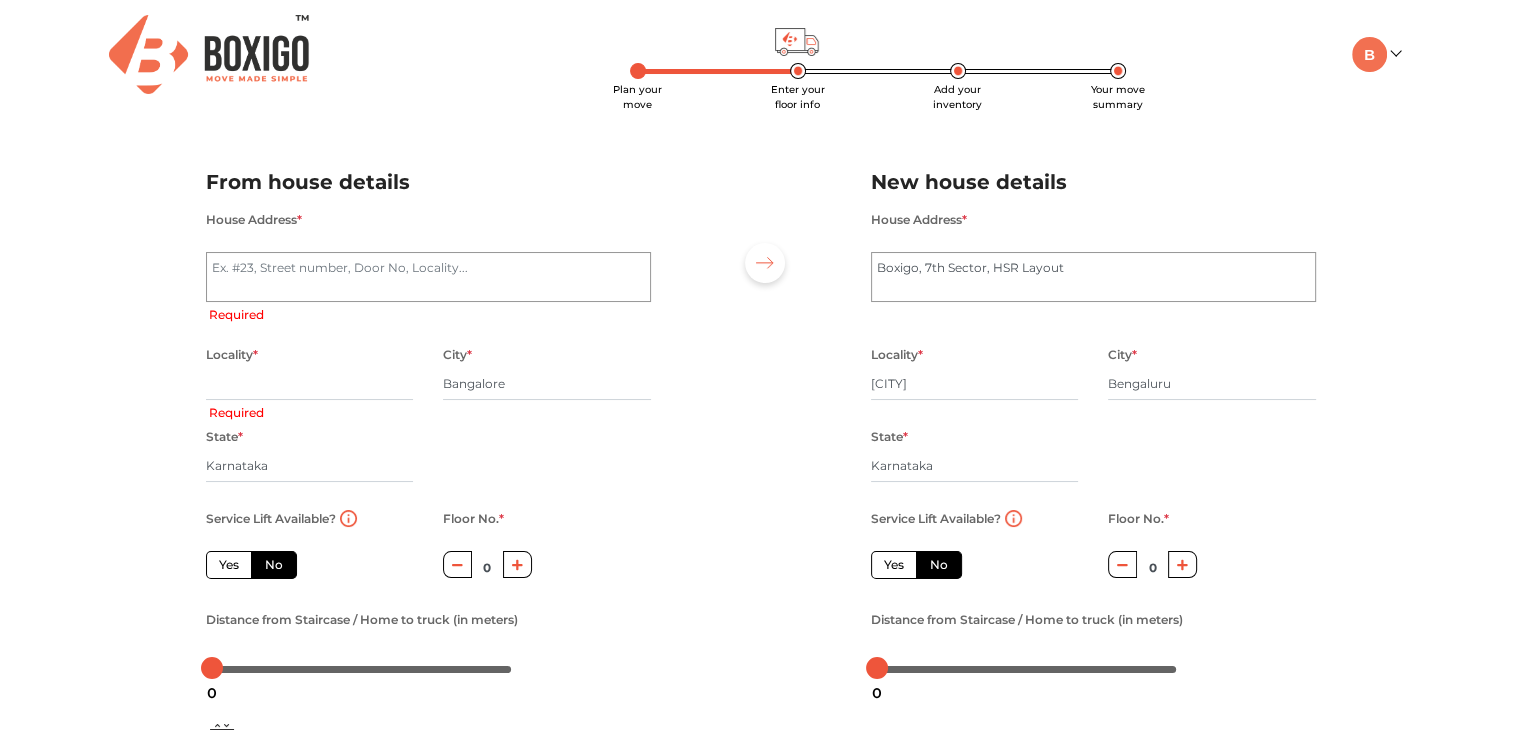click on "House Address * Boxigo, 7th Sector, HSR Layout" at bounding box center (1093, 274) 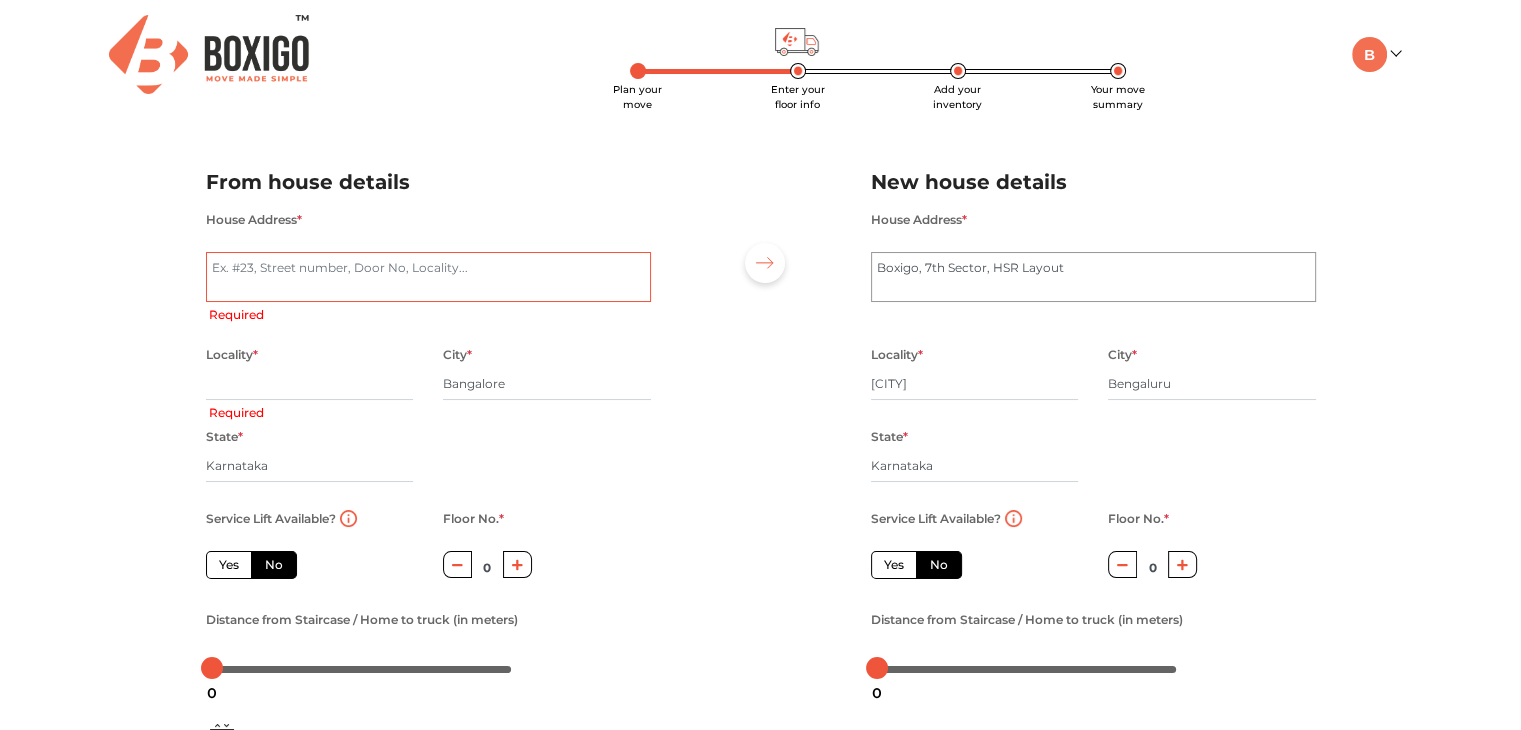 click on "House Address  *" at bounding box center [428, 277] 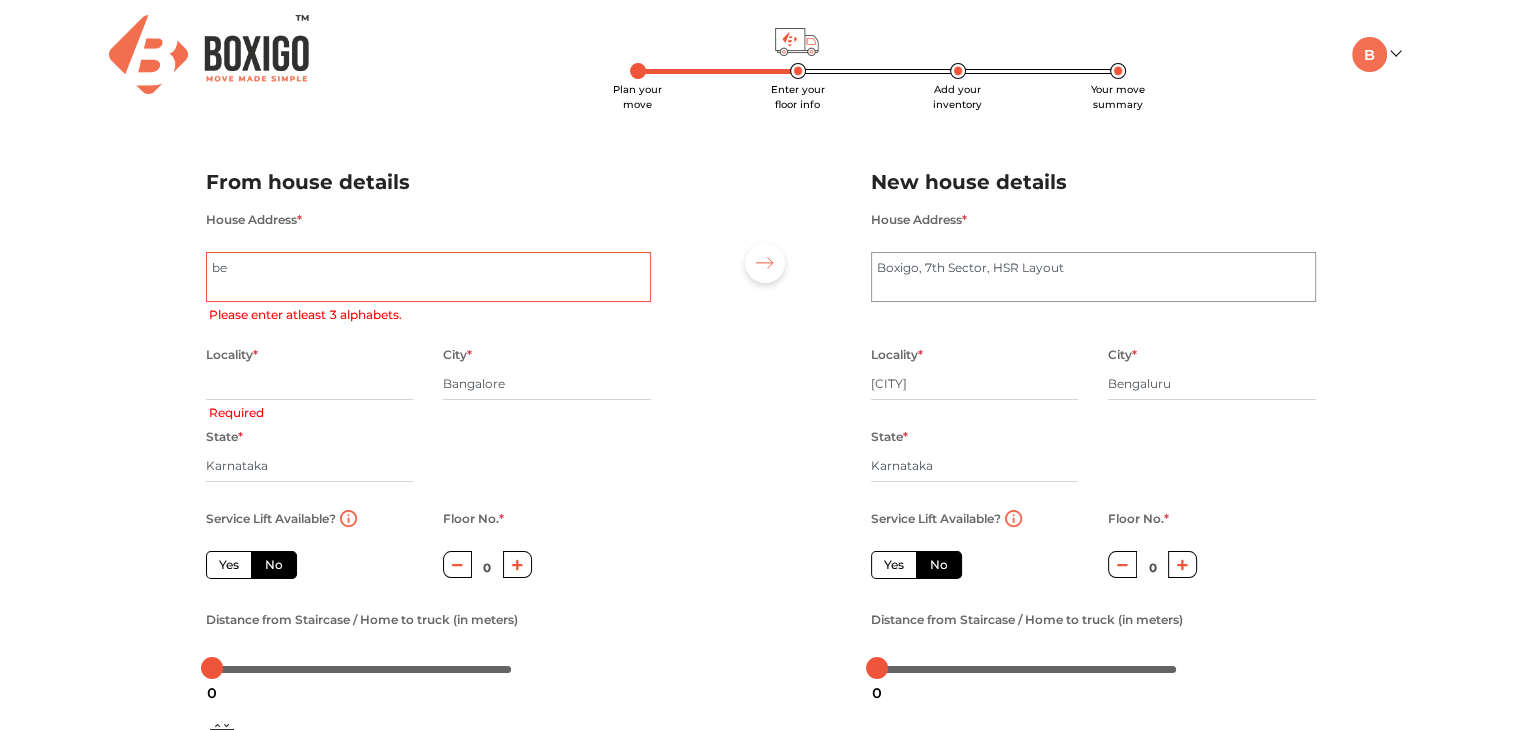 type on "ben" 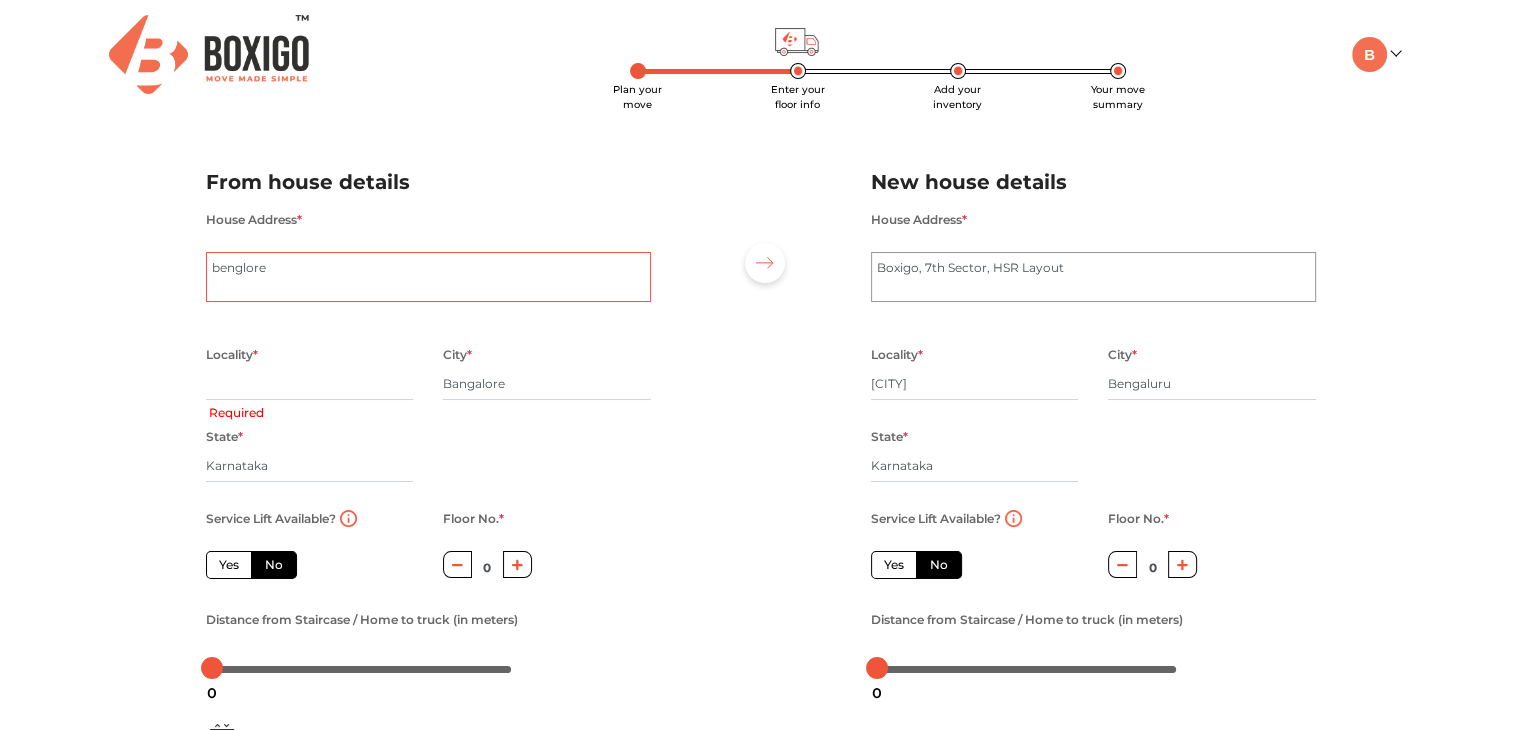 type on "benglore" 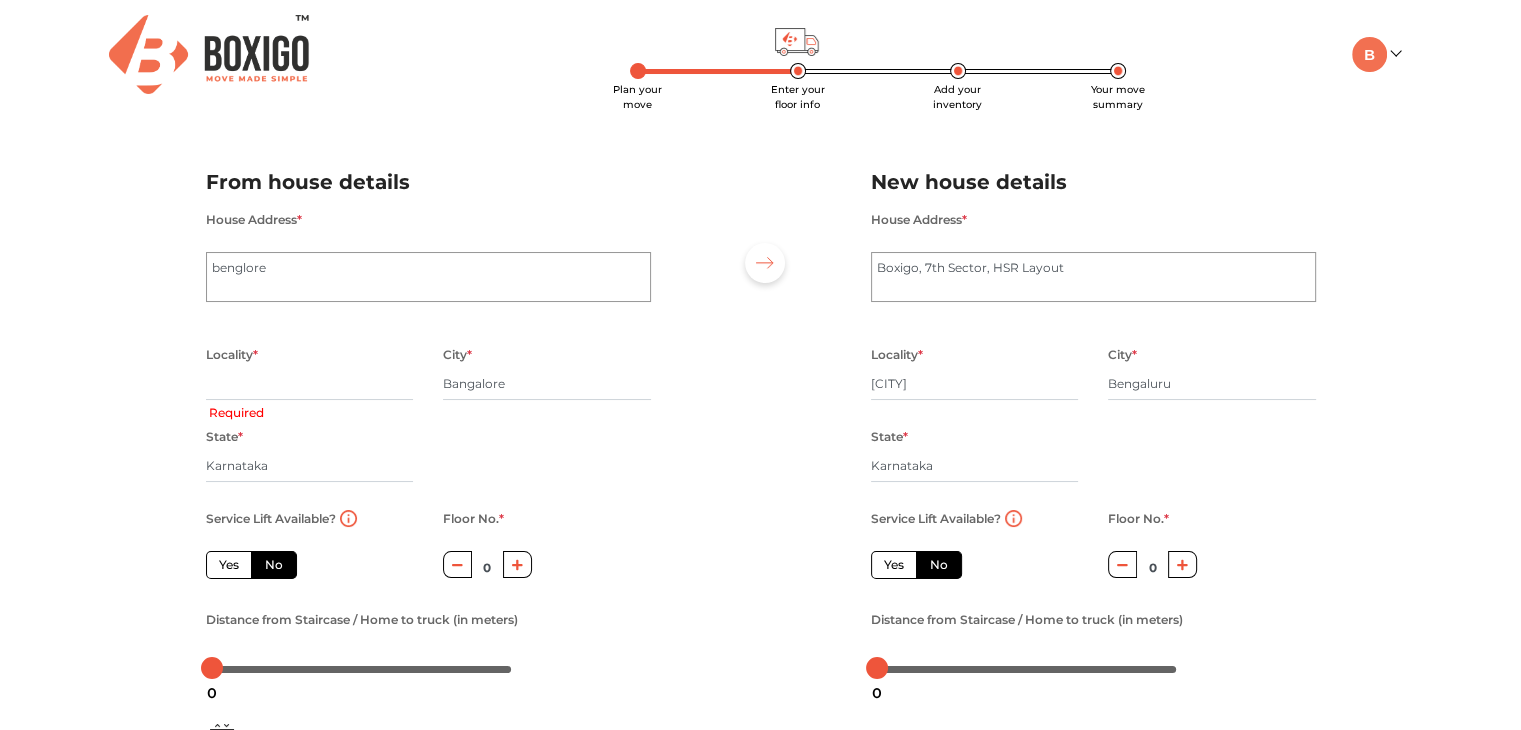 click on "House Address * benglore Locality * Required City * Bangalore State * Karnataka Pincode * Service Lift Available? Yes No Floor No. * 0 Distance from Staircase / Home to truck (in meters) New house details House Address * Boxigo, 7th Sector, HSR Layout Locality * Bommanahalli City * Bengaluru State * Karnataka Pincode * Service Lift Available? Yes No Floor No. * 0 Distance from Staircase / Home to truck (in meters) If your building has a working service lift, it will reduce the overall quote value. If Distance between Truck Parking to Service Lift is less than 50 Meters, it will reduce the overall quote value. Move details Inventory" at bounding box center (760, 473) 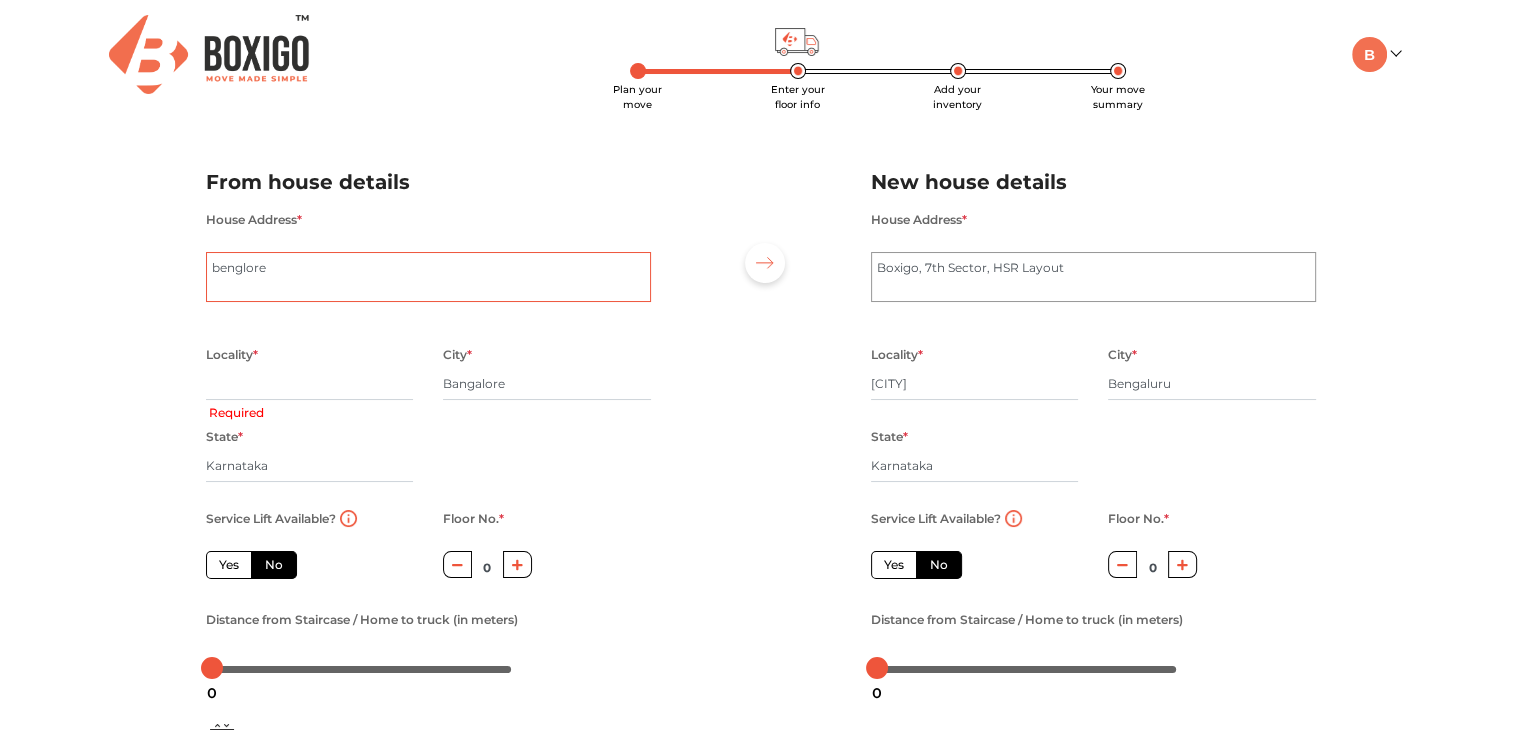 click on "benglore" at bounding box center [428, 277] 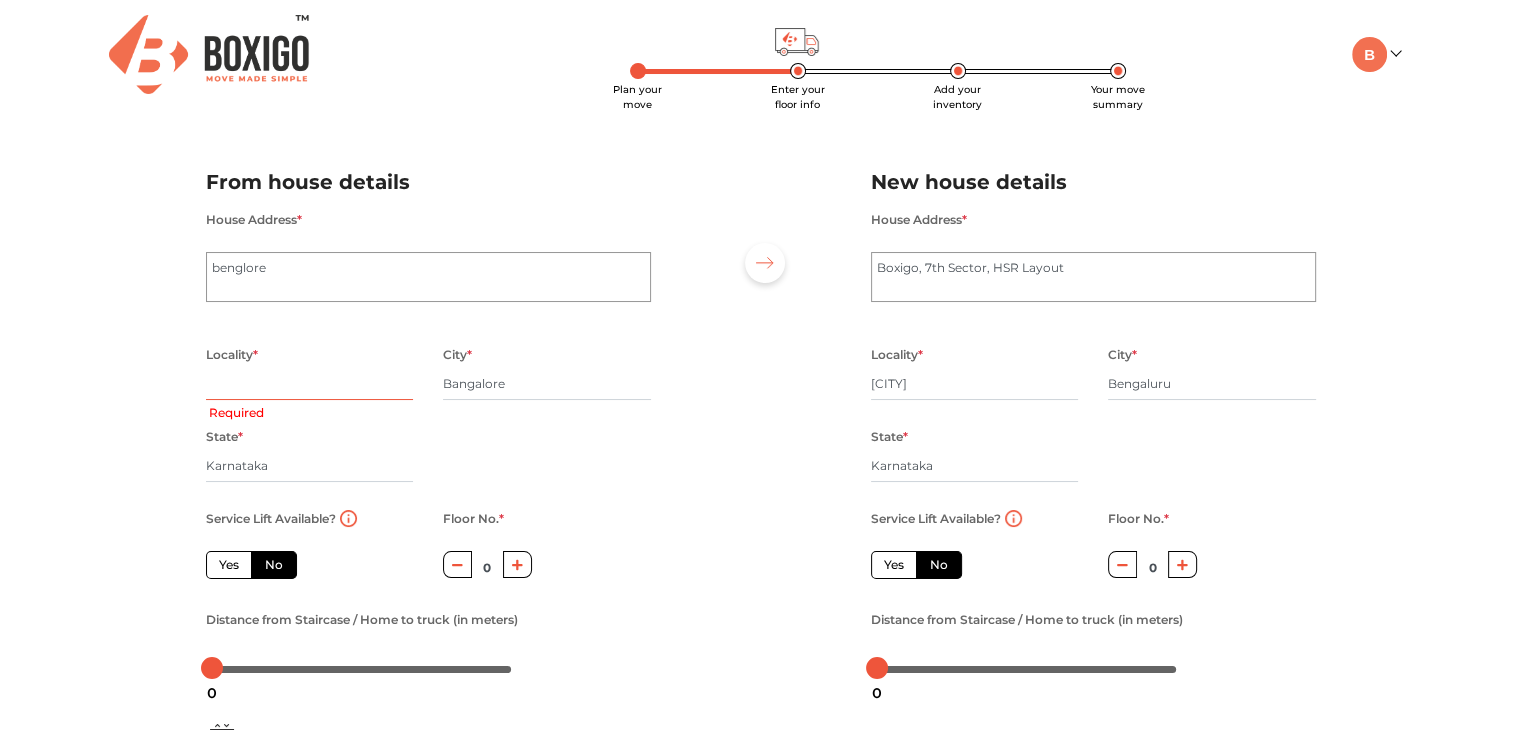 click at bounding box center [310, 384] 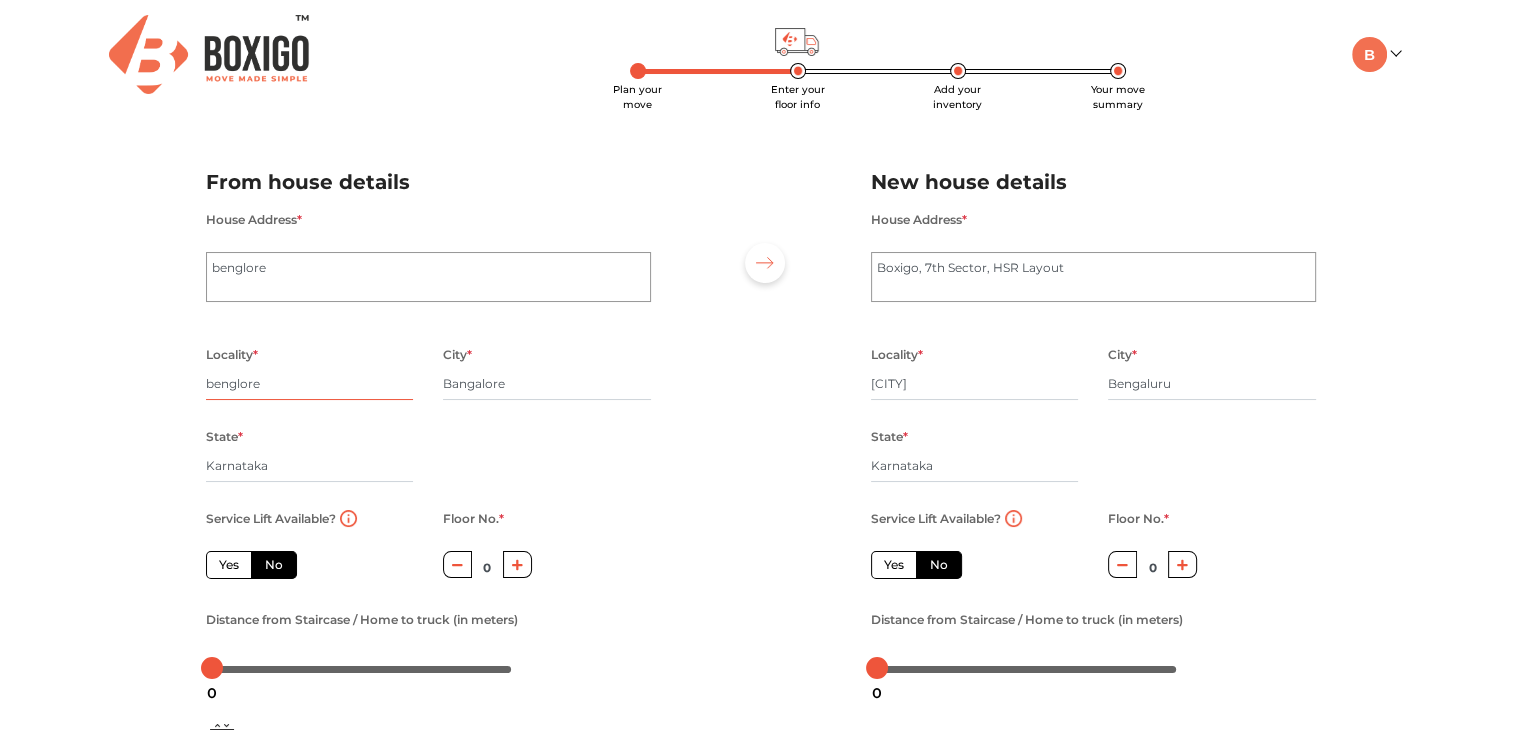 type on "benglore" 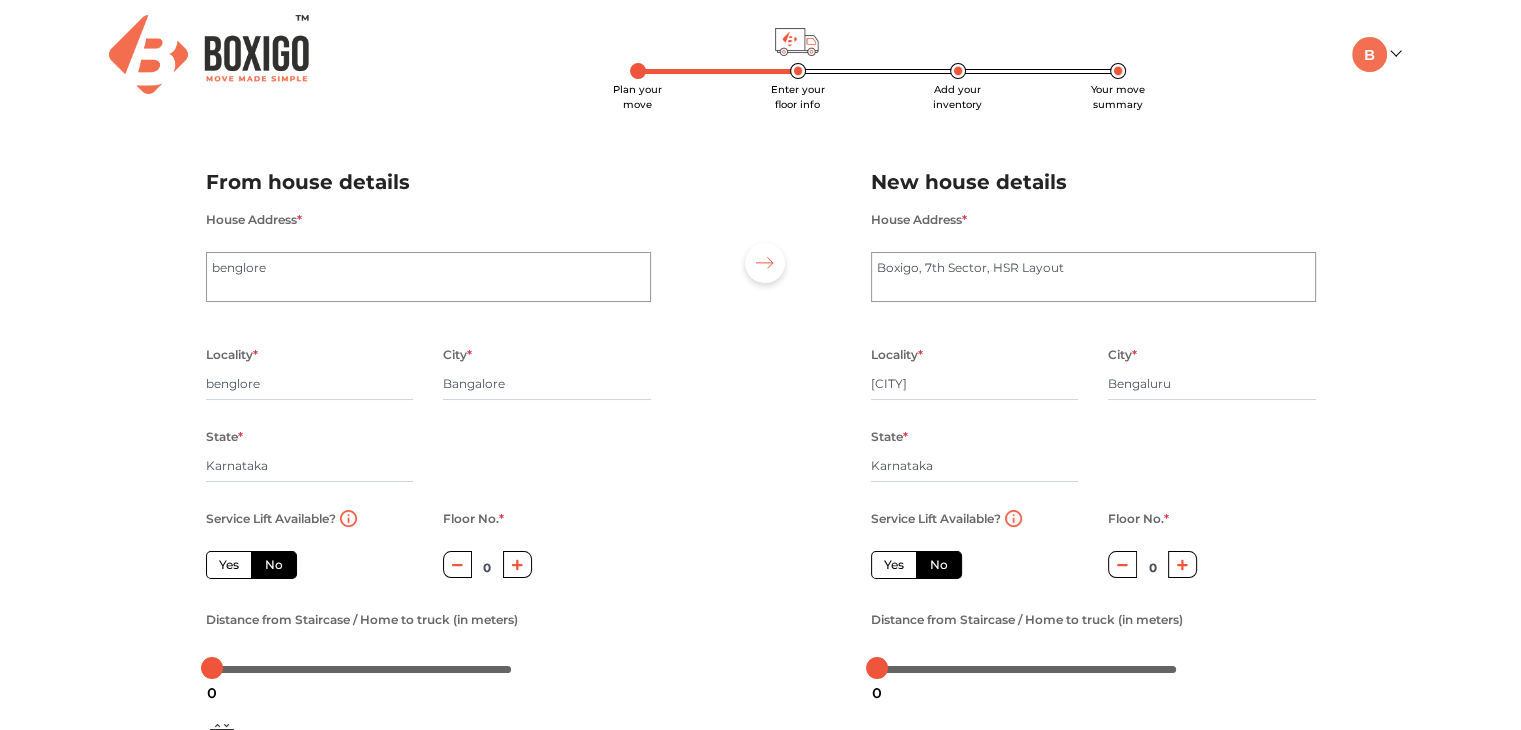 click at bounding box center (761, 417) 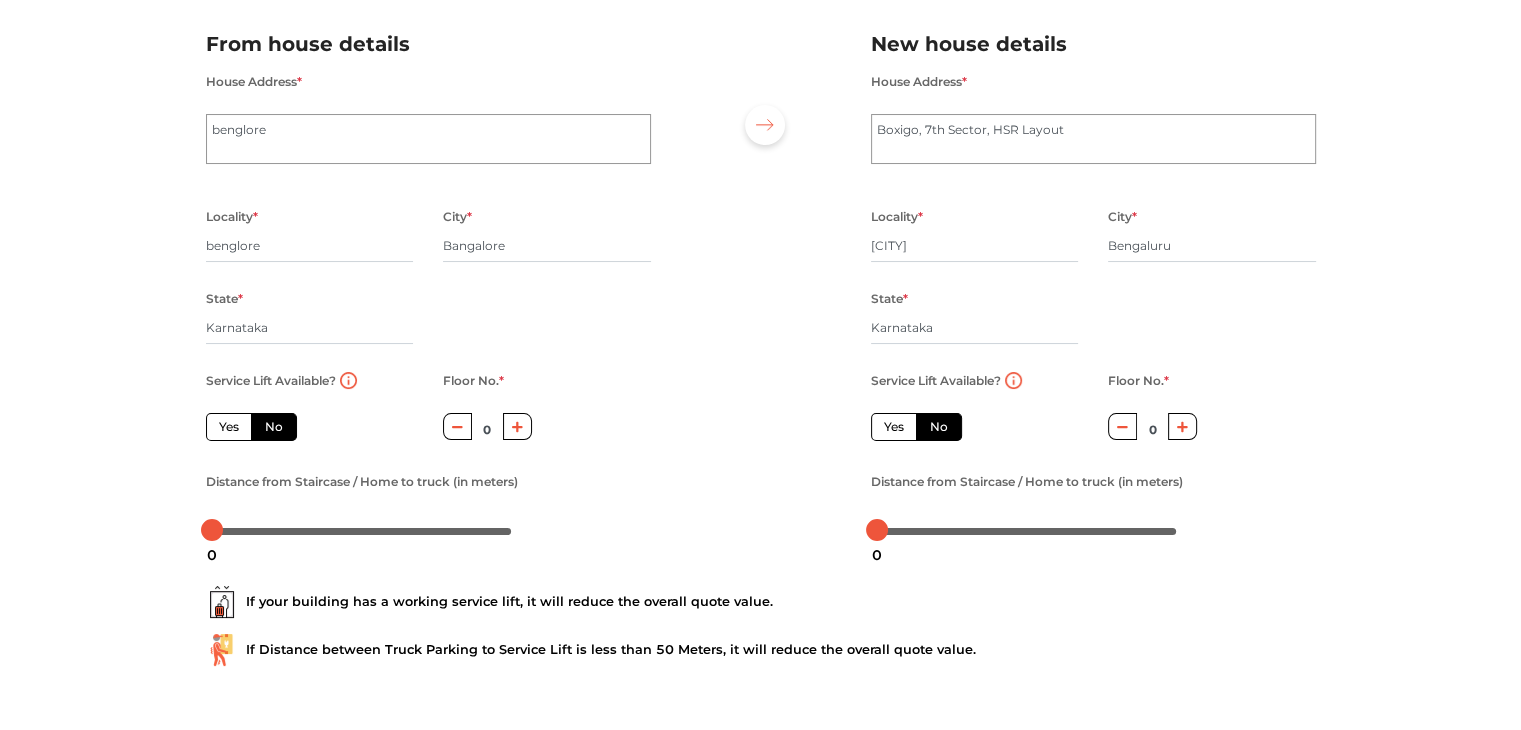 scroll, scrollTop: 220, scrollLeft: 0, axis: vertical 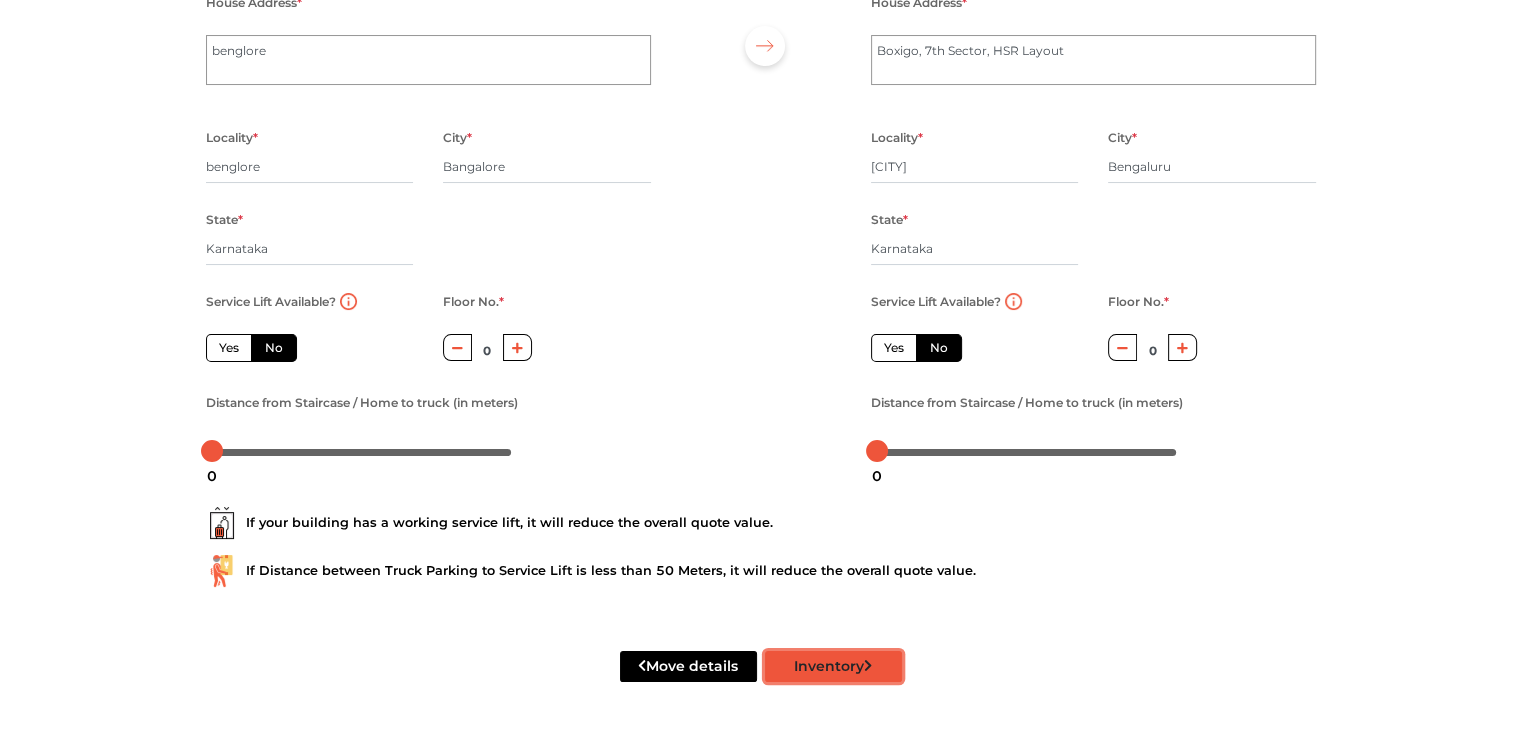 click on "Inventory" at bounding box center (833, 666) 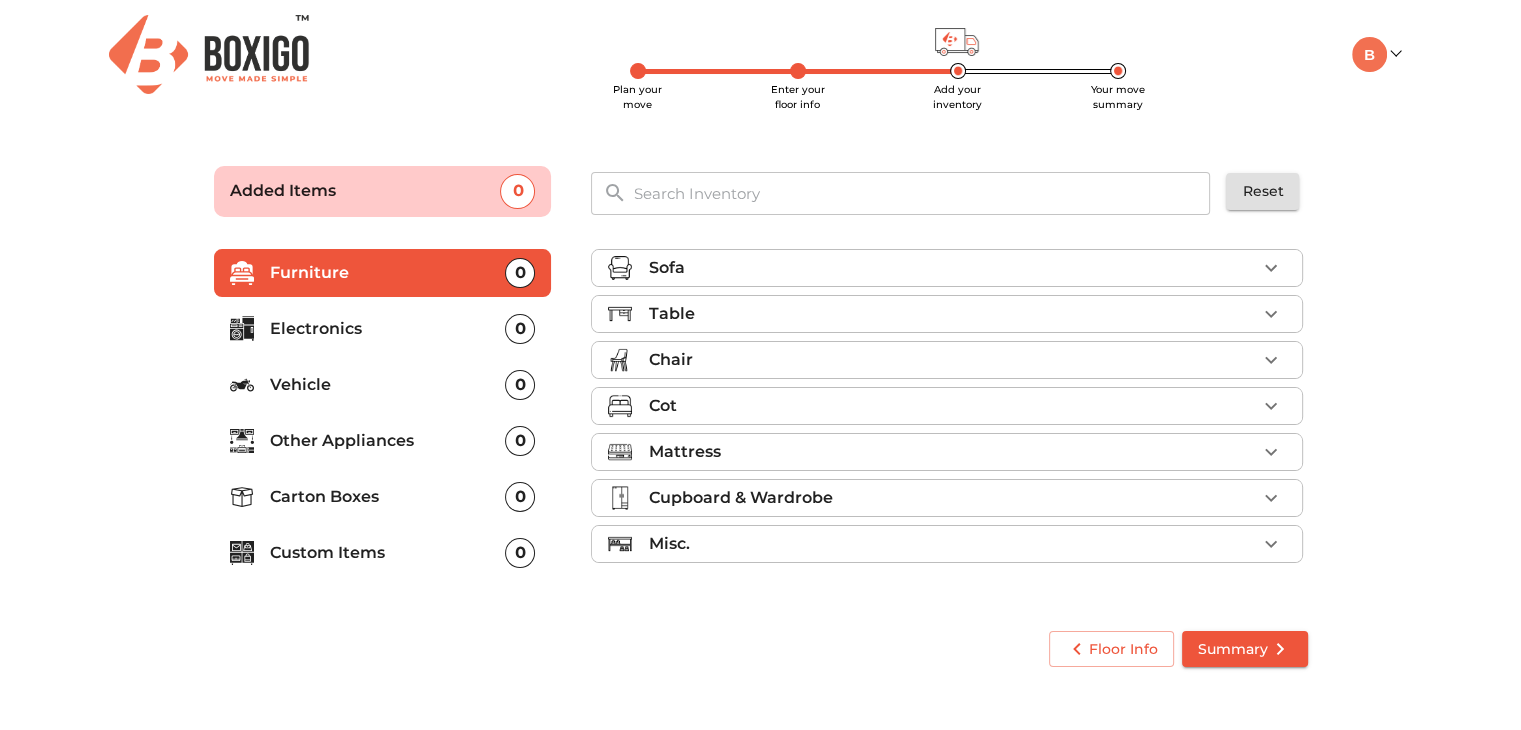 scroll, scrollTop: 0, scrollLeft: 0, axis: both 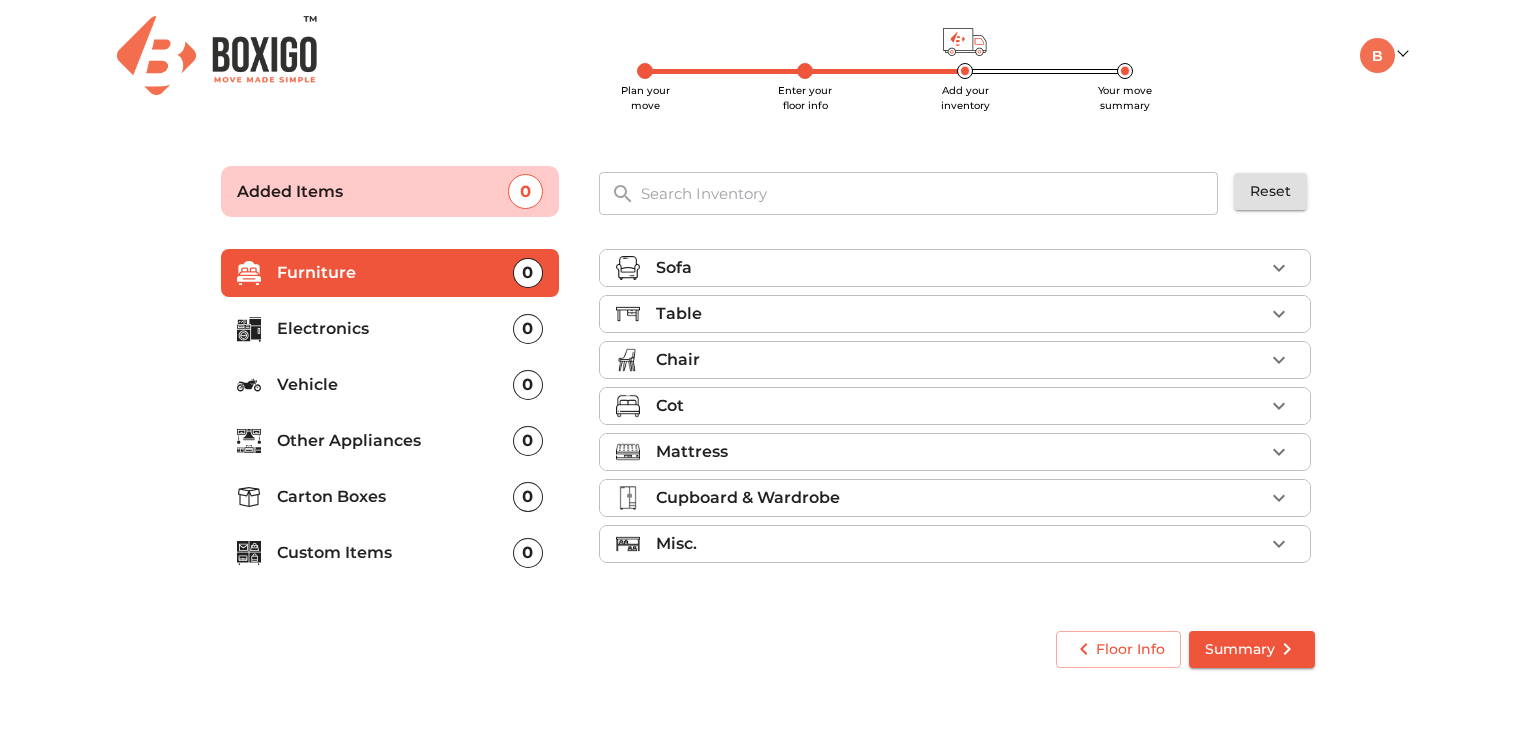 click on "My Moves My Profile Make Estimate LOGOUT" at bounding box center (1313, 55) 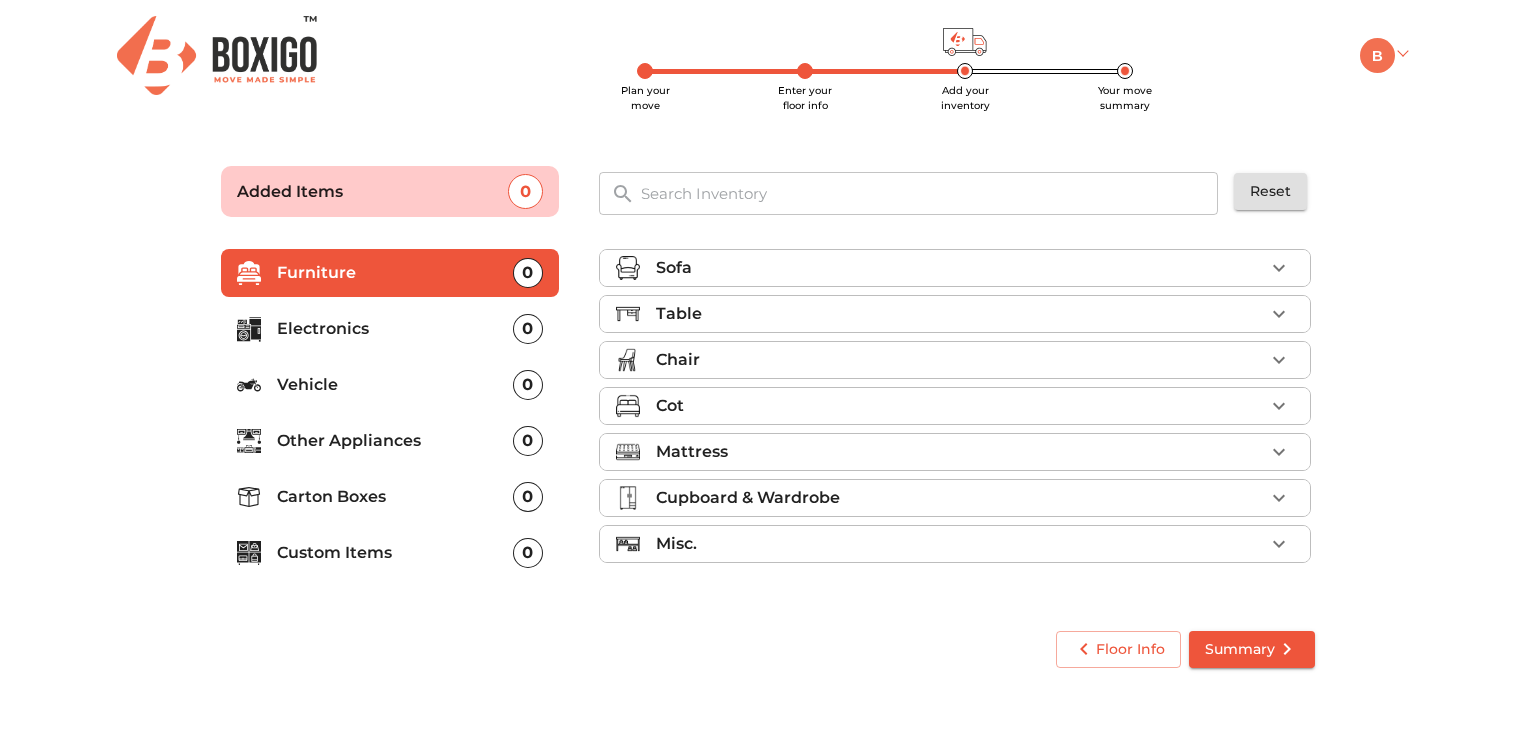 click at bounding box center [1377, 55] 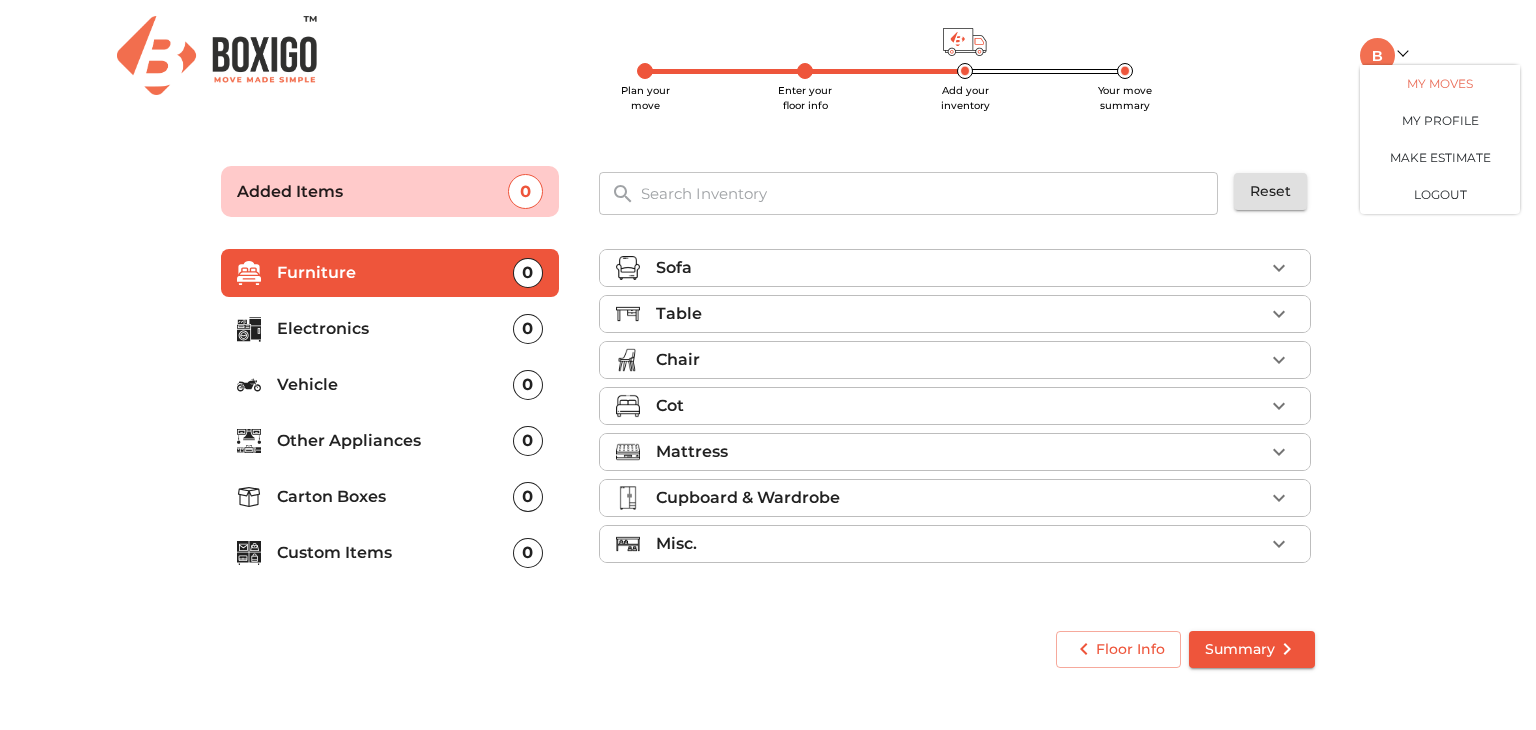 click on "My Moves" at bounding box center (1440, 83) 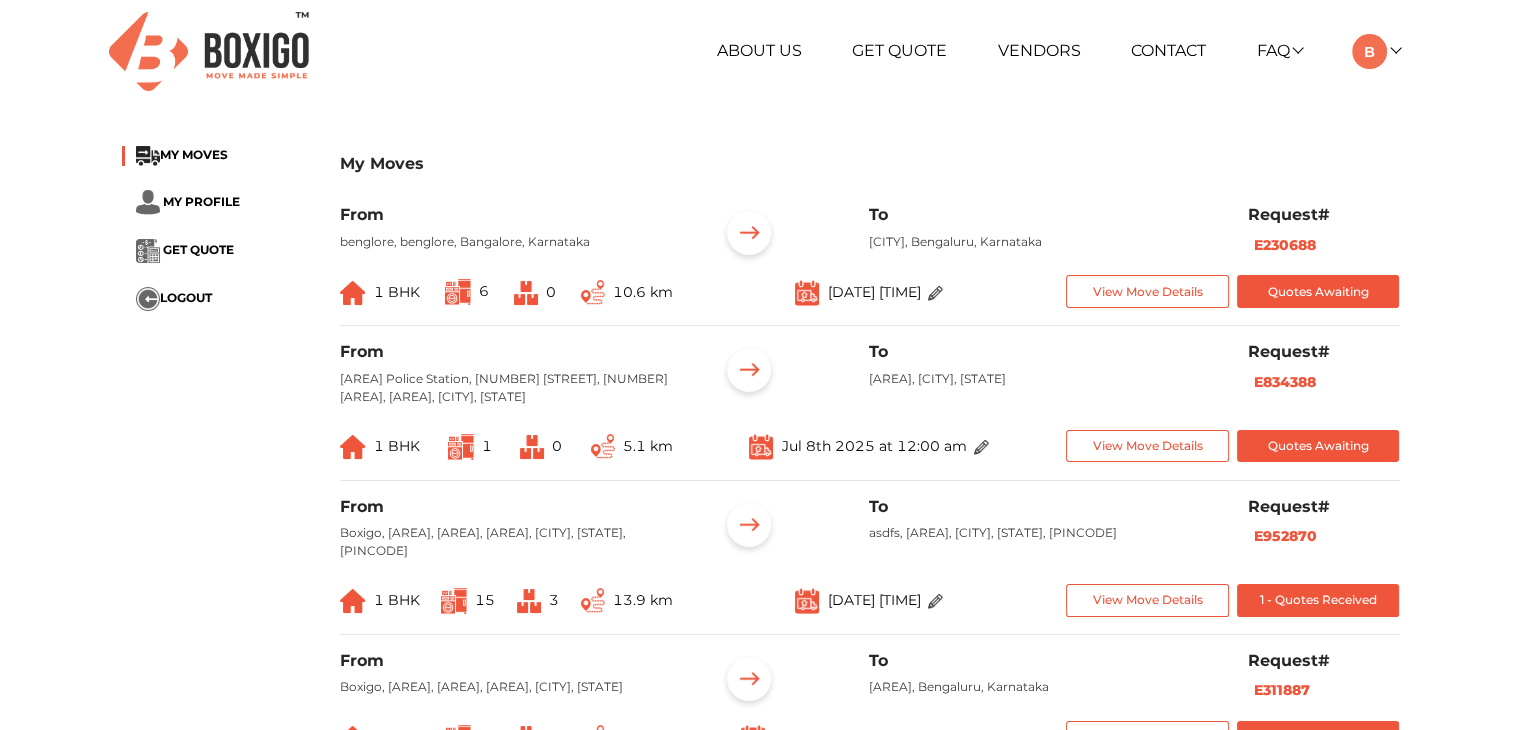 scroll, scrollTop: 0, scrollLeft: 0, axis: both 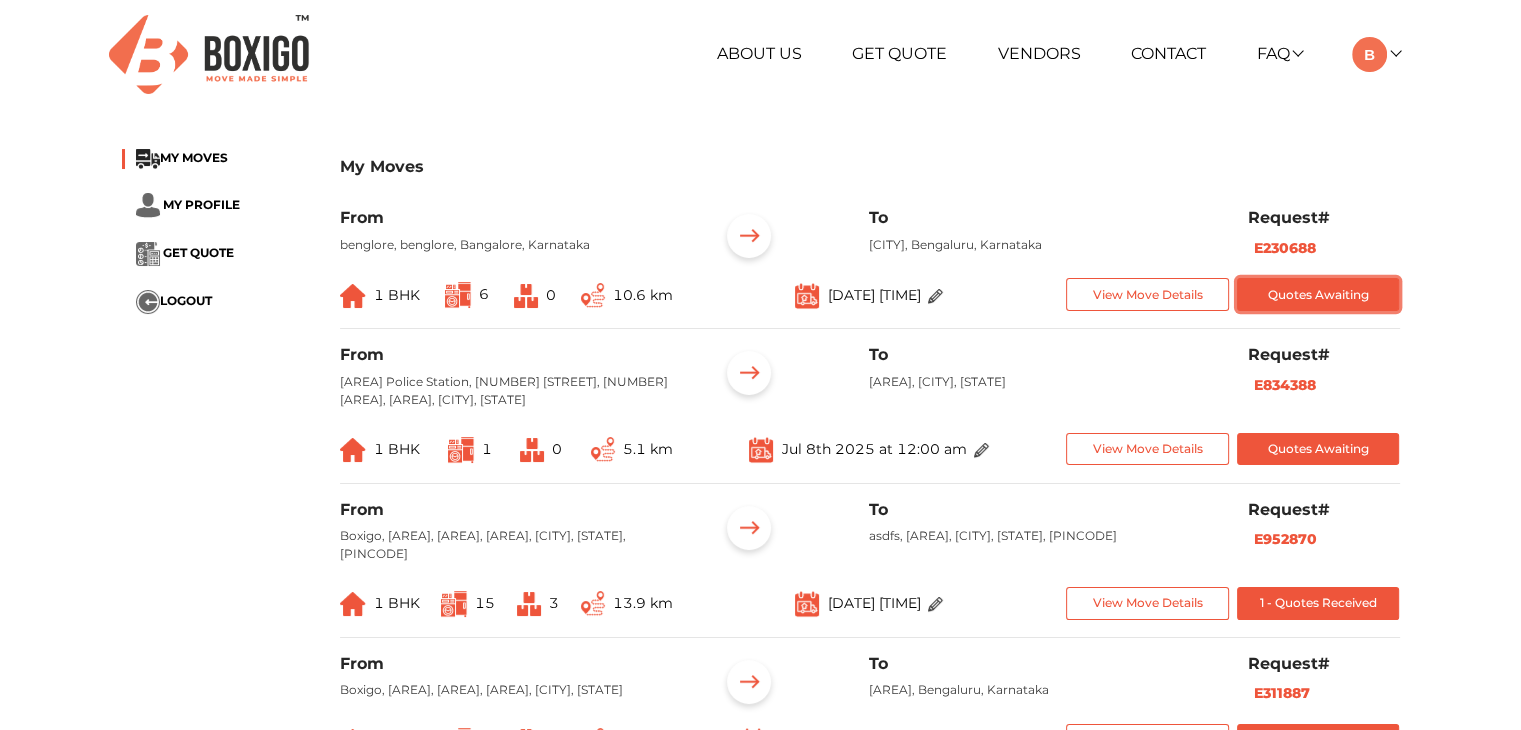 drag, startPoint x: 1289, startPoint y: 287, endPoint x: 1321, endPoint y: 371, distance: 89.88882 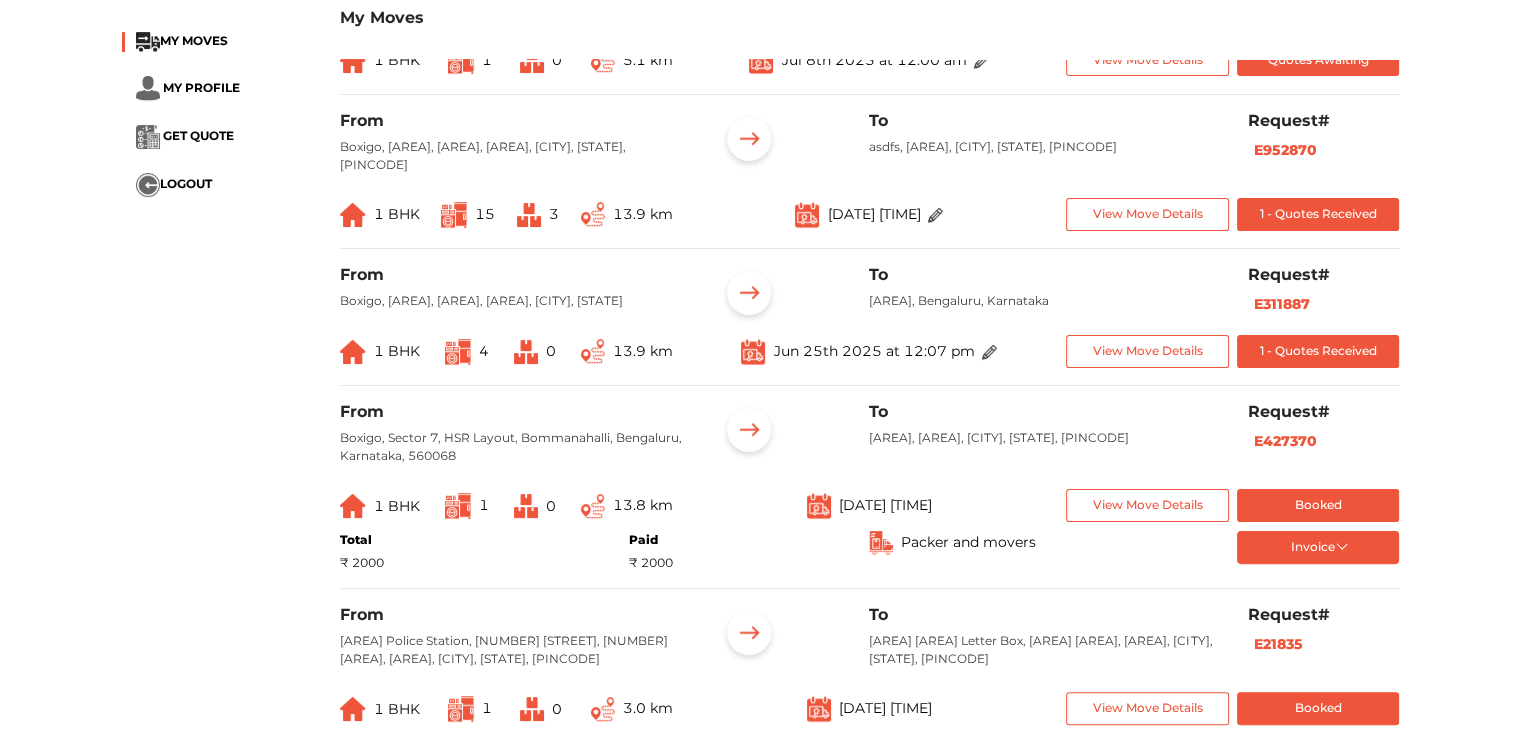 scroll, scrollTop: 600, scrollLeft: 0, axis: vertical 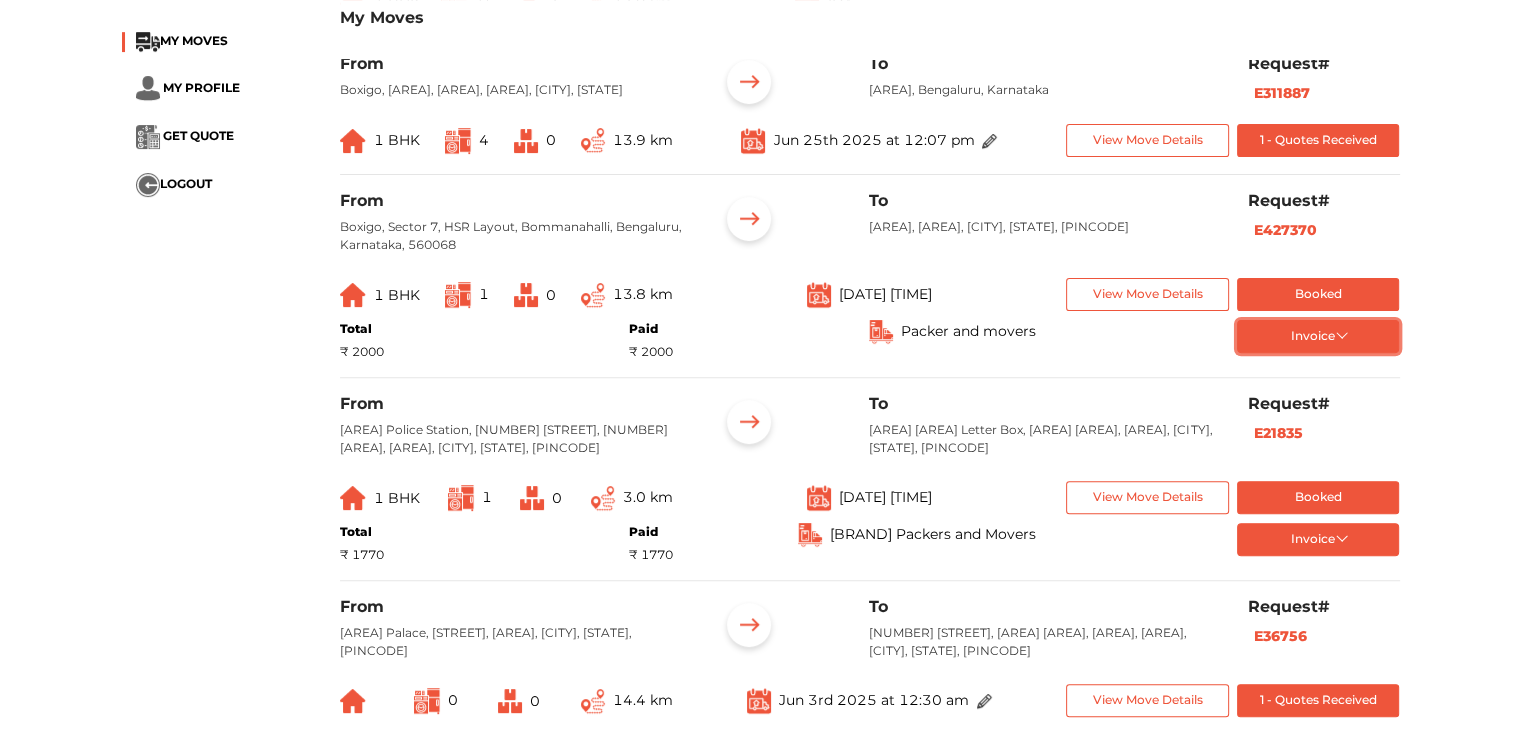 click on "Invoice" at bounding box center [1318, 336] 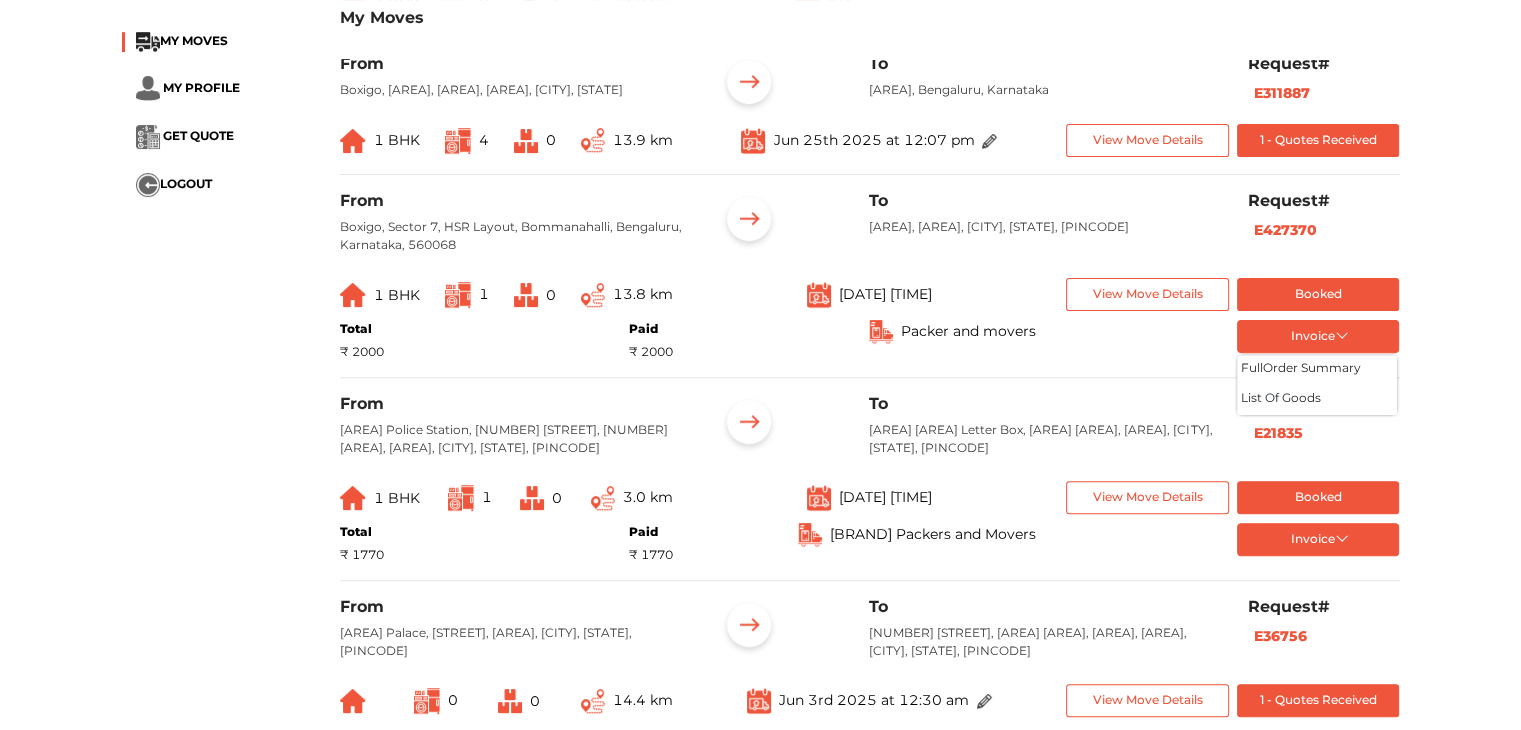 click on "My Moves From benglore, benglore, Bangalore, Karnataka To Bommanahalli, Bengaluru, Karnataka Request# E230688 1 BHK 6 0 10.6 km Aug 5th 2025 at 12:00 am View Move Details Quotes Awaiting From HSR Layout Police Station, 27th Main Road, 1st Sector, HSR Layout, Bengaluru, Karnataka To Koramangala, Bengaluru, Karnataka Request# E834388 1 BHK 1 0 5.1 km Jul 8th 2025 at 12:00 am View Move Details Quotes Awaiting From Boxigo, Sector 7, HSR Layout, Bommanahalli, Bengaluru, Karnataka, 560034 To asdfs, Shivaji Nagar, Bengaluru, Karnataka, 560034 Request# E952870 1 BHK 15 3 13.9 km Jun 4th 2025 at 12:00 am View Move Details 1 - Quotes Received From Boxigo, Sector 7, HSR Layout, Bommanahalli, Bengaluru, Karnataka To Request# E311887 1 BHK 4 0 1" at bounding box center (760, 239) 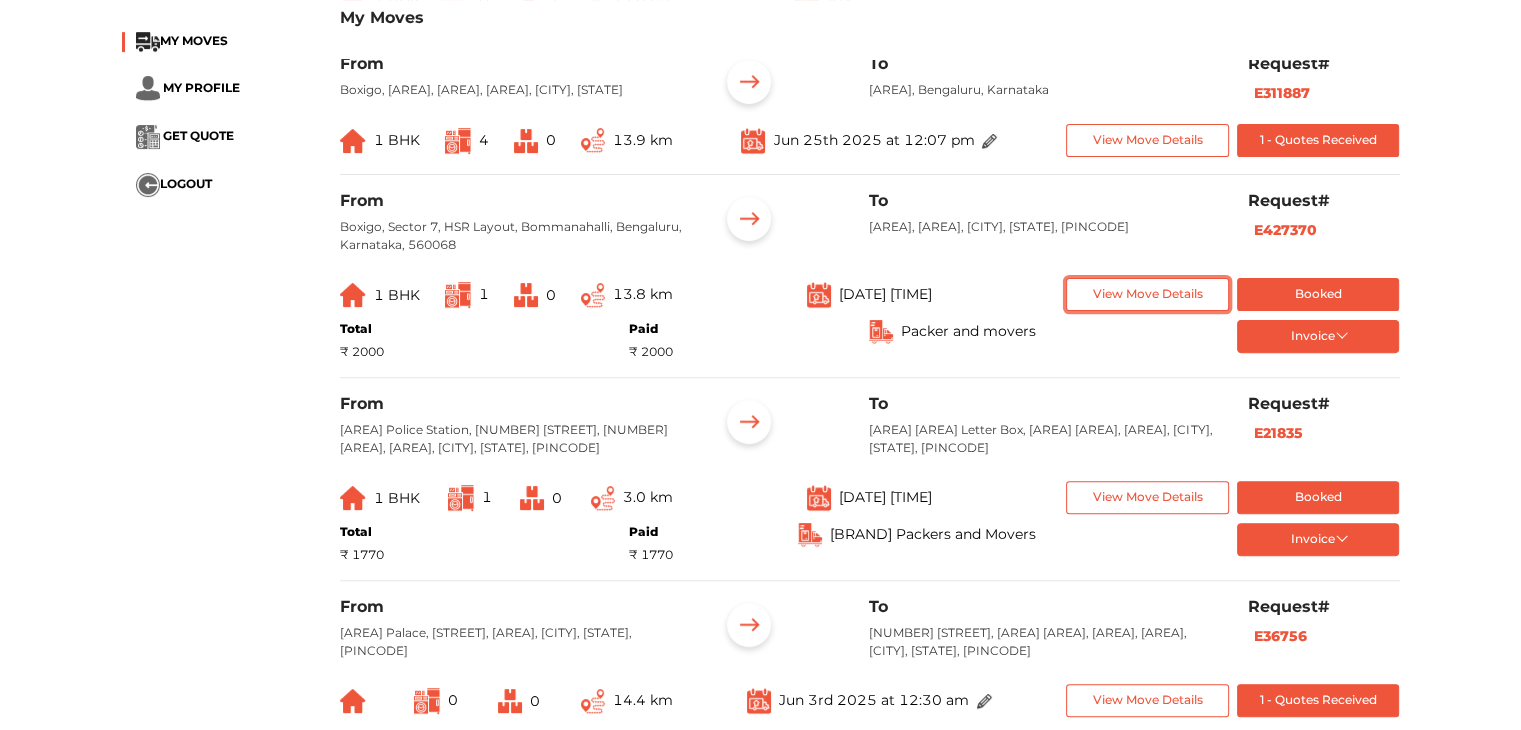 click on "View Move Details" at bounding box center (1147, 294) 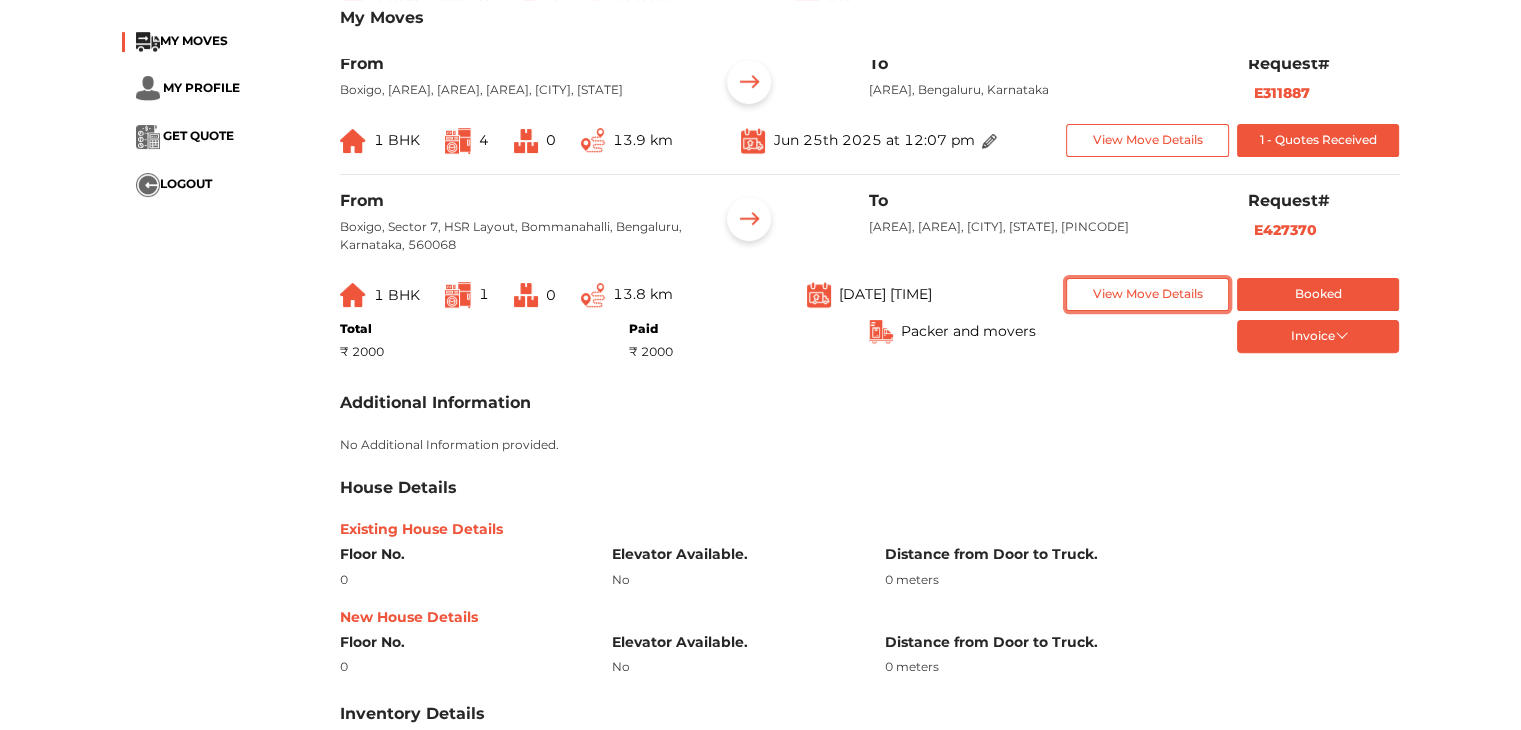 click on "View Move Details" at bounding box center [1147, 294] 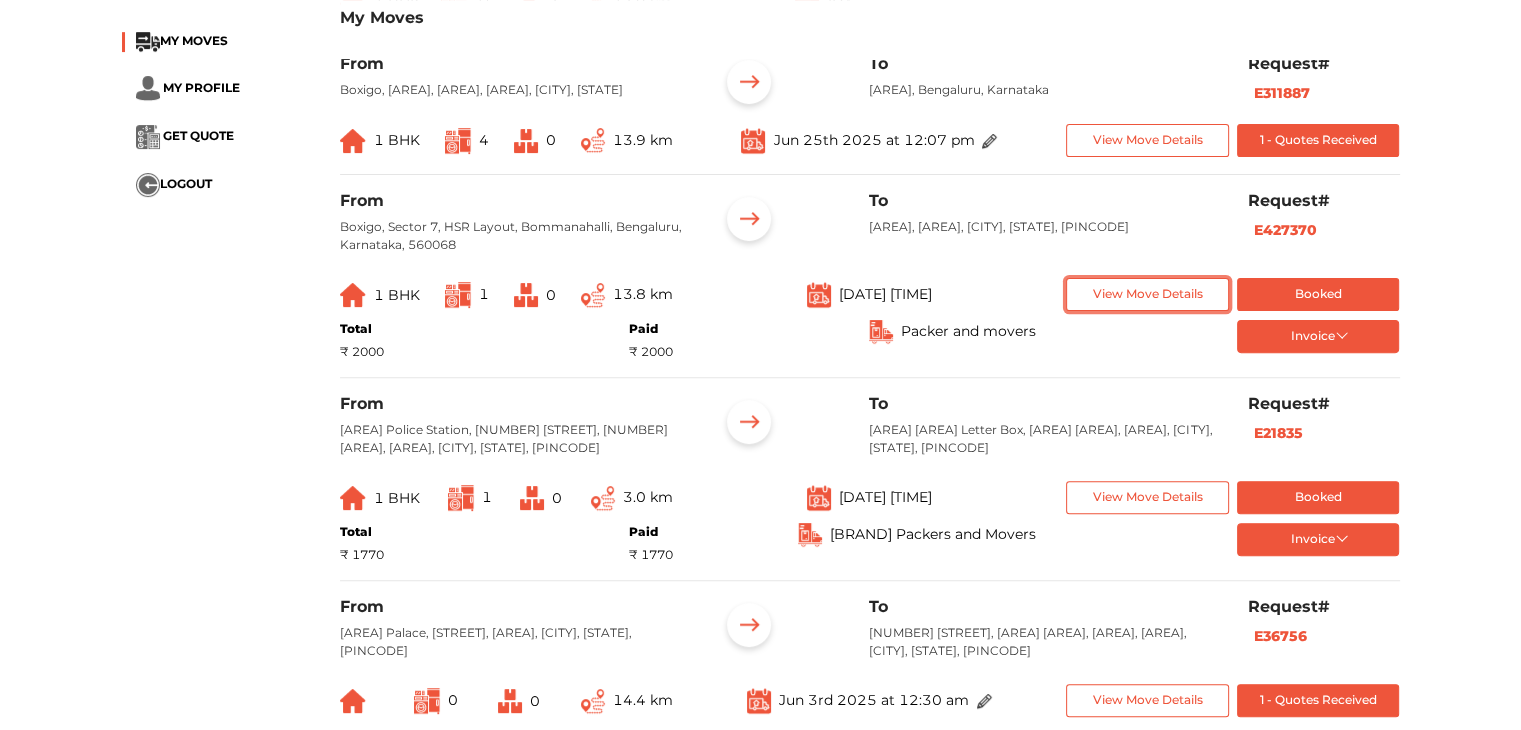 scroll, scrollTop: 200, scrollLeft: 0, axis: vertical 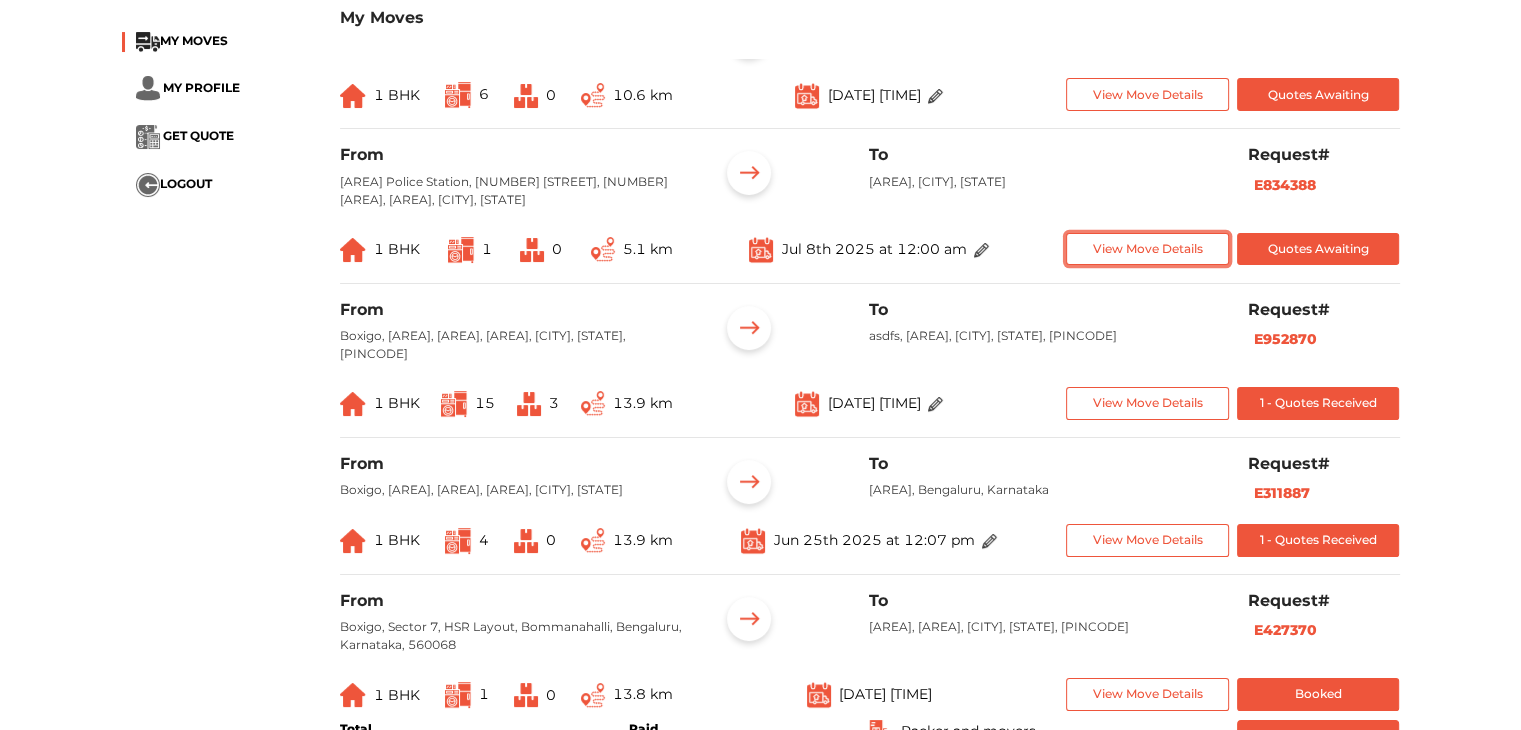 click on "View Move Details" at bounding box center [1147, 249] 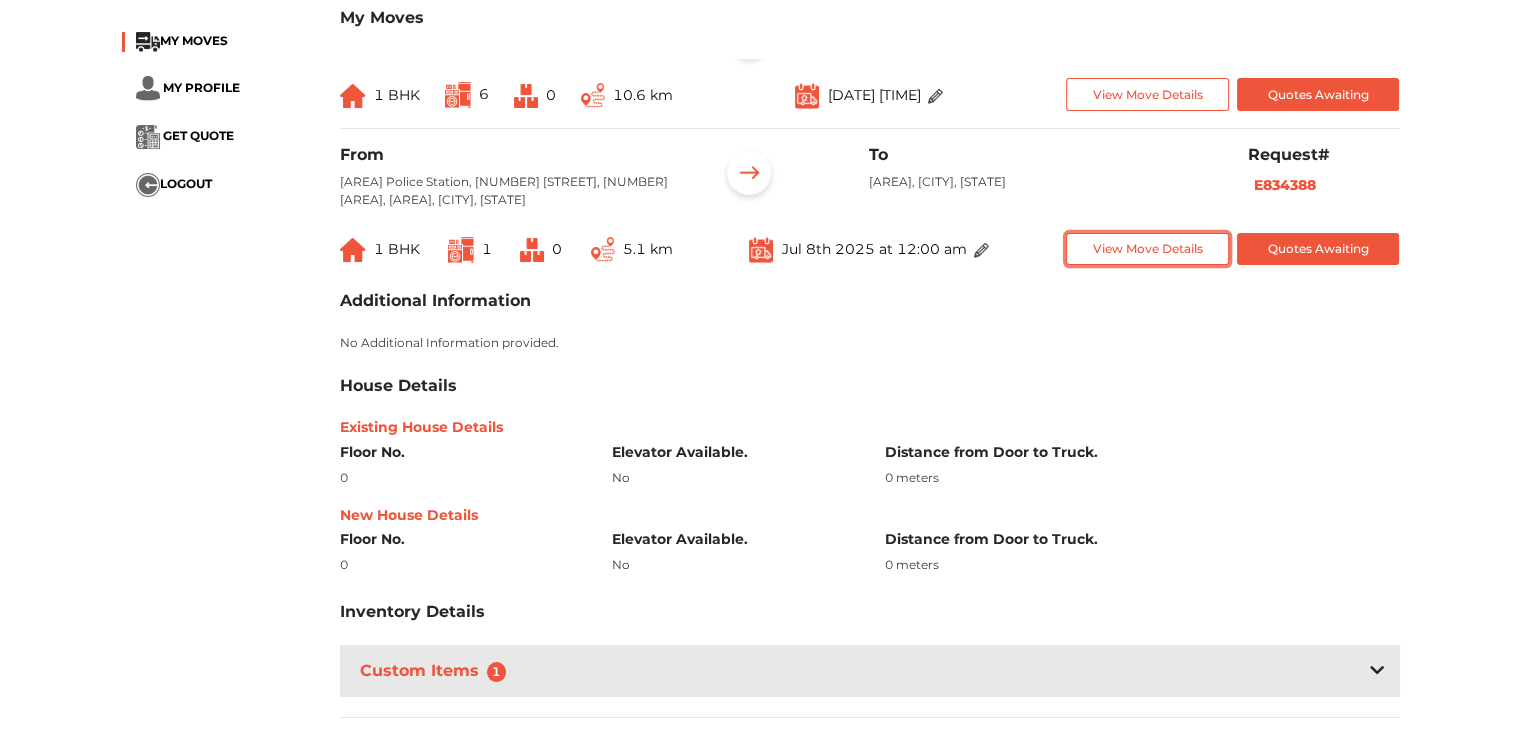 click on "View Move Details" at bounding box center [1147, 249] 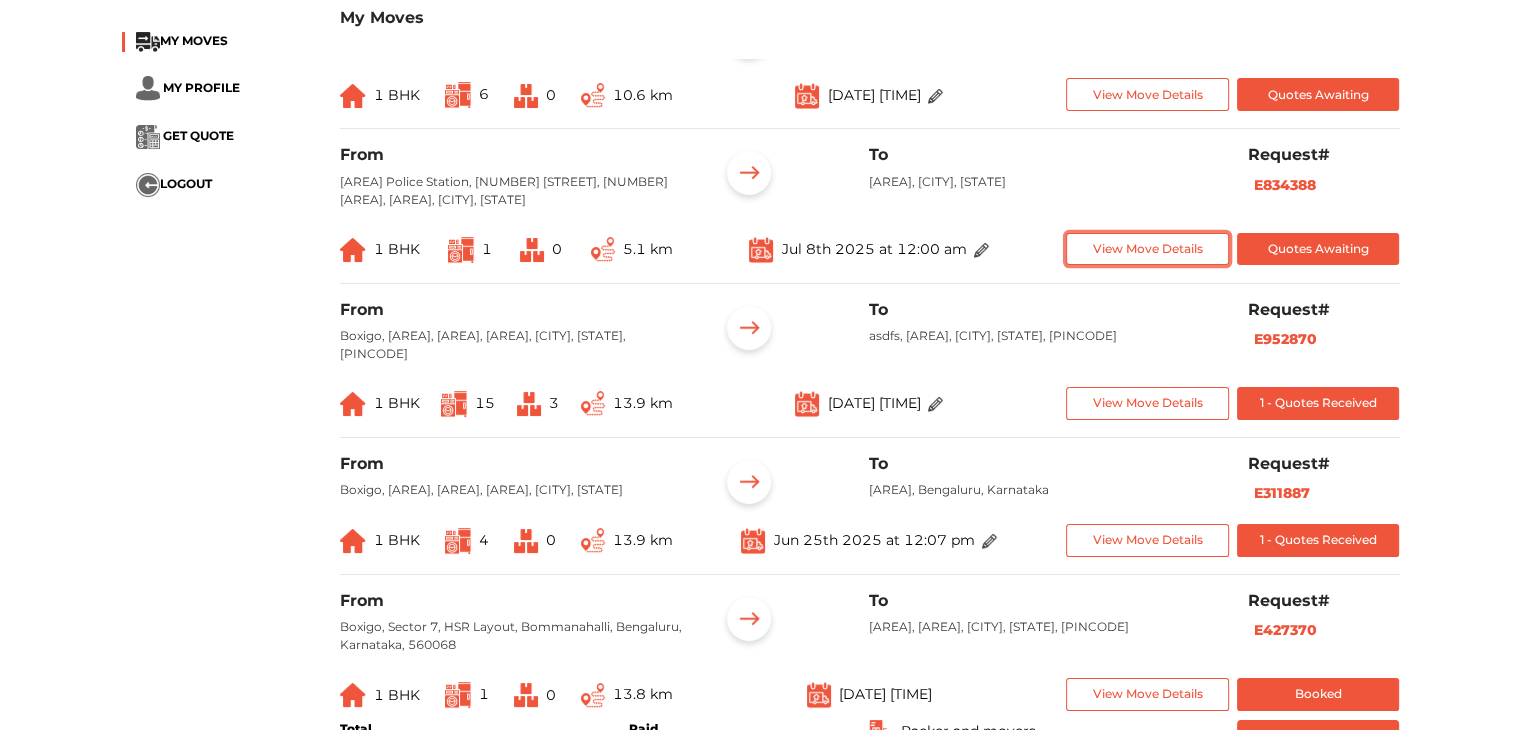scroll, scrollTop: 100, scrollLeft: 0, axis: vertical 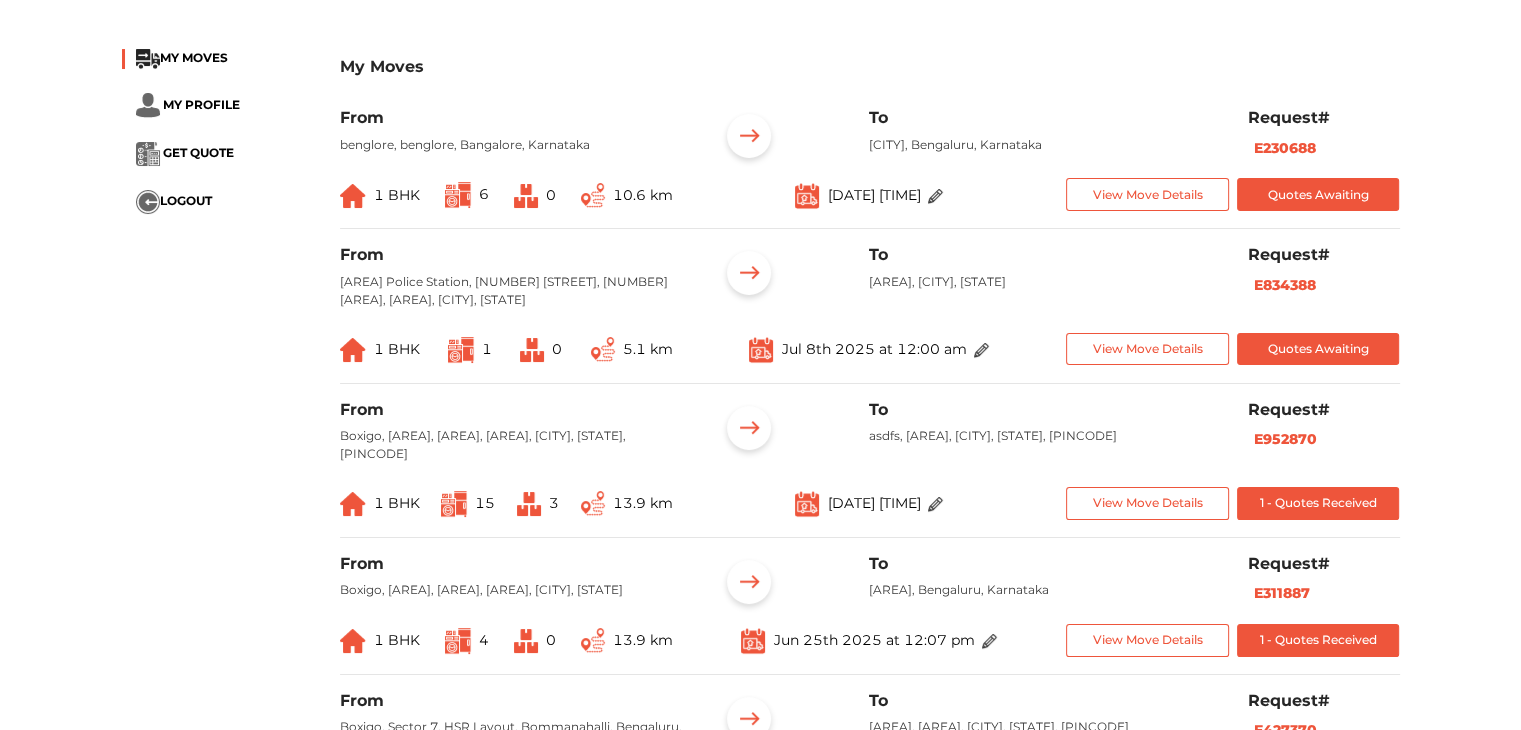 click on "E834388" at bounding box center [1285, 285] 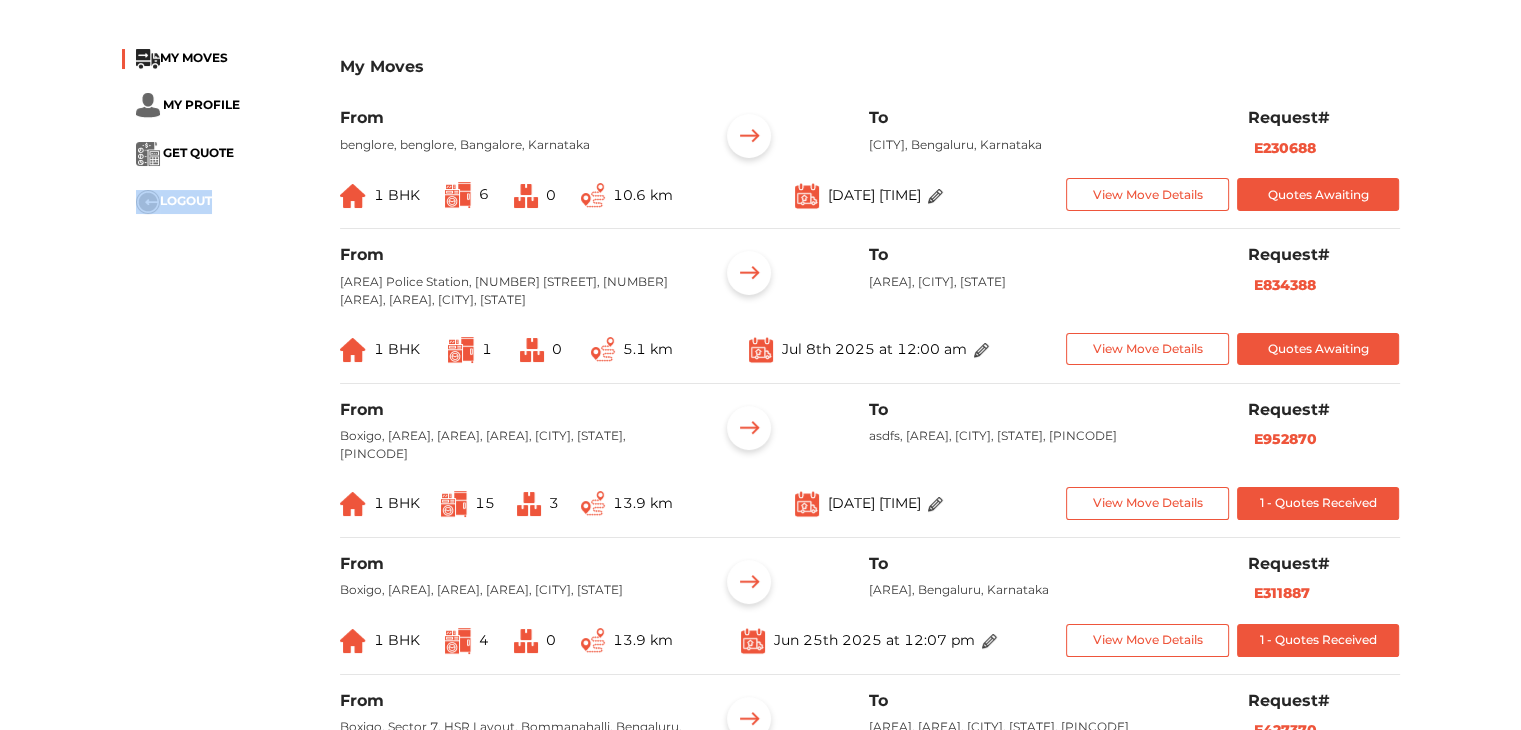 click on "My Moves From benglore, benglore, Bangalore, Karnataka To Bommanahalli, Bengaluru, Karnataka Request# E230688 1 BHK 6 0 10.6 km Aug 5th 2025 at 12:00 am View Move Details Quotes Awaiting From HSR Layout Police Station, 27th Main Road, 1st Sector, HSR Layout, Bengaluru, Karnataka To Koramangala, Bengaluru, Karnataka Request# E834388 1 BHK 1 0 5.1 km Jul 8th 2025 at 12:00 am View Move Details Quotes Awaiting From Boxigo, Sector 7, HSR Layout, Bommanahalli, Bengaluru, Karnataka, 560034 To asdfs, Shivaji Nagar, Bengaluru, Karnataka, 560034 Request# E952870 1 BHK 15 3 13.9 km Jun 4th 2025 at 12:00 am View Move Details 1 - Quotes Received From Boxigo, Sector 7, HSR Layout, Bommanahalli, Bengaluru, Karnataka To Request# E311887 1 BHK 4 0 1" at bounding box center (761, 739) 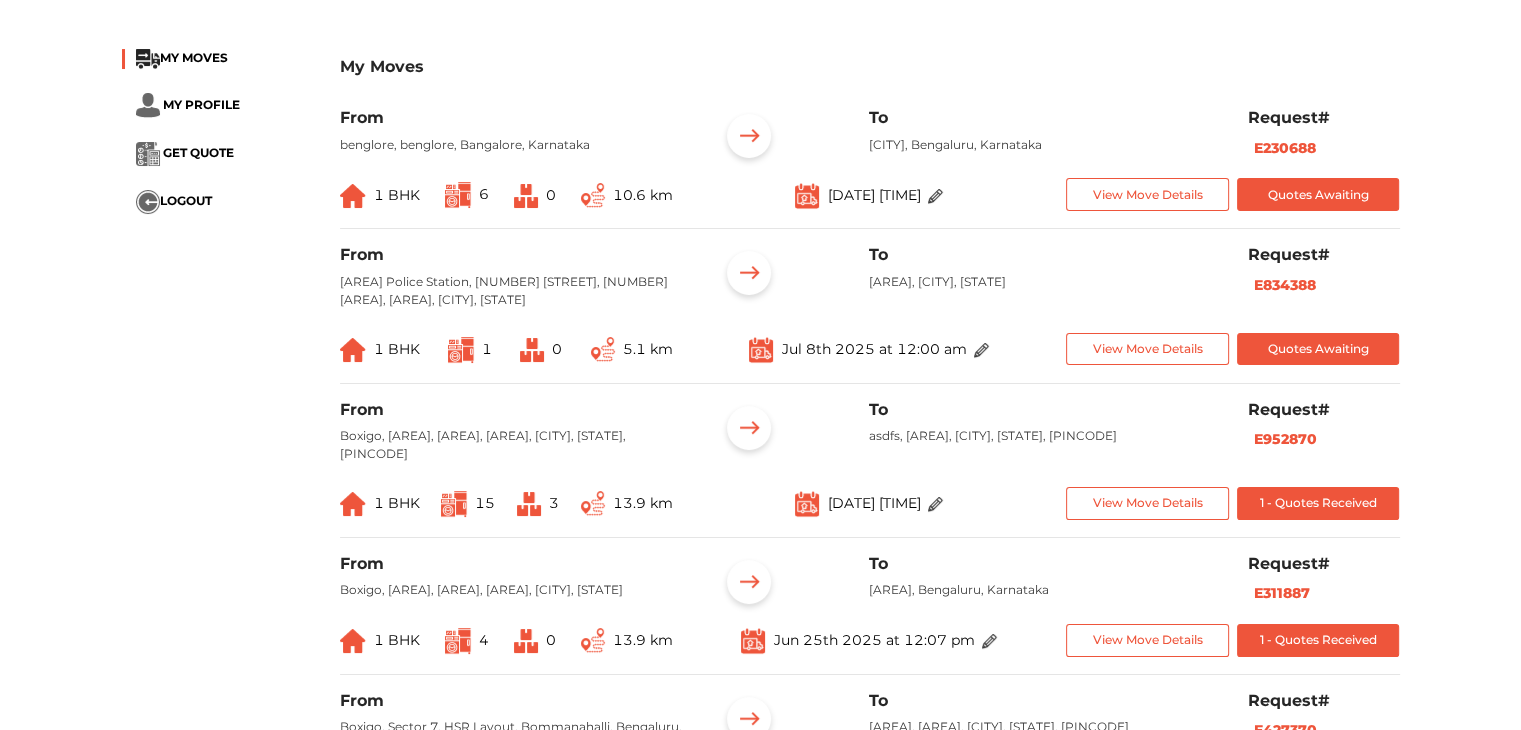 scroll, scrollTop: 0, scrollLeft: 0, axis: both 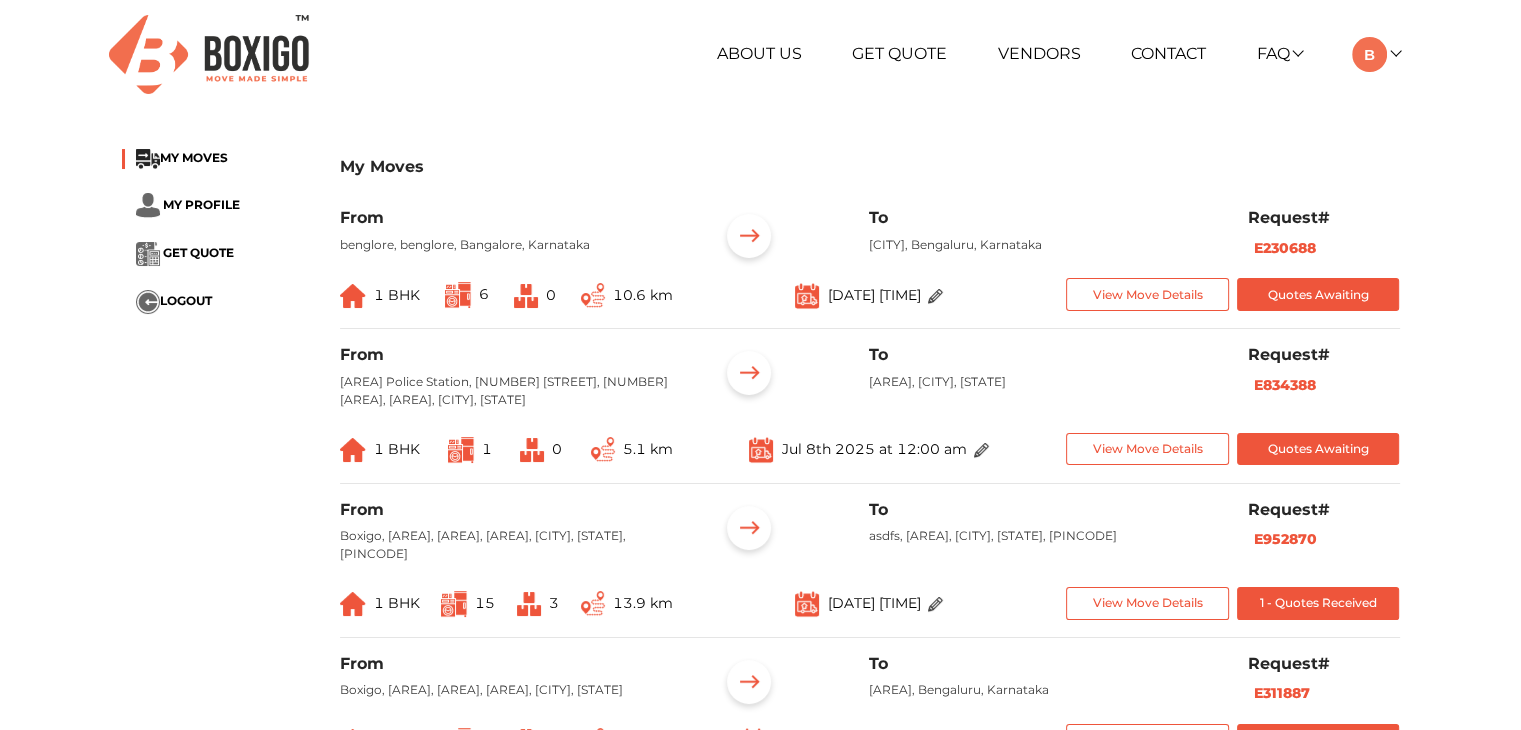 click on "MY MOVES    MY PROFILE     GET QUOTE   LOGOUT" at bounding box center (216, 231) 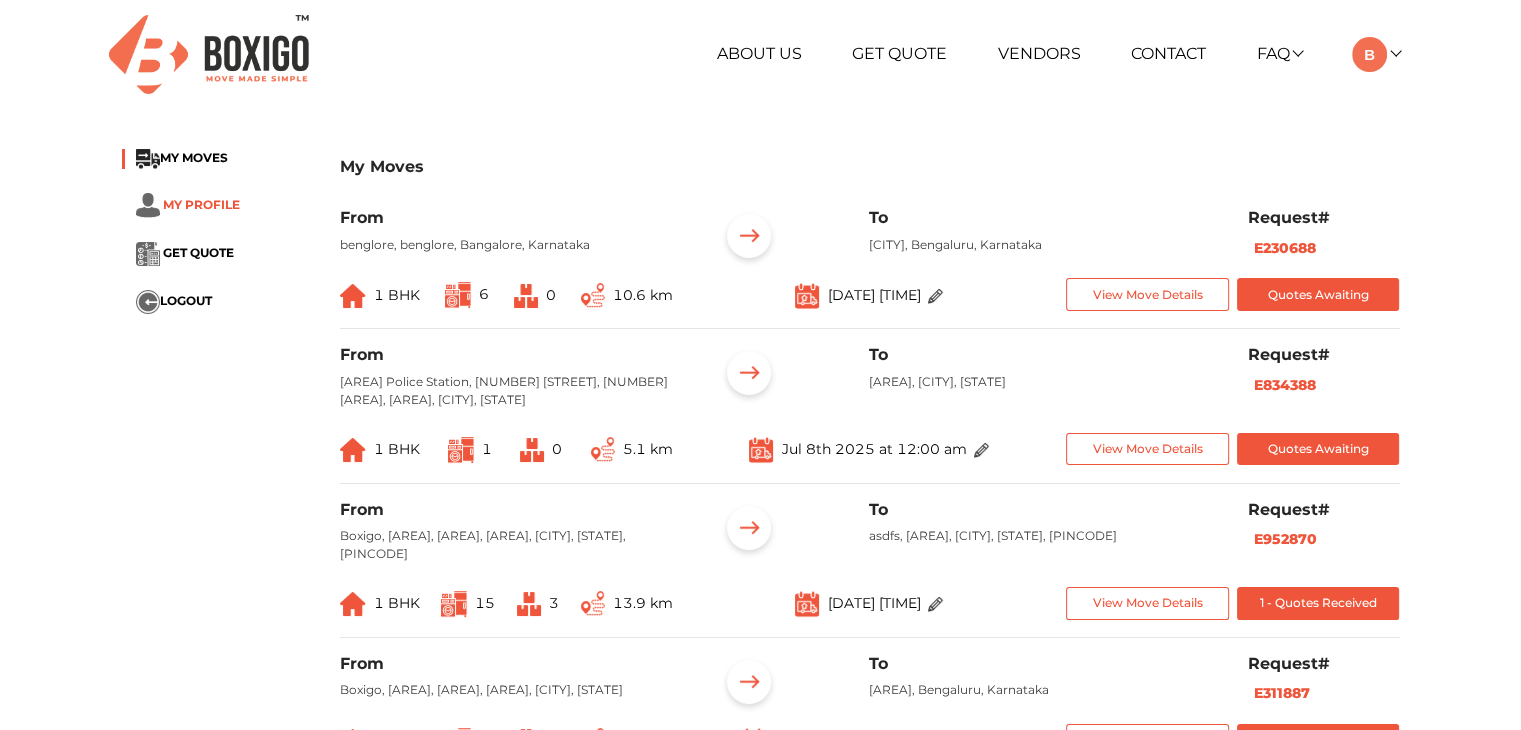 click on "MY PROFILE" at bounding box center (201, 204) 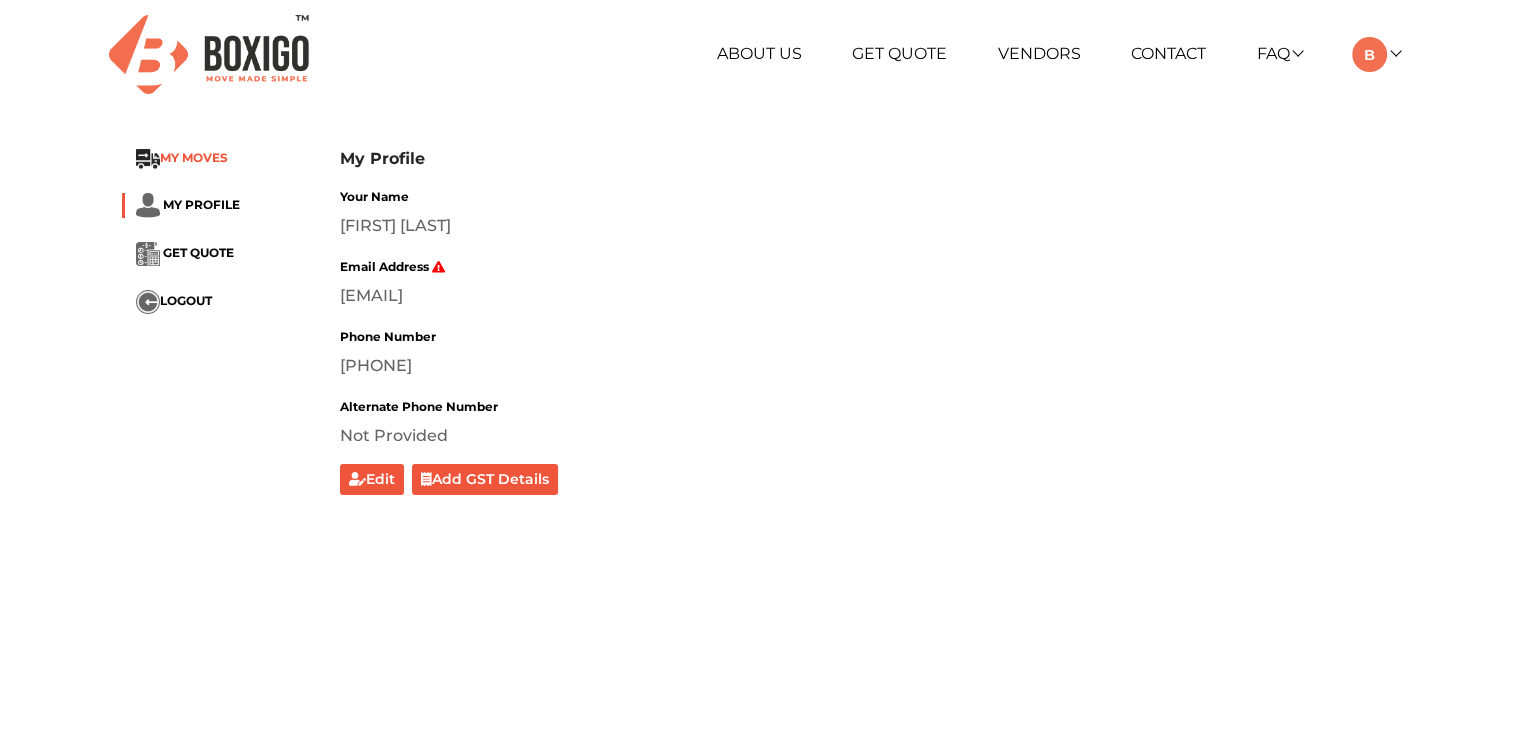 click on "MY MOVES" at bounding box center (194, 157) 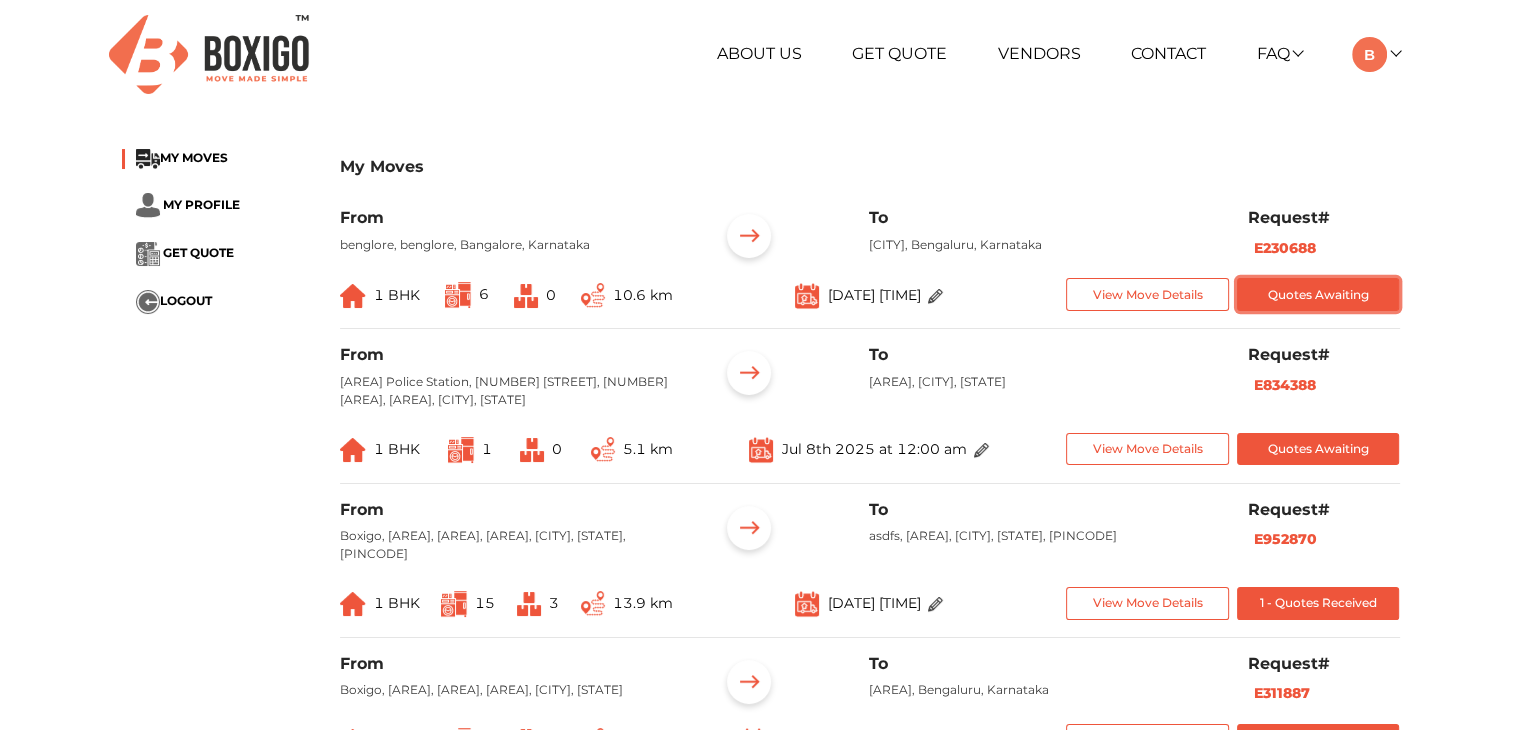 click on "Quotes Awaiting" at bounding box center (1318, 294) 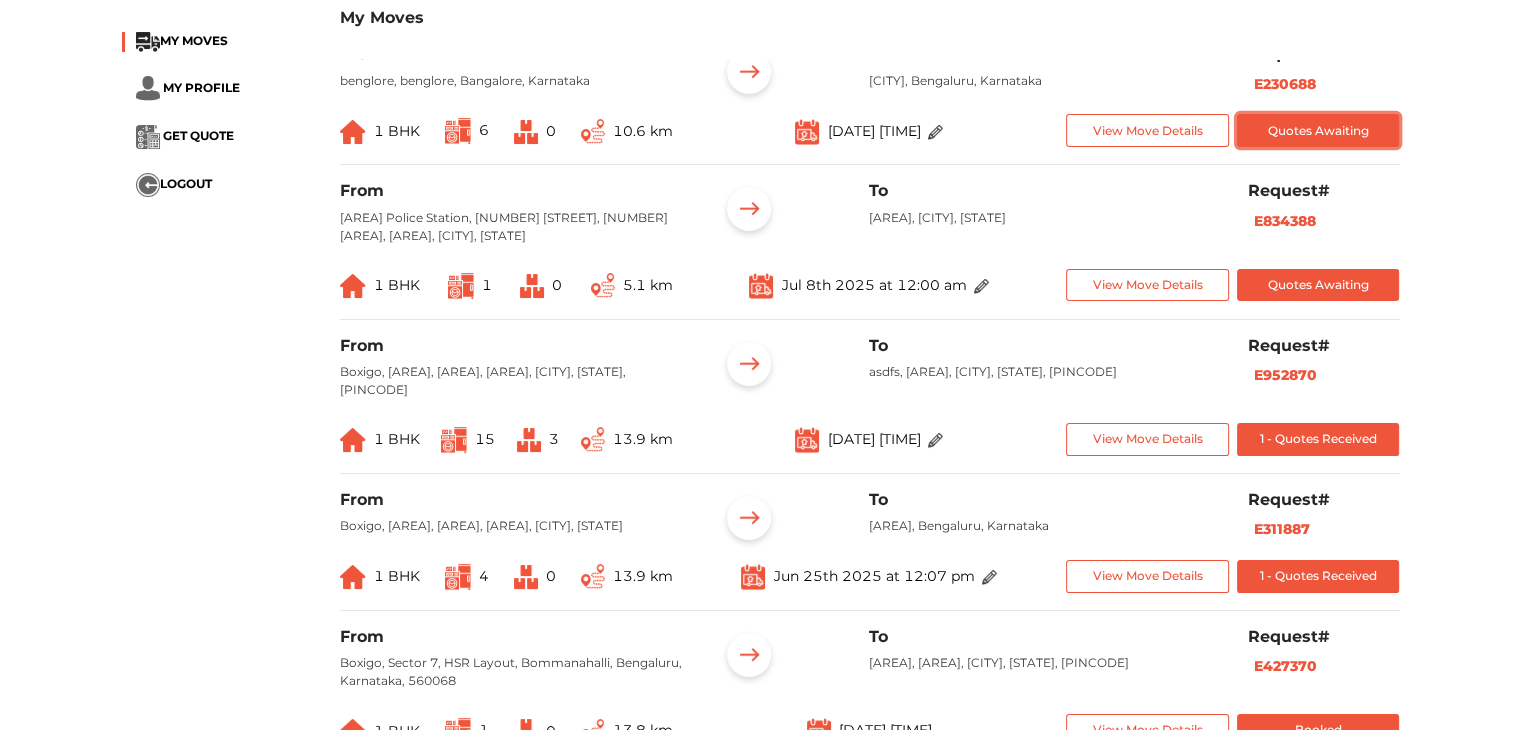 scroll, scrollTop: 300, scrollLeft: 0, axis: vertical 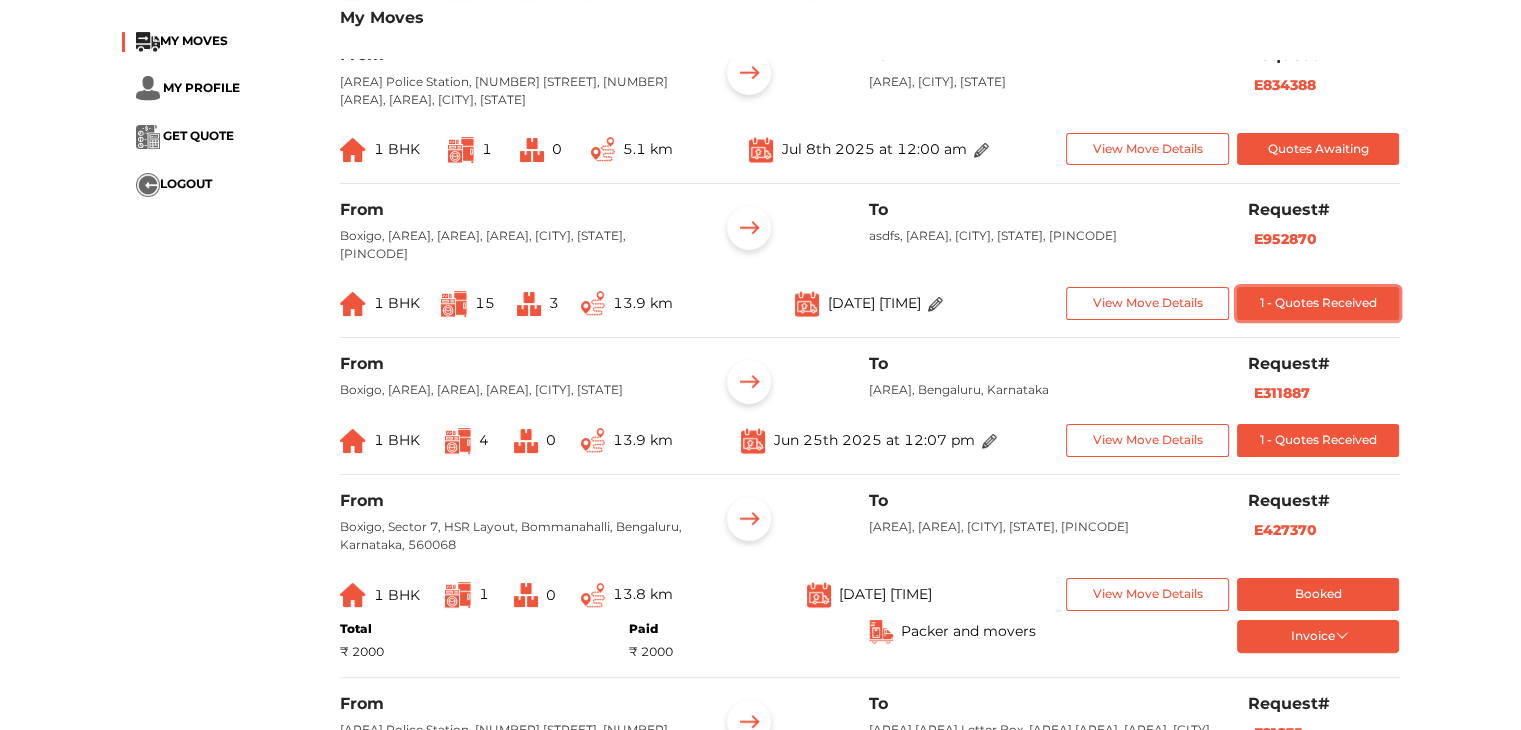click on "1 - Quotes Received" at bounding box center (1318, 303) 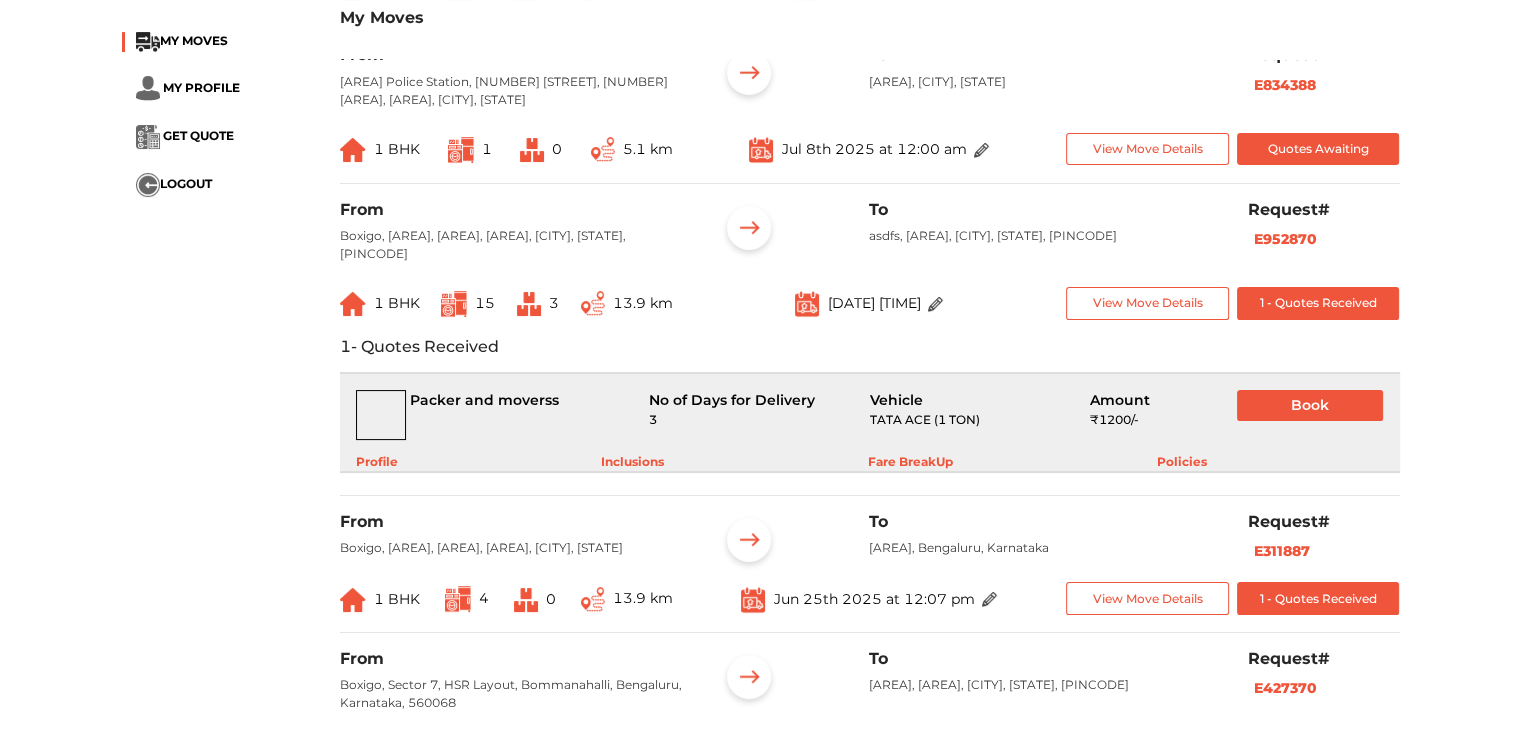 drag, startPoint x: 393, startPoint y: 412, endPoint x: 782, endPoint y: 409, distance: 389.01157 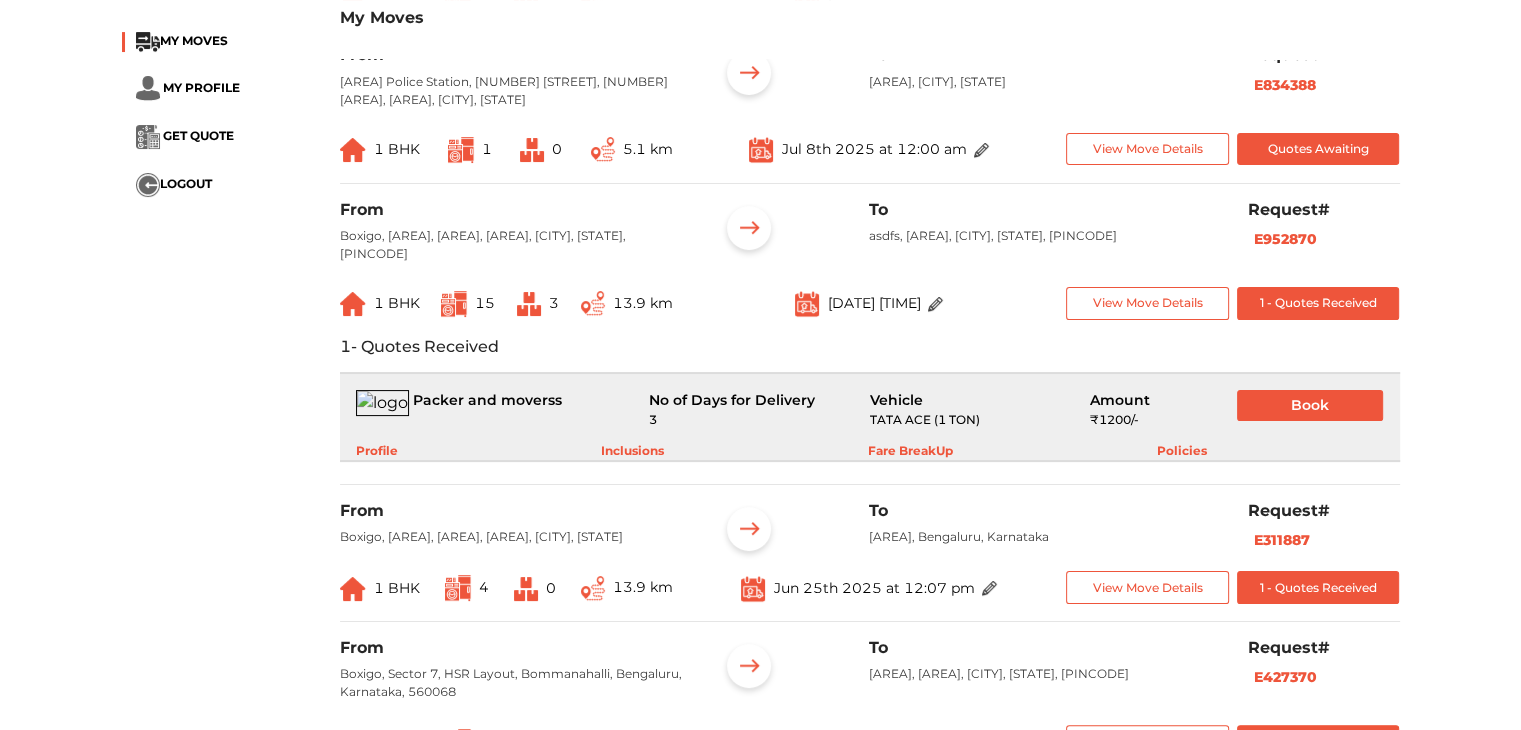 click on "Amount" at bounding box center [1148, 400] 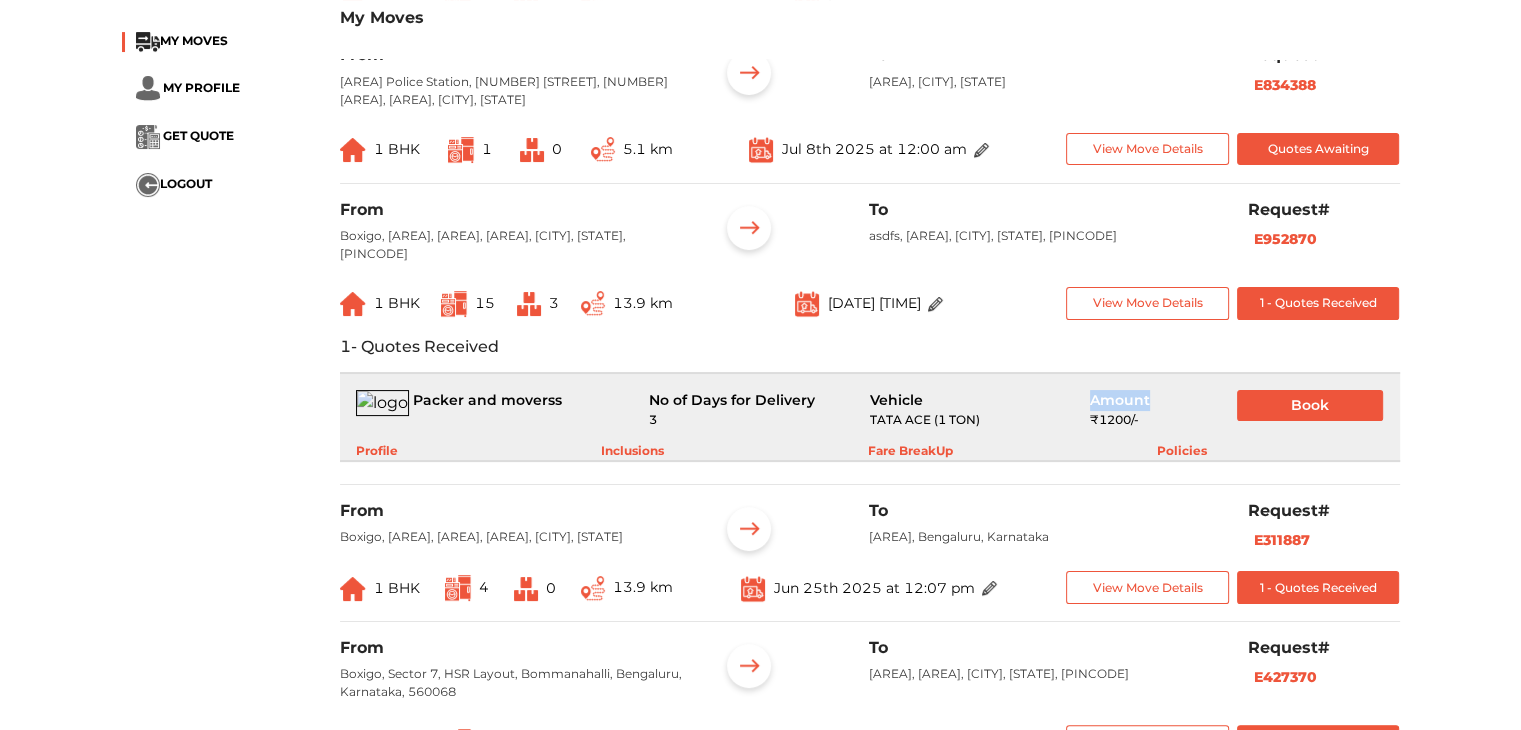 click on "Amount" at bounding box center (1148, 400) 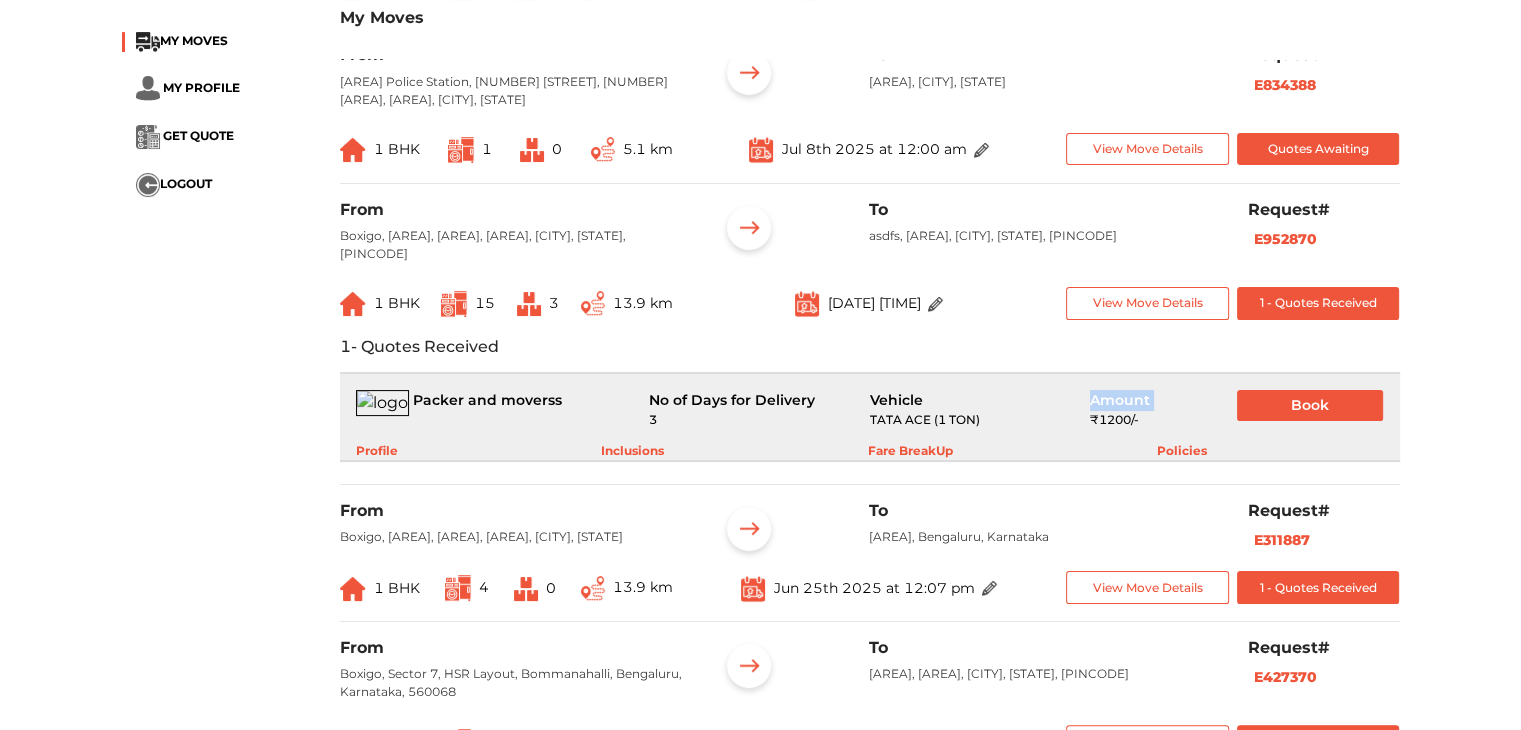 click on "Amount" at bounding box center (1148, 400) 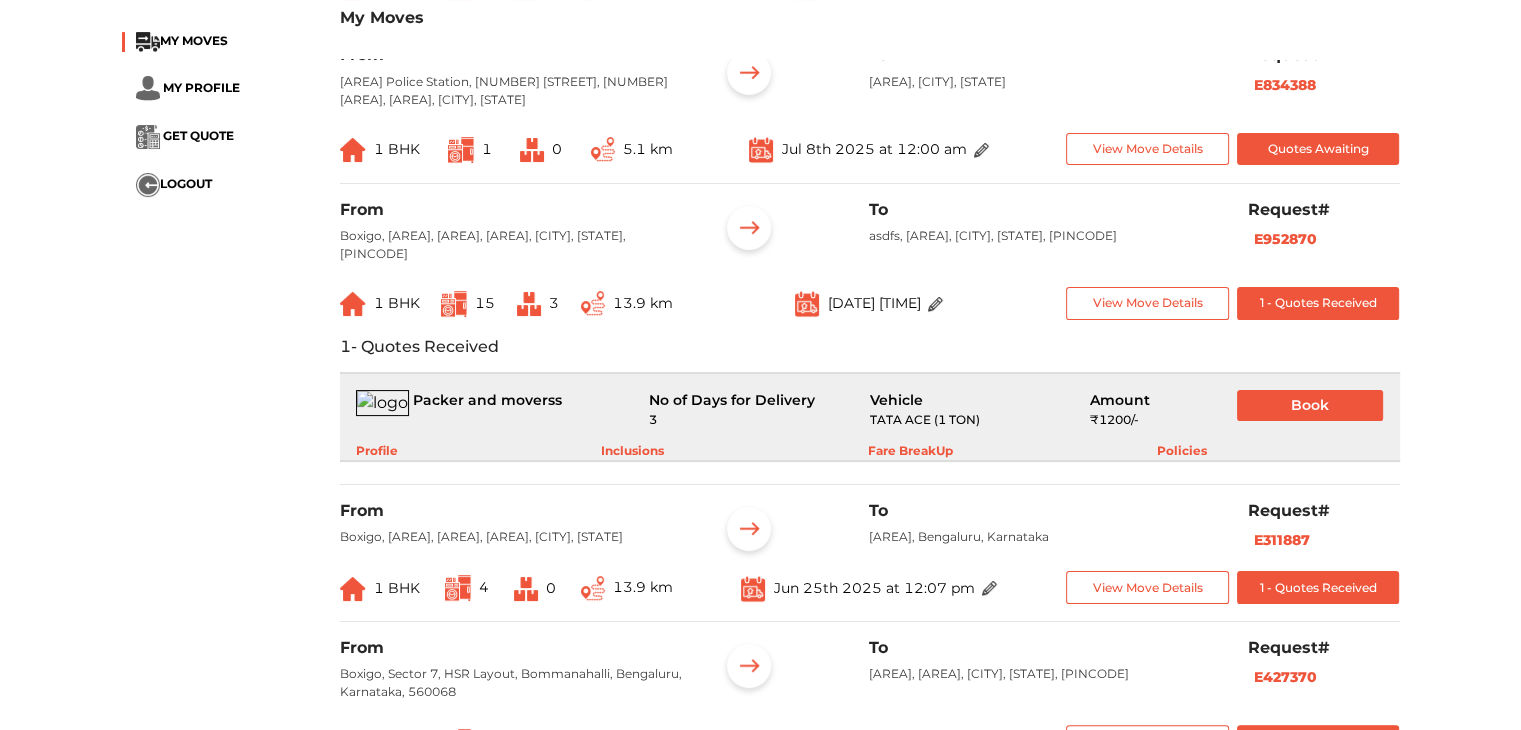 click on "Profile Inclusions Fare BreakUp Policies" at bounding box center [870, 444] 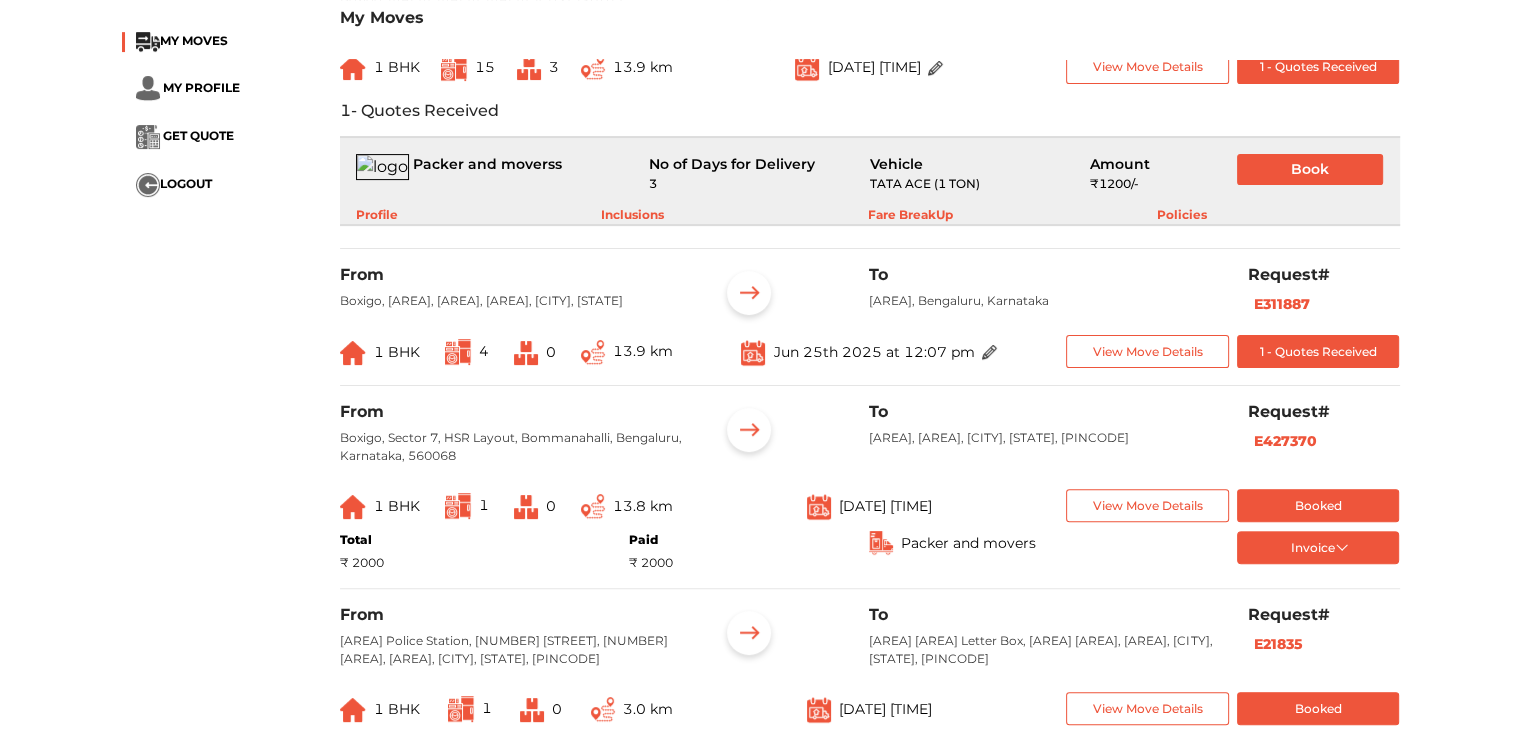 scroll, scrollTop: 700, scrollLeft: 0, axis: vertical 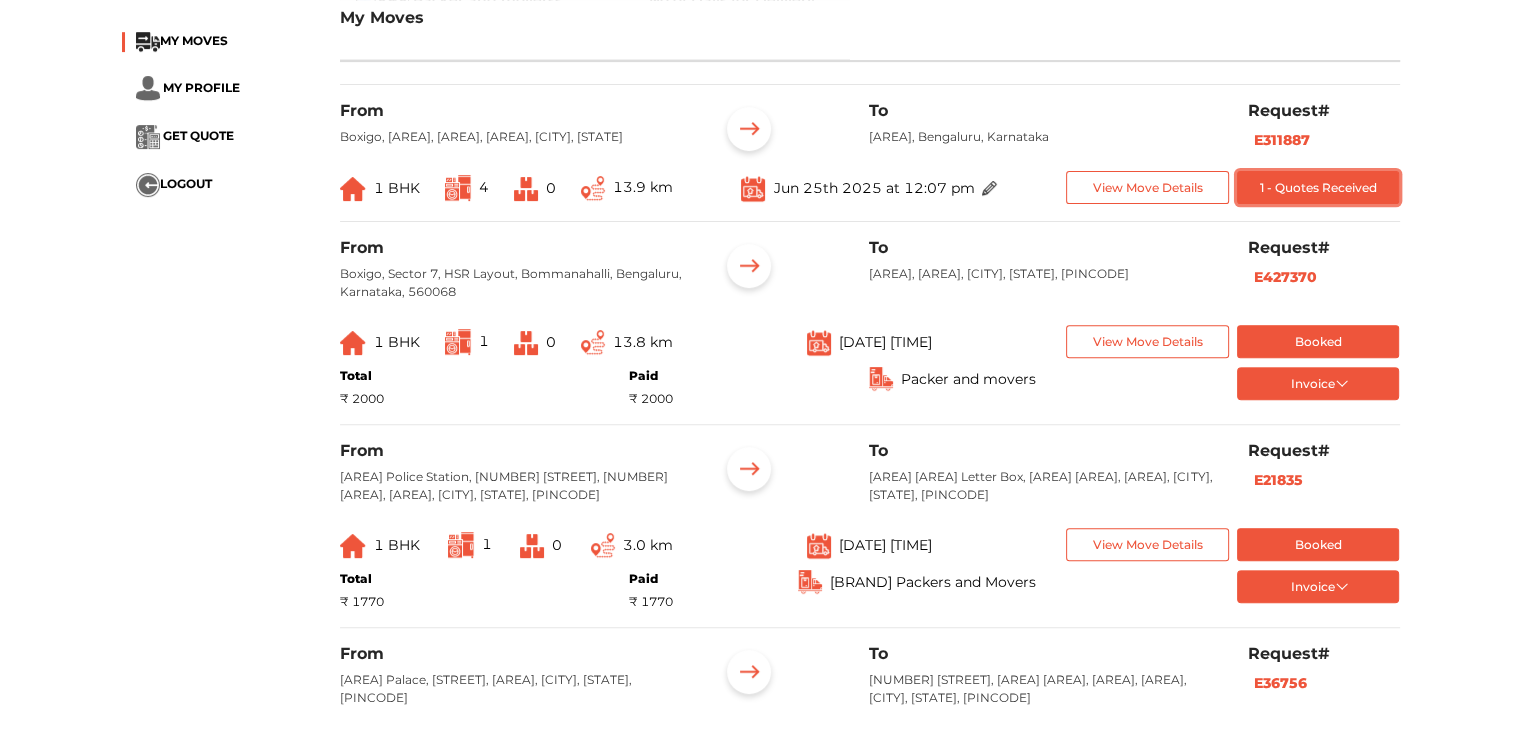 click on "1 - Quotes Received" at bounding box center (1318, 187) 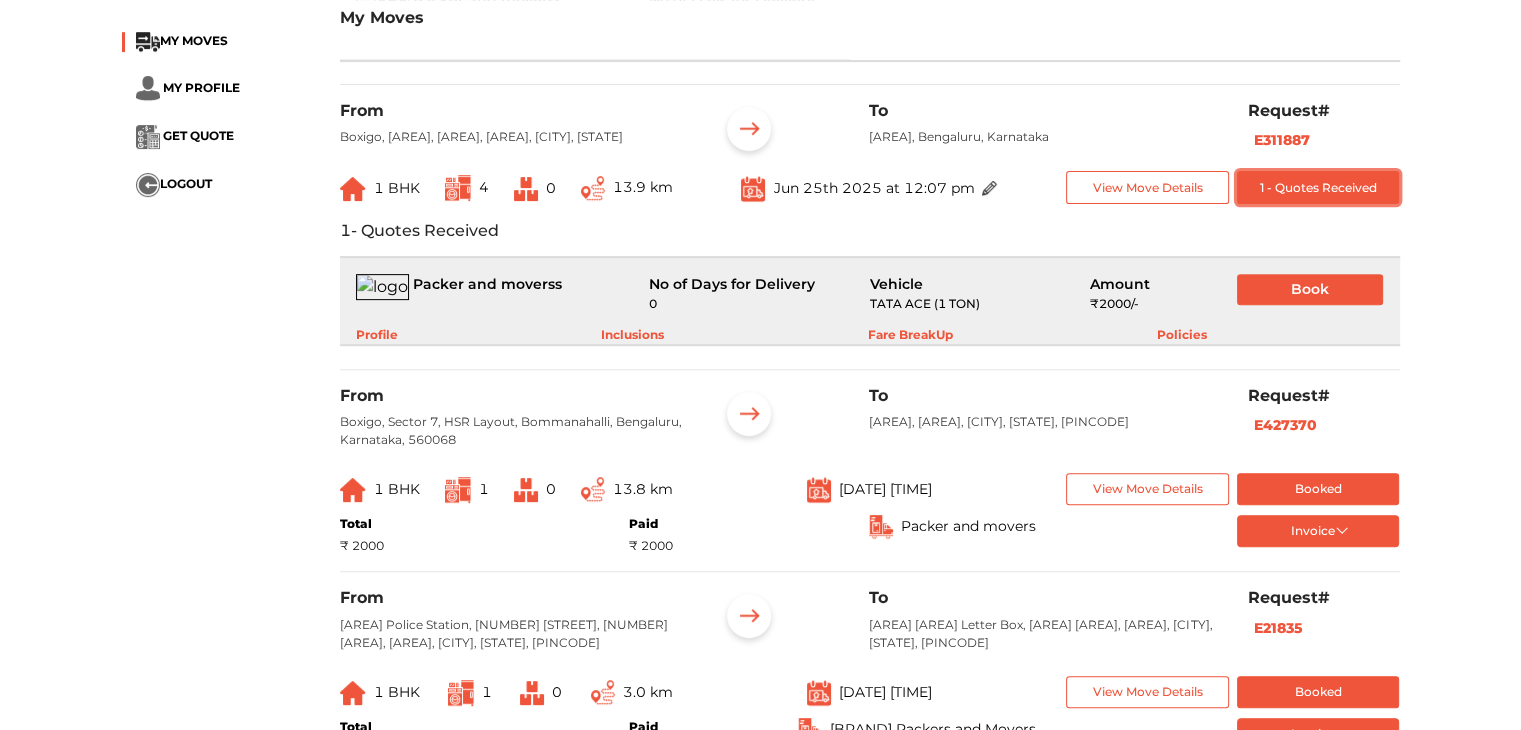 click on "1 - Quotes Received" at bounding box center [1318, 187] 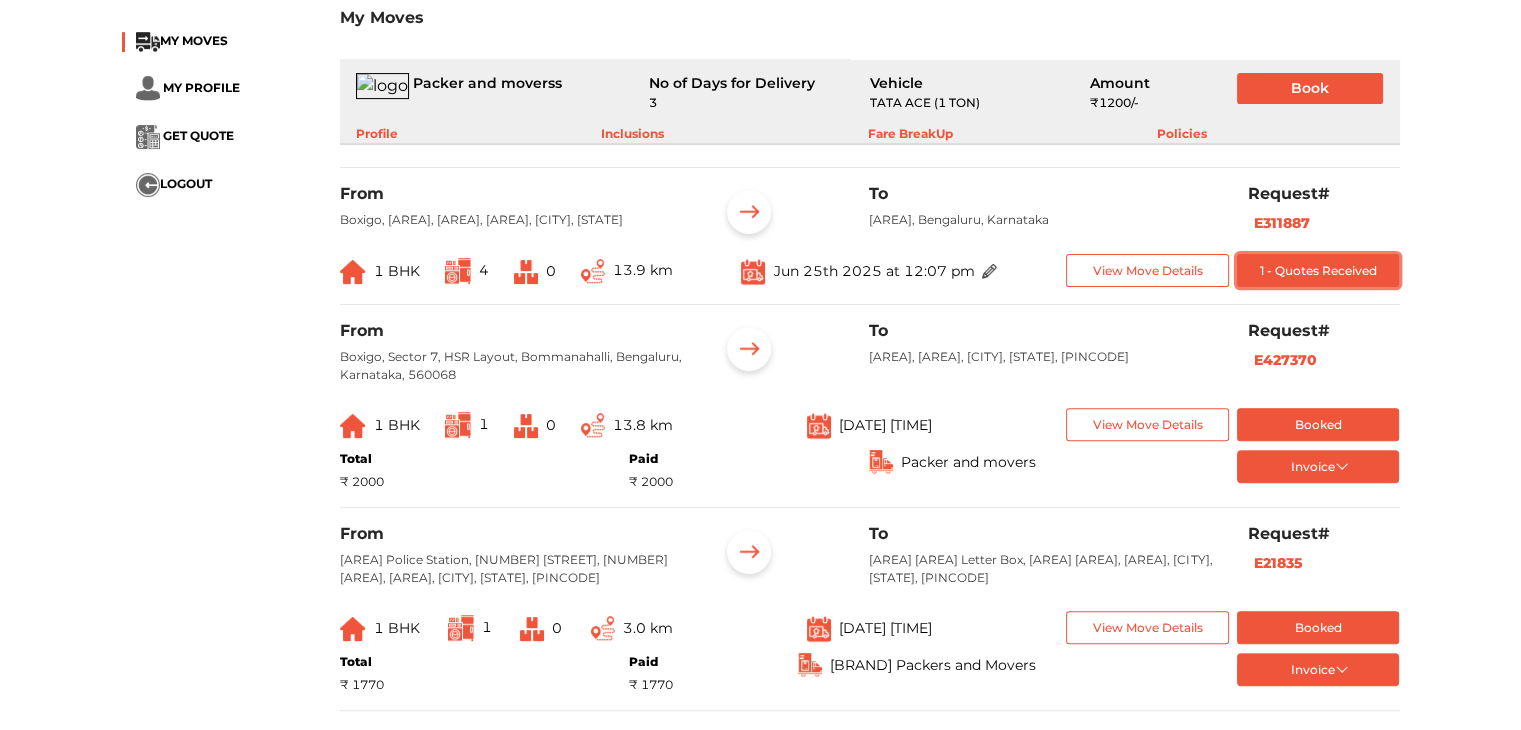 scroll, scrollTop: 500, scrollLeft: 0, axis: vertical 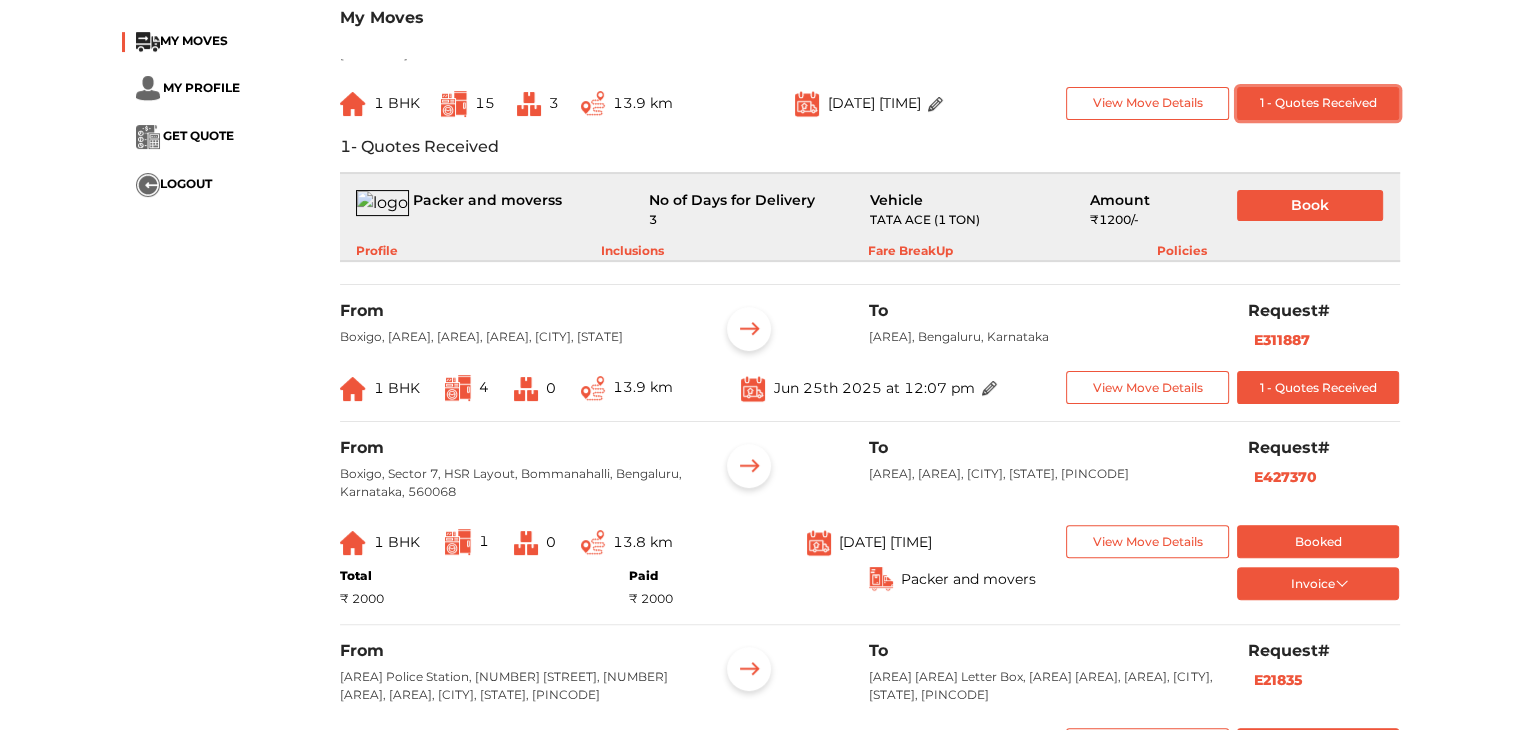 click on "1 - Quotes Received" at bounding box center (1318, 103) 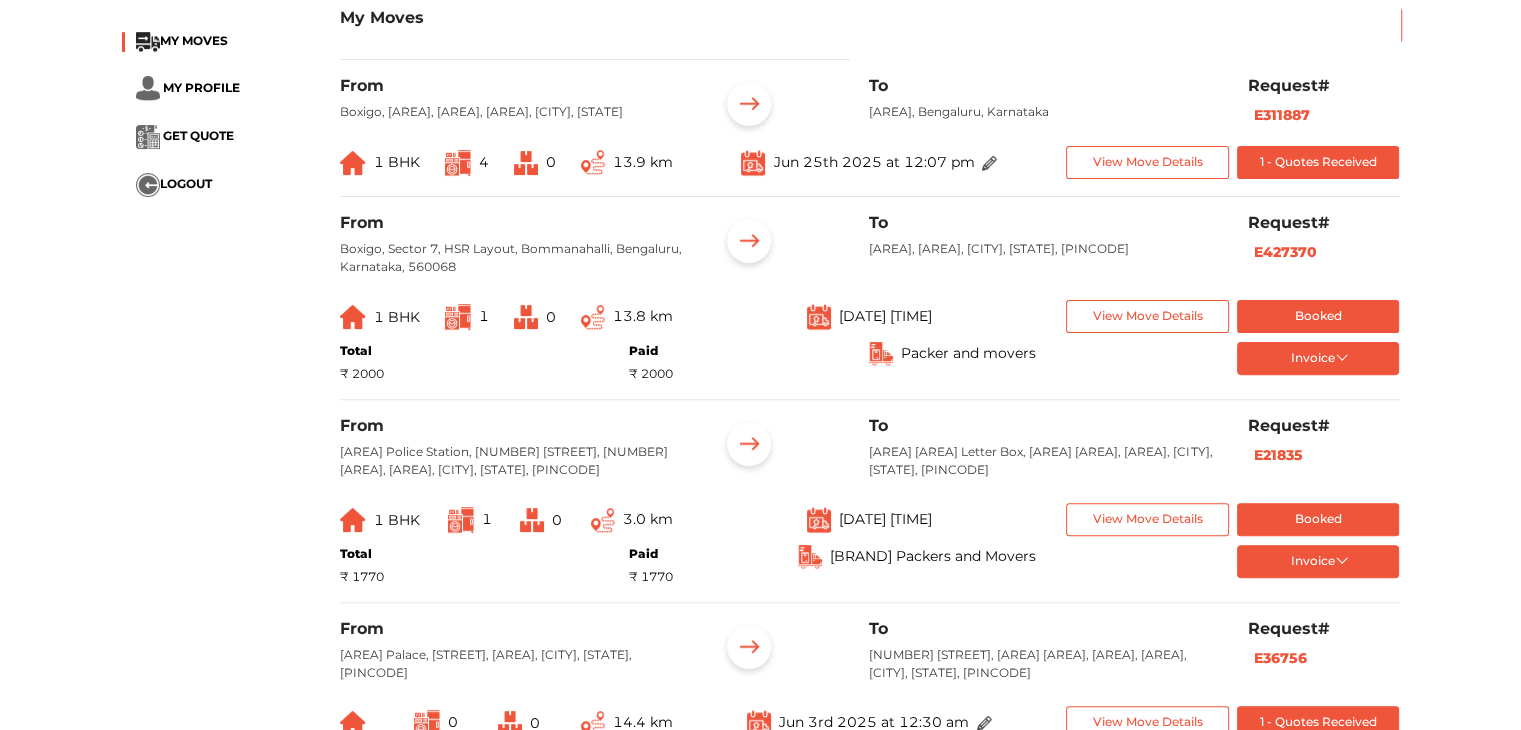 scroll, scrollTop: 600, scrollLeft: 0, axis: vertical 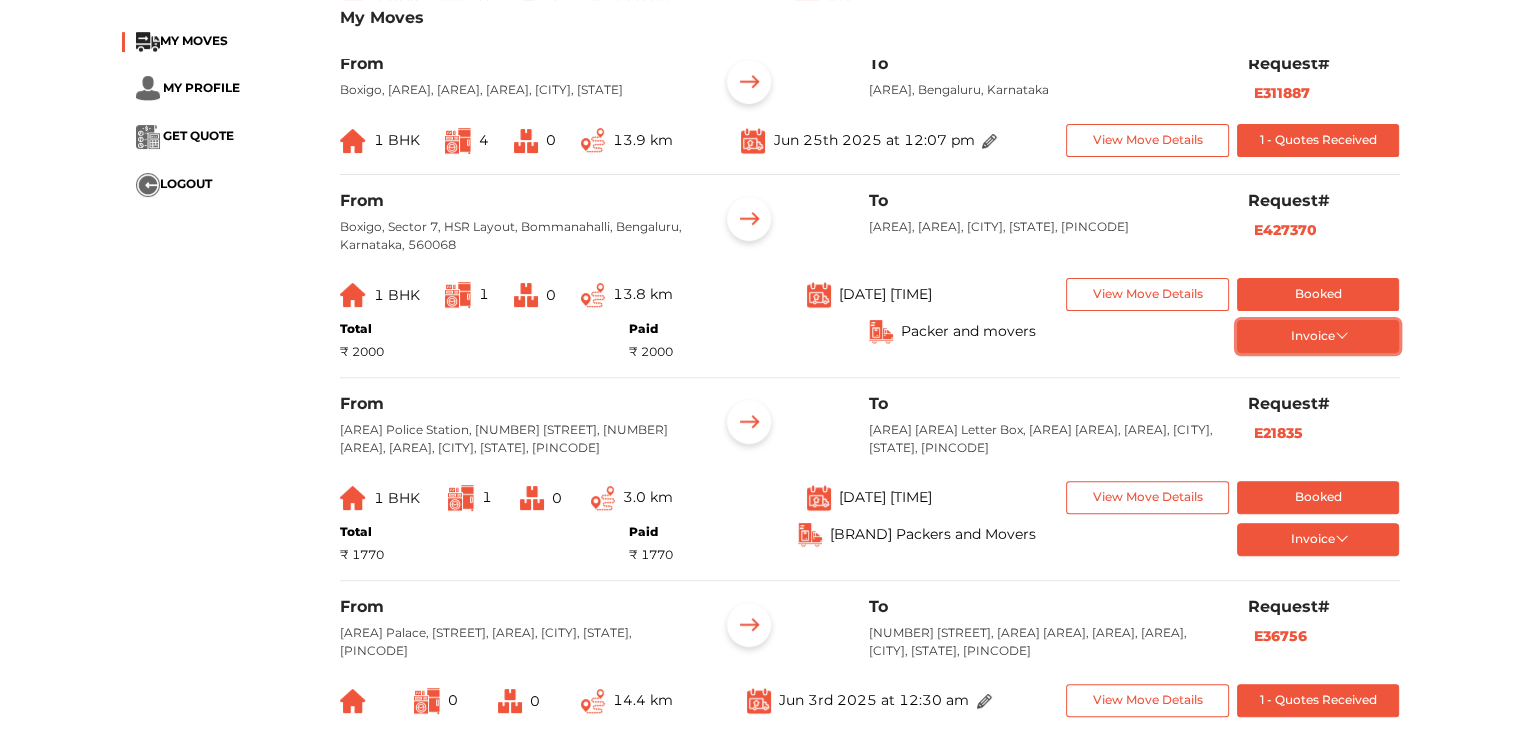 click on "Invoice" at bounding box center [1318, 336] 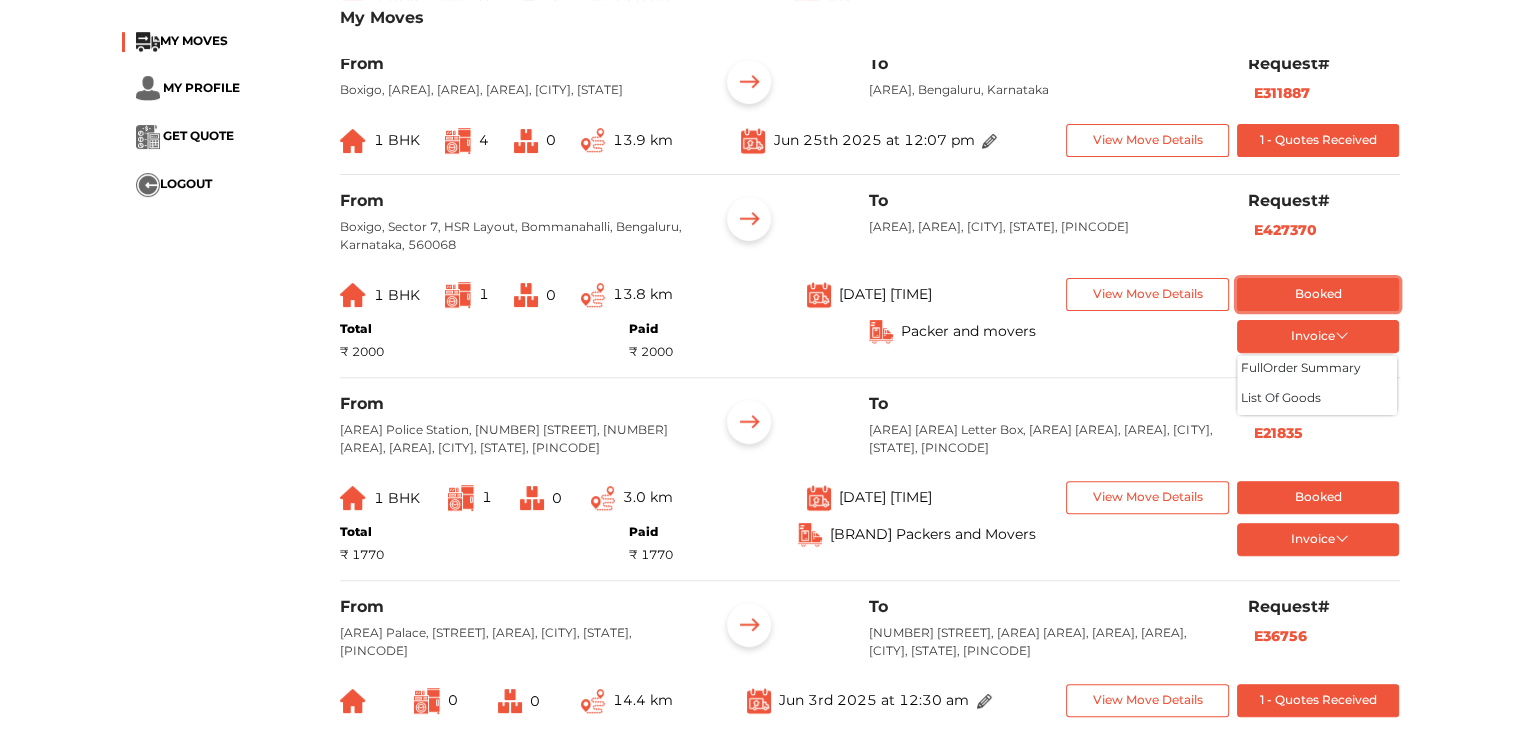 click on "Booked" at bounding box center (1318, 294) 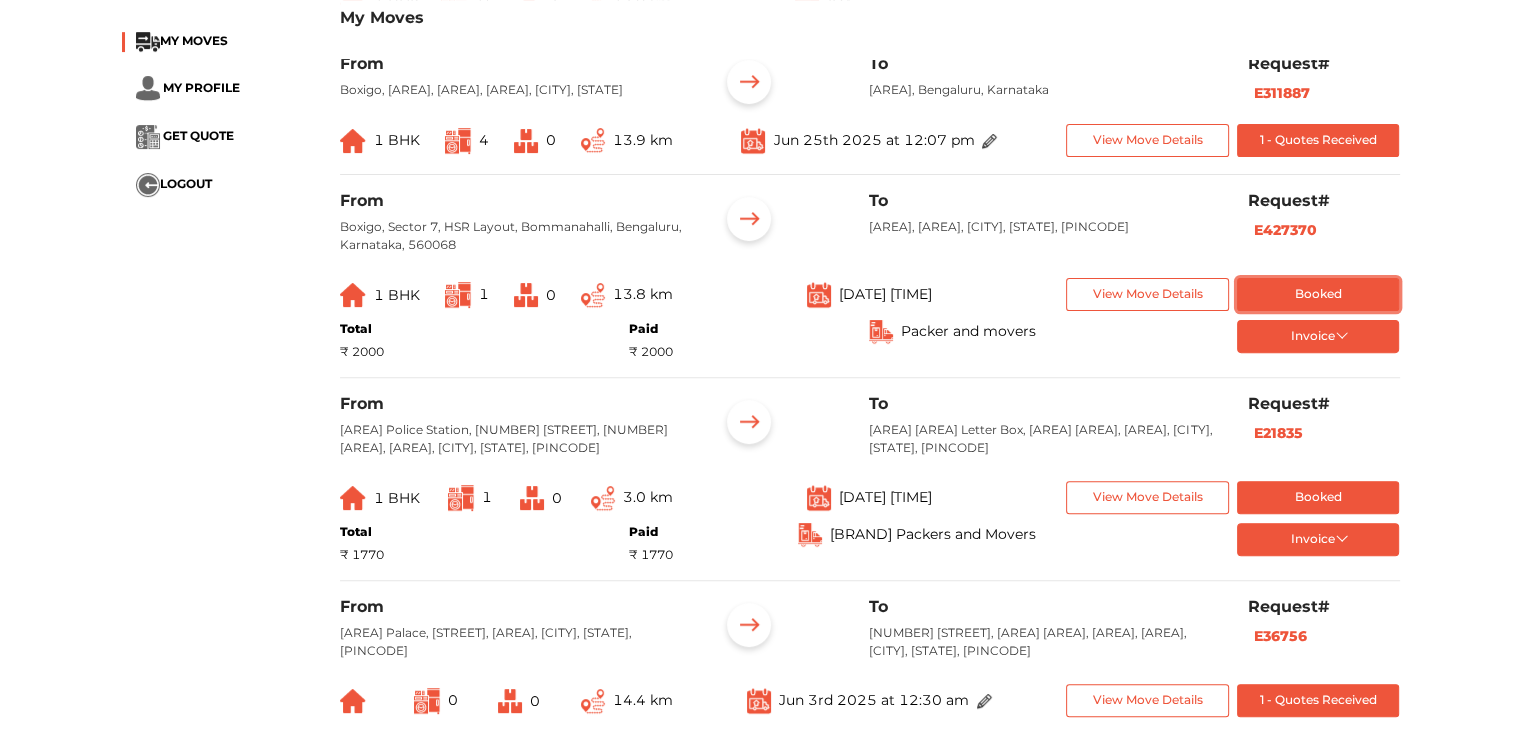 click on "Booked" at bounding box center [1318, 294] 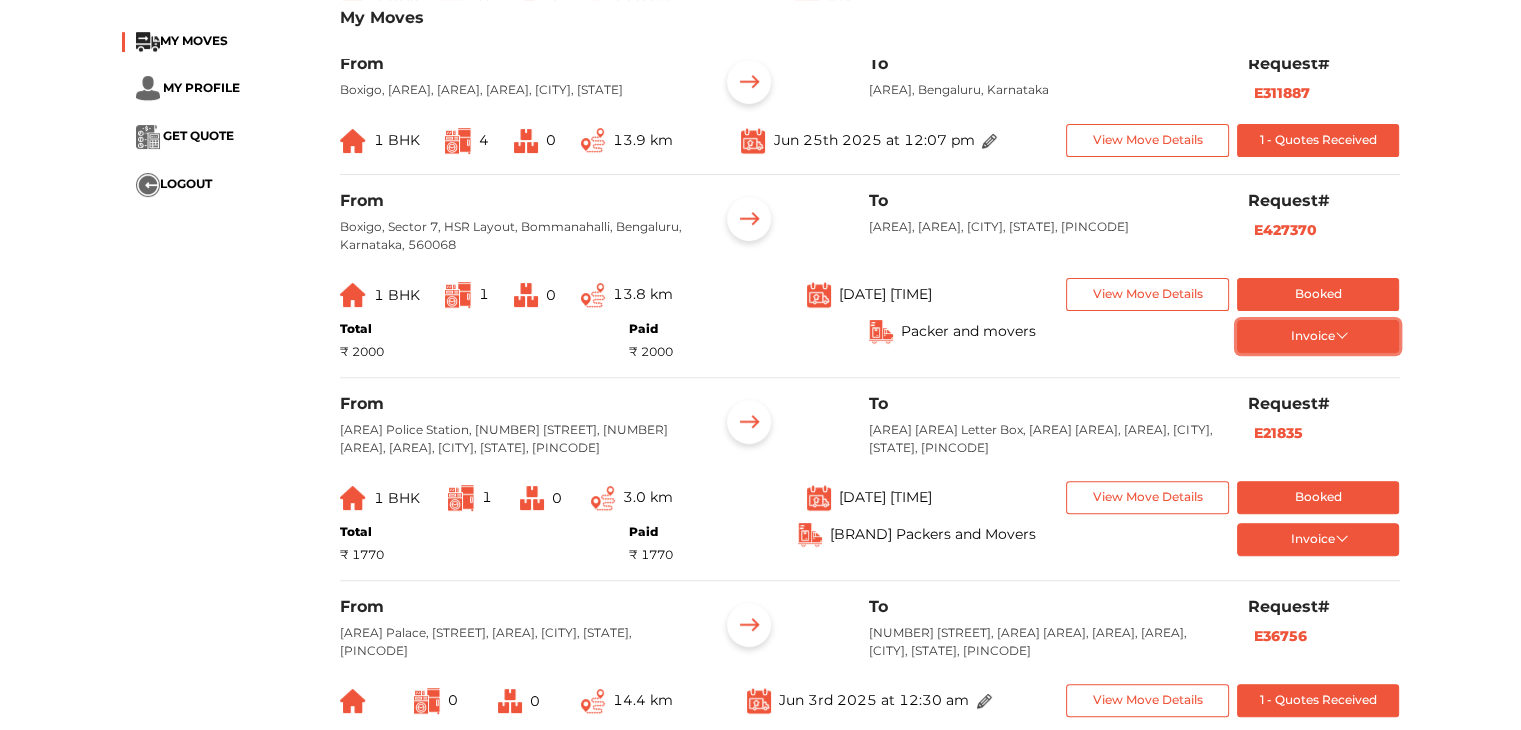 click on "Invoice" at bounding box center [1318, 336] 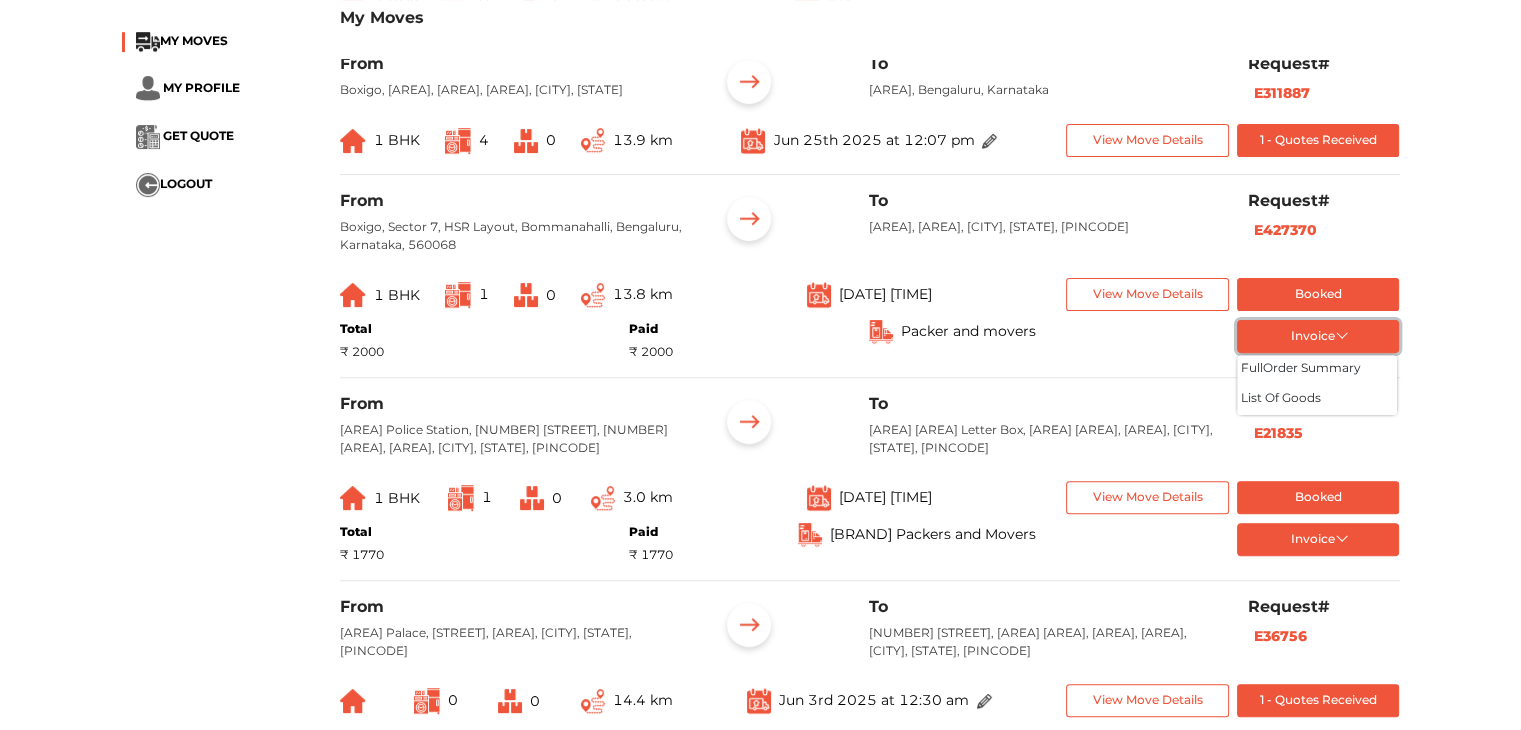 scroll, scrollTop: 700, scrollLeft: 0, axis: vertical 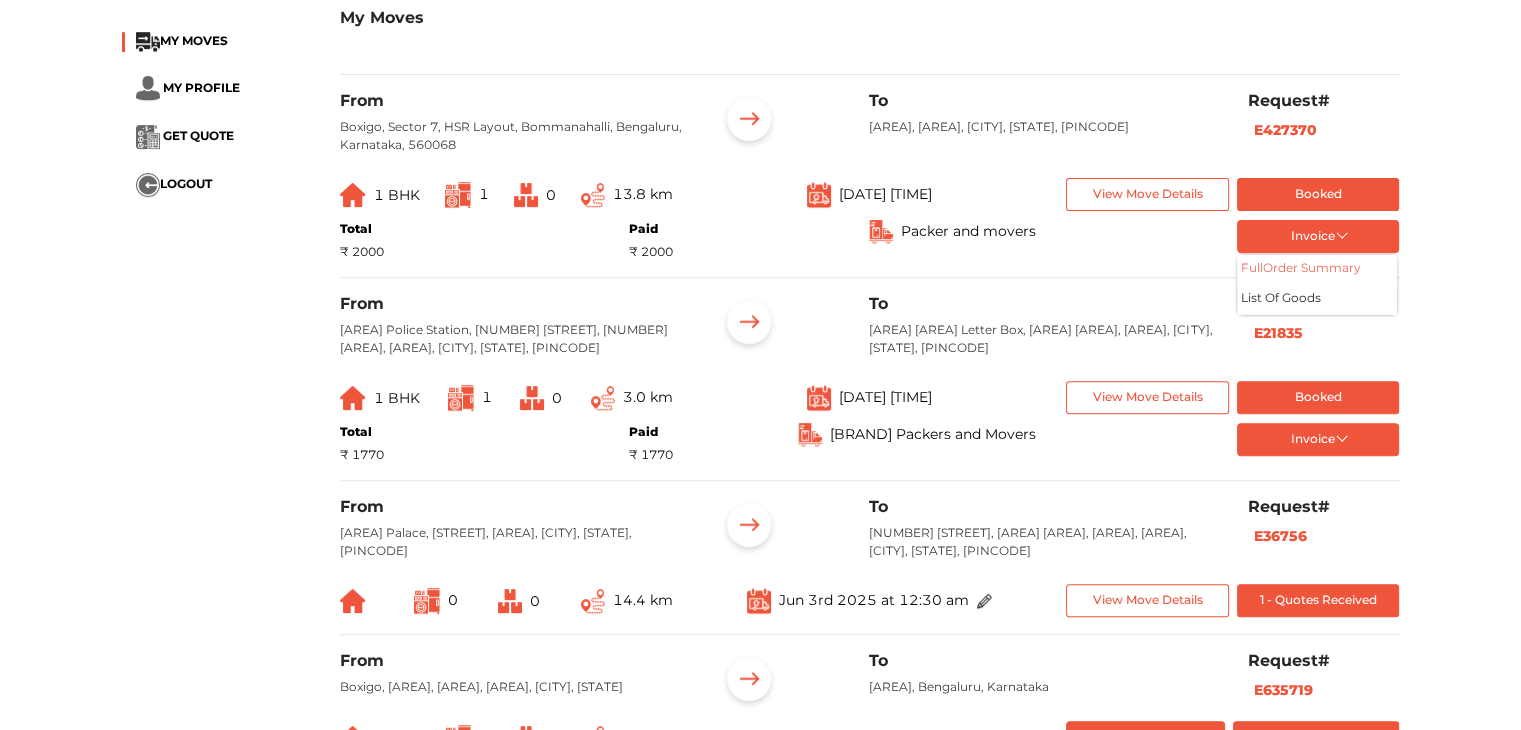 click on "full  Order summary" at bounding box center (1317, 270) 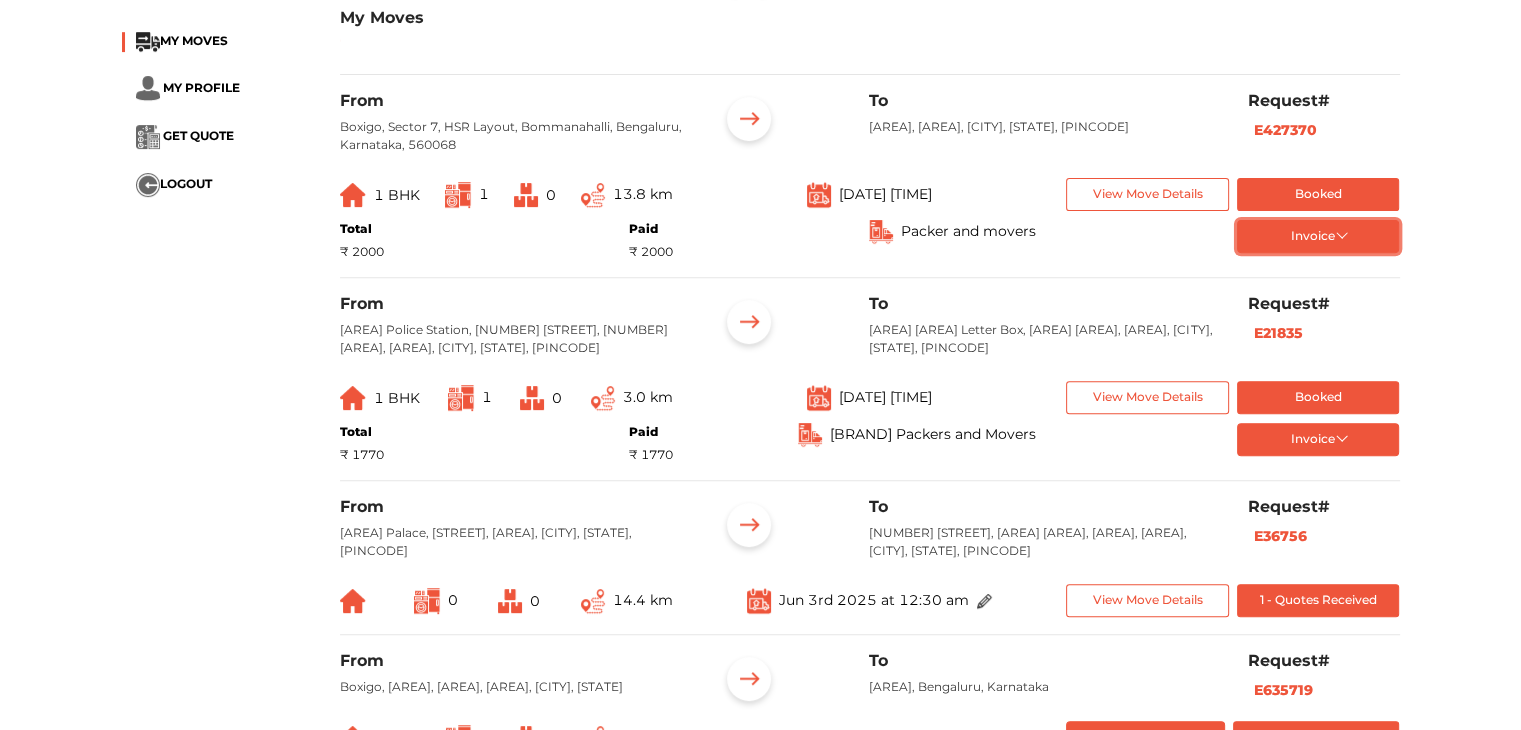 click on "Invoice" at bounding box center (1318, 236) 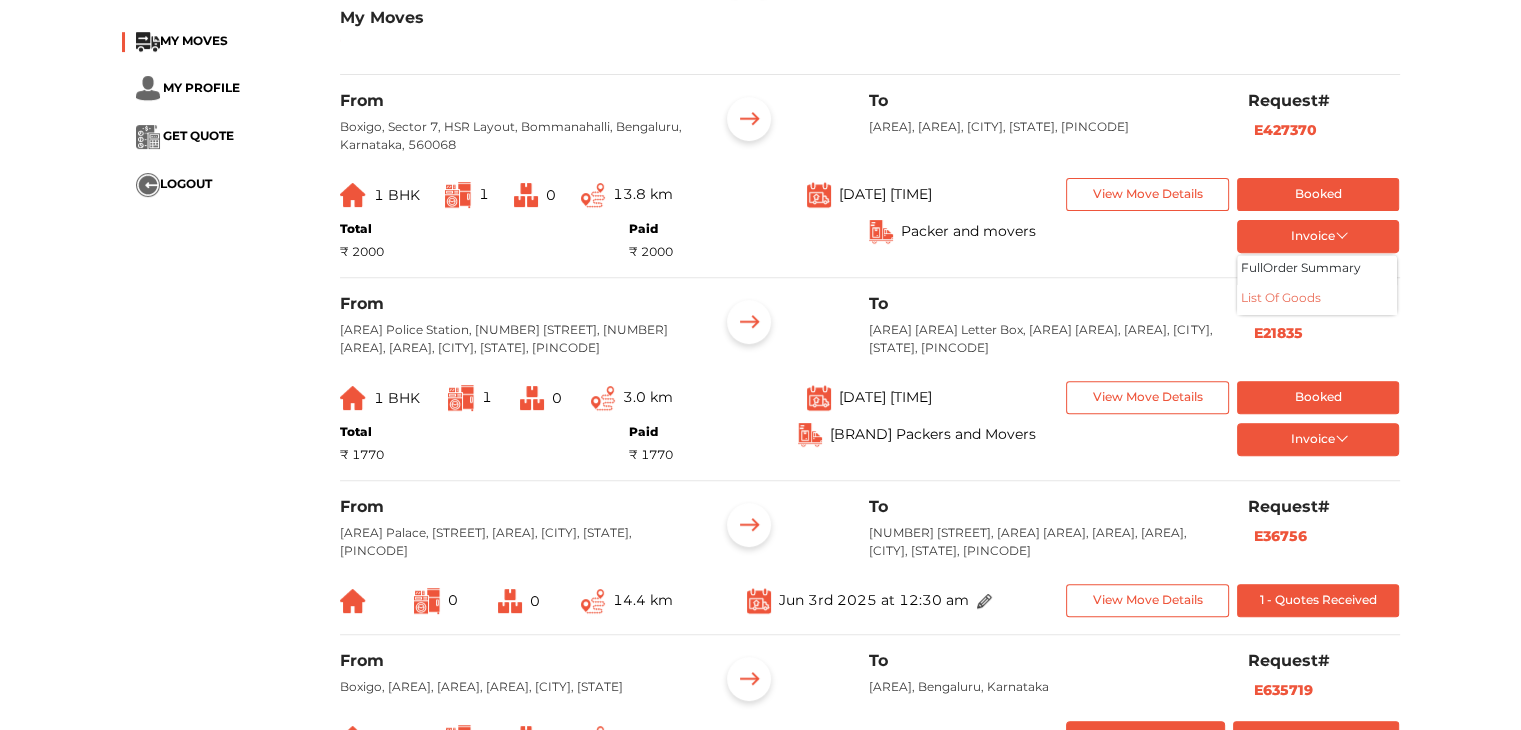 click on "List of Goods" at bounding box center [1317, 300] 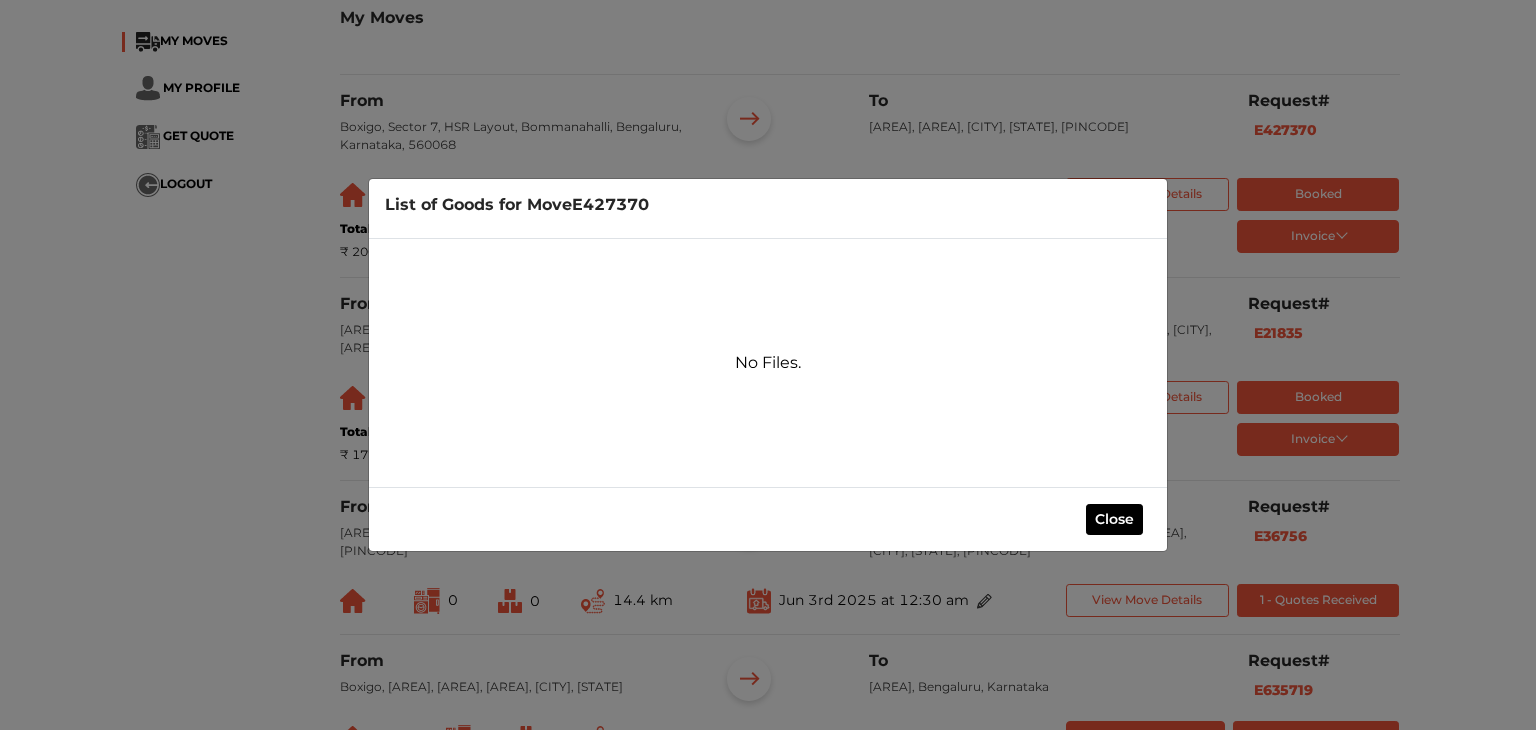 click on "No Files." at bounding box center (768, 363) 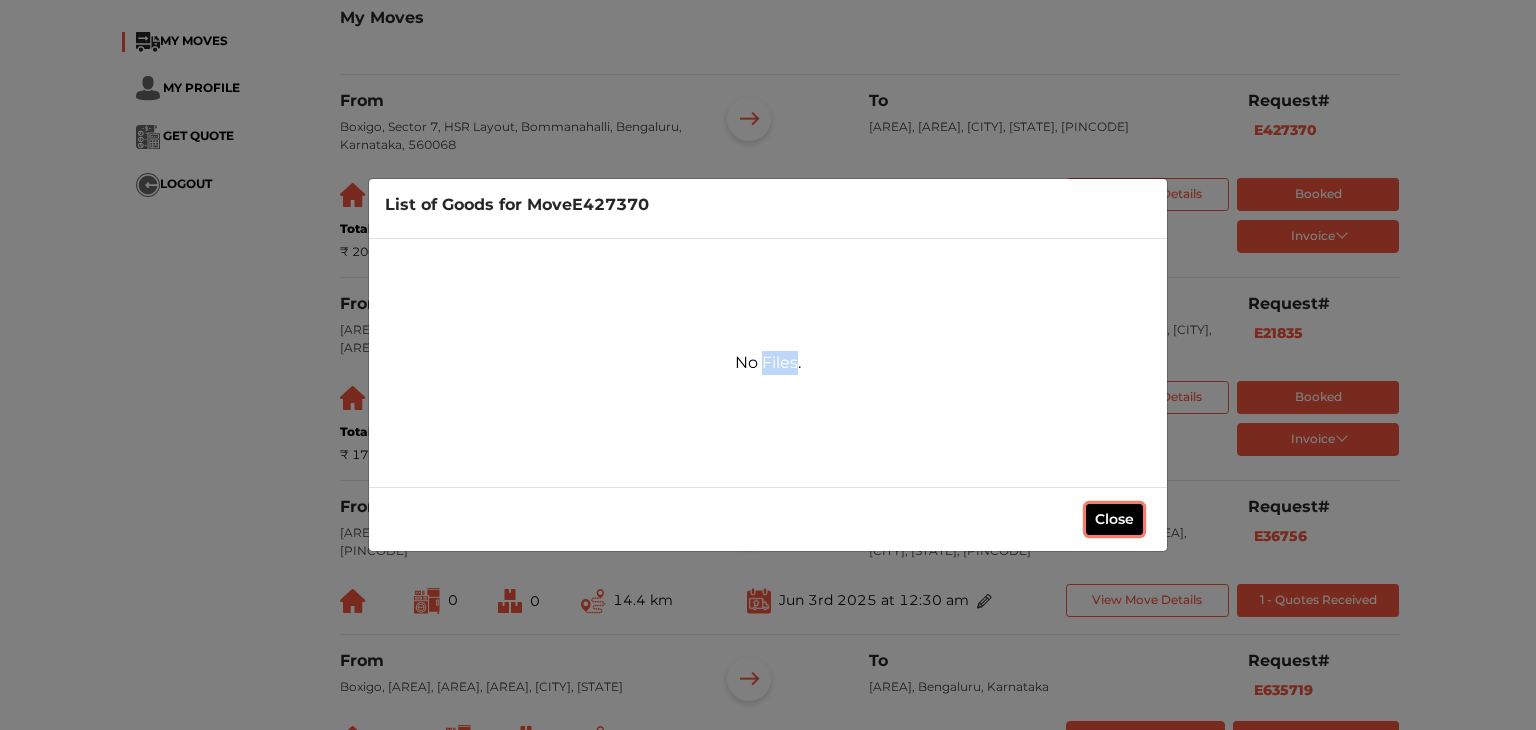 click on "Close" at bounding box center (1114, 519) 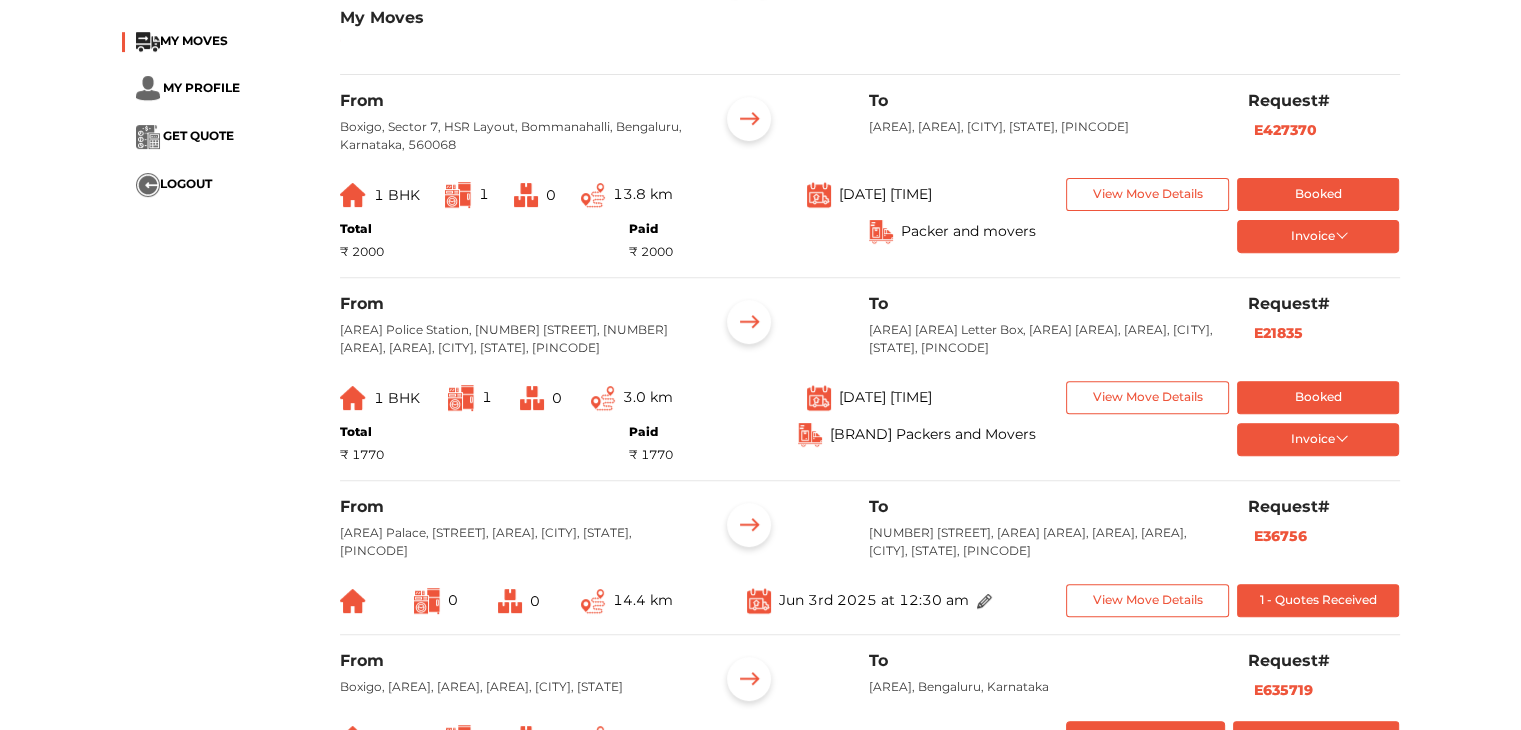 click on "From Boxigo, Sector 7, HSR Layout, Bommanahalli, Bengaluru, Karnataka, 560068 To Vasanth Nagar, Vasanth Nagar, Bengaluru, Karnataka, 560035 Request# E427370 1 BHK 1 0 13.8 km Jun 28th 2025 at 12:00 am View Move Details Booked Total ₹ 2000 Paid ₹ 2000 Packer and movers Invoice full Order summary List of Goods" at bounding box center (870, 184) 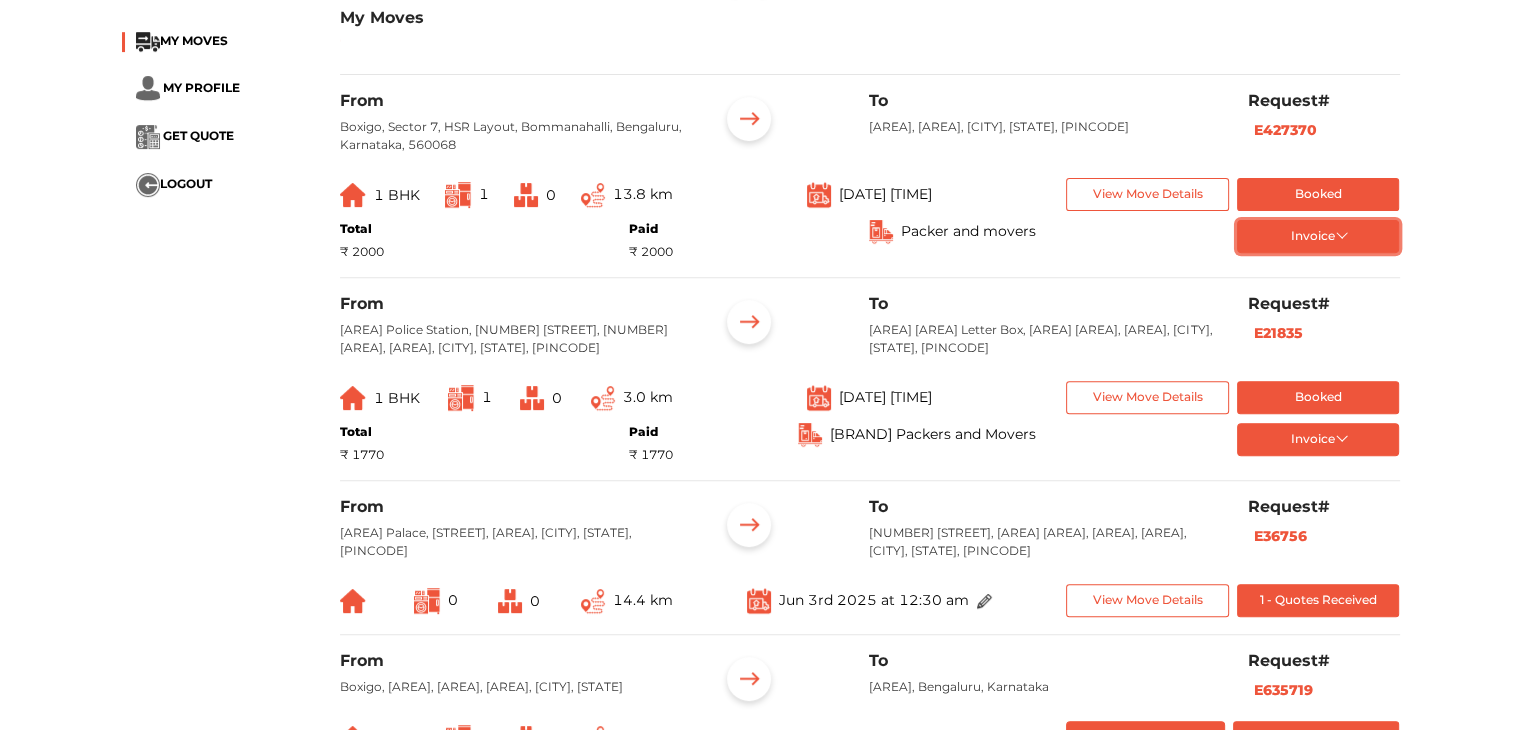 click on "Invoice" at bounding box center [1318, 236] 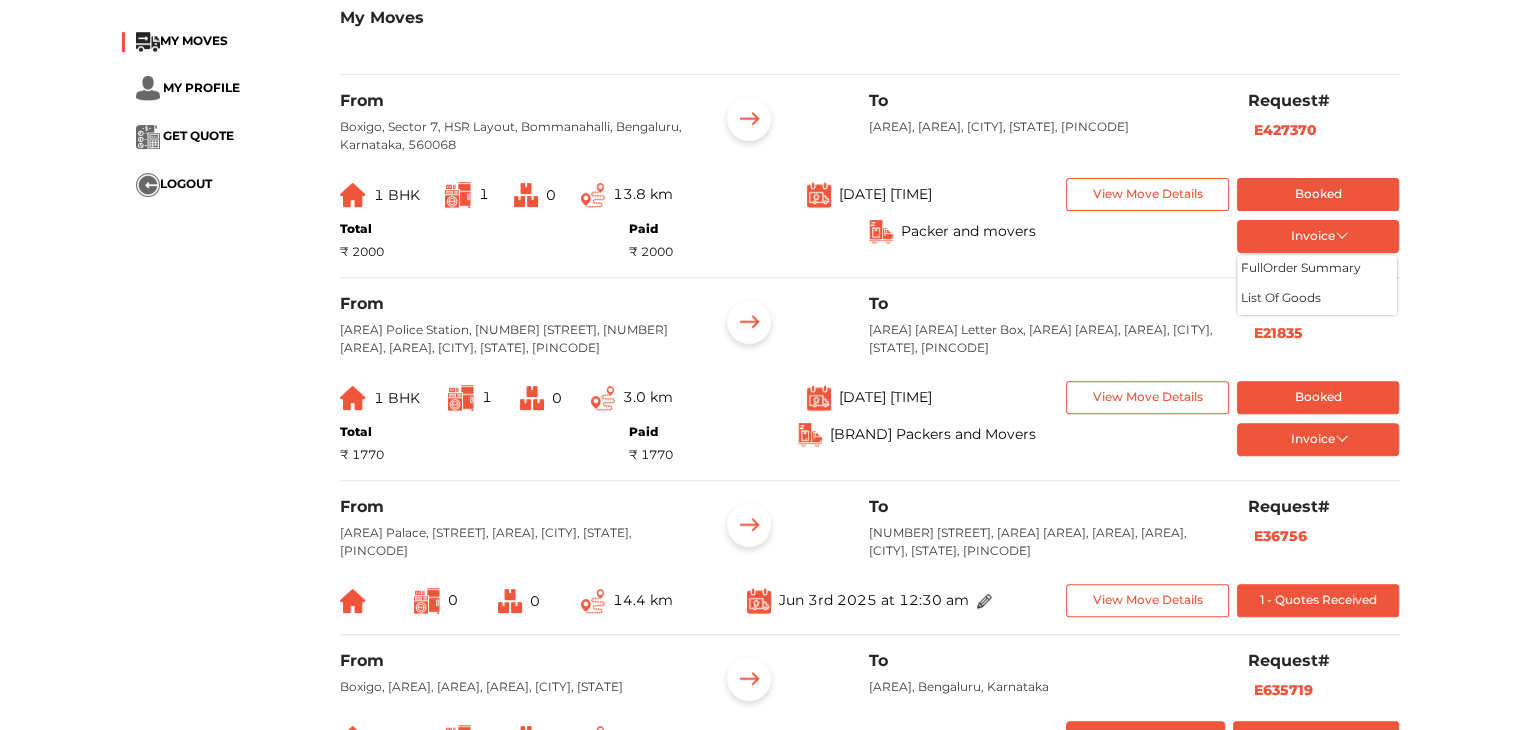 click on "Packer and movers" at bounding box center [968, 231] 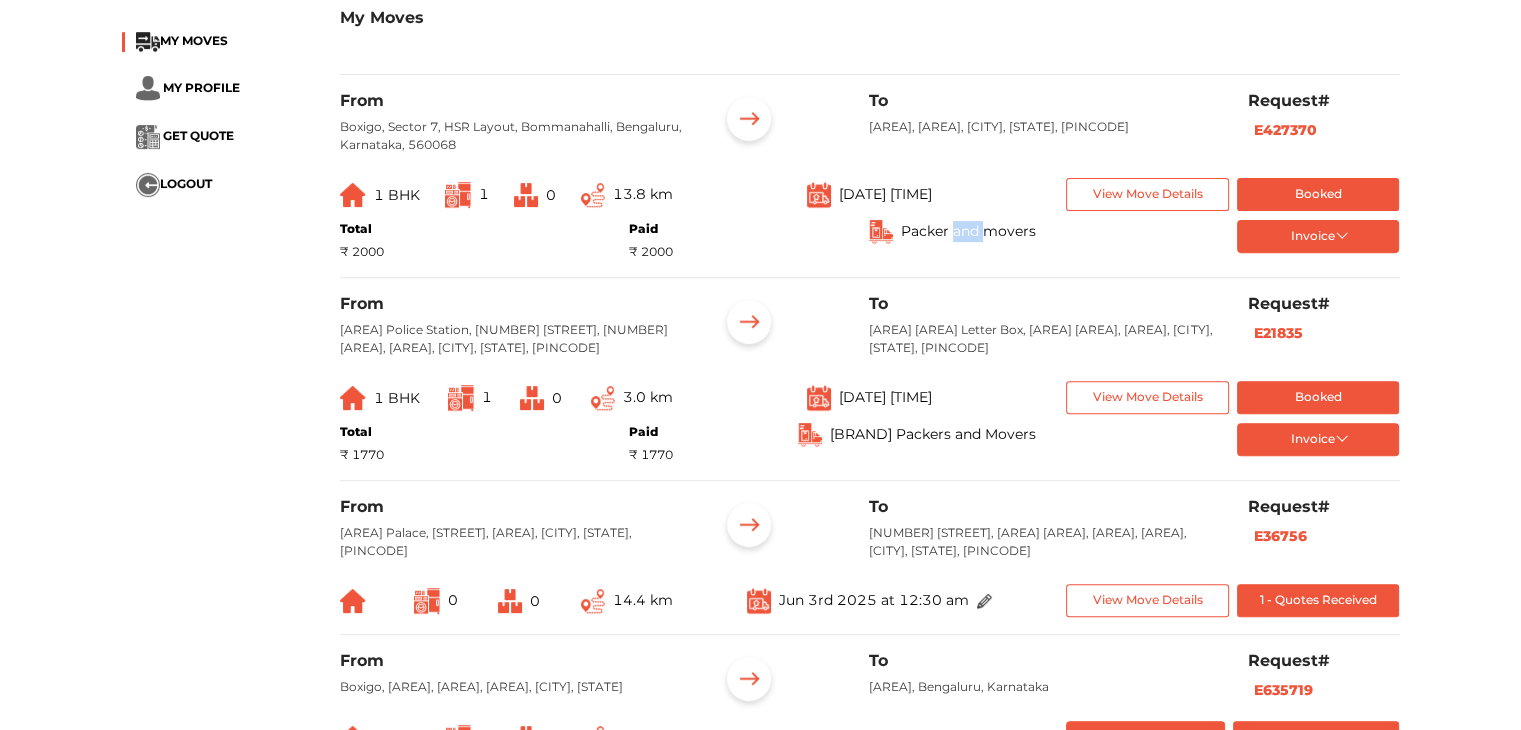 click on "Packer and movers" at bounding box center [968, 231] 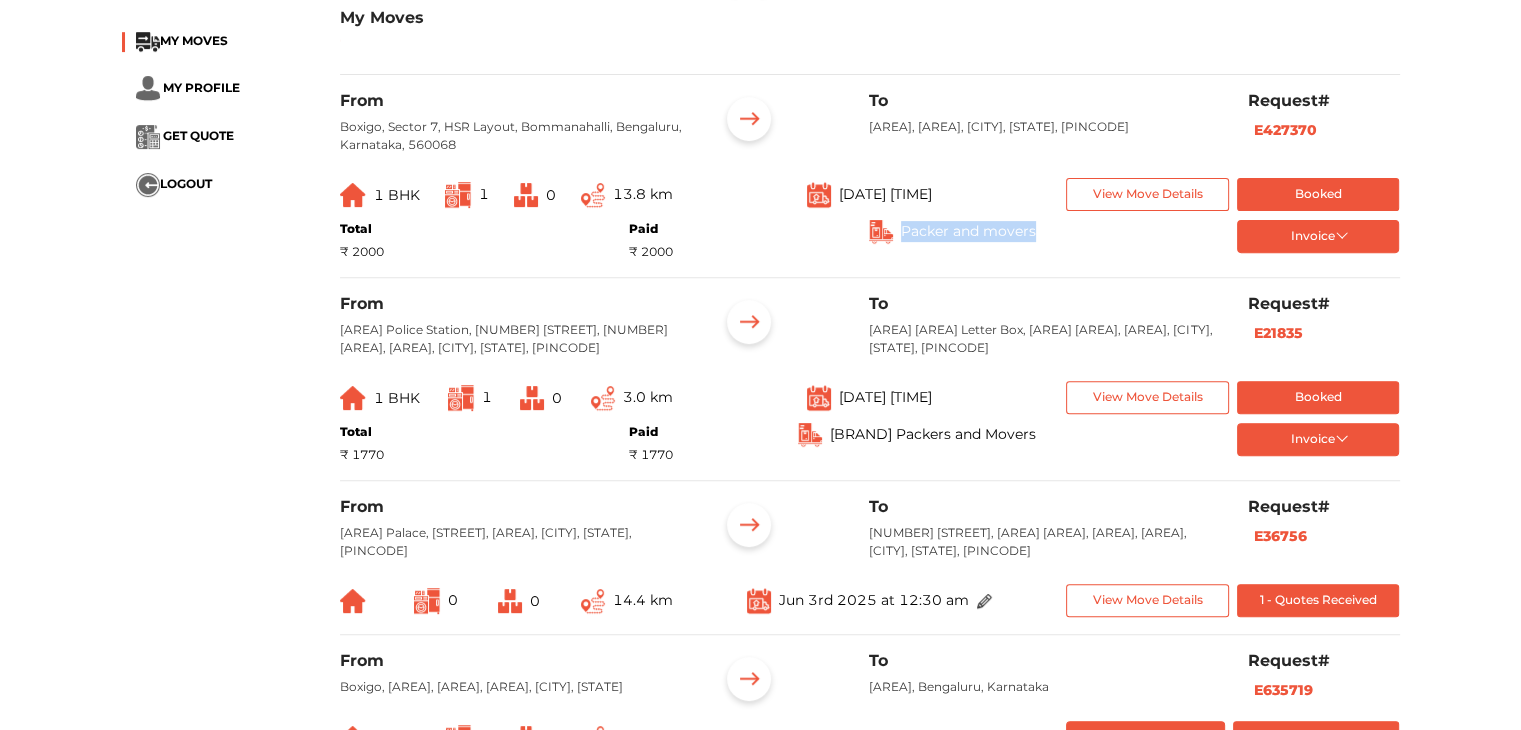 click on "Packer and movers" at bounding box center [968, 231] 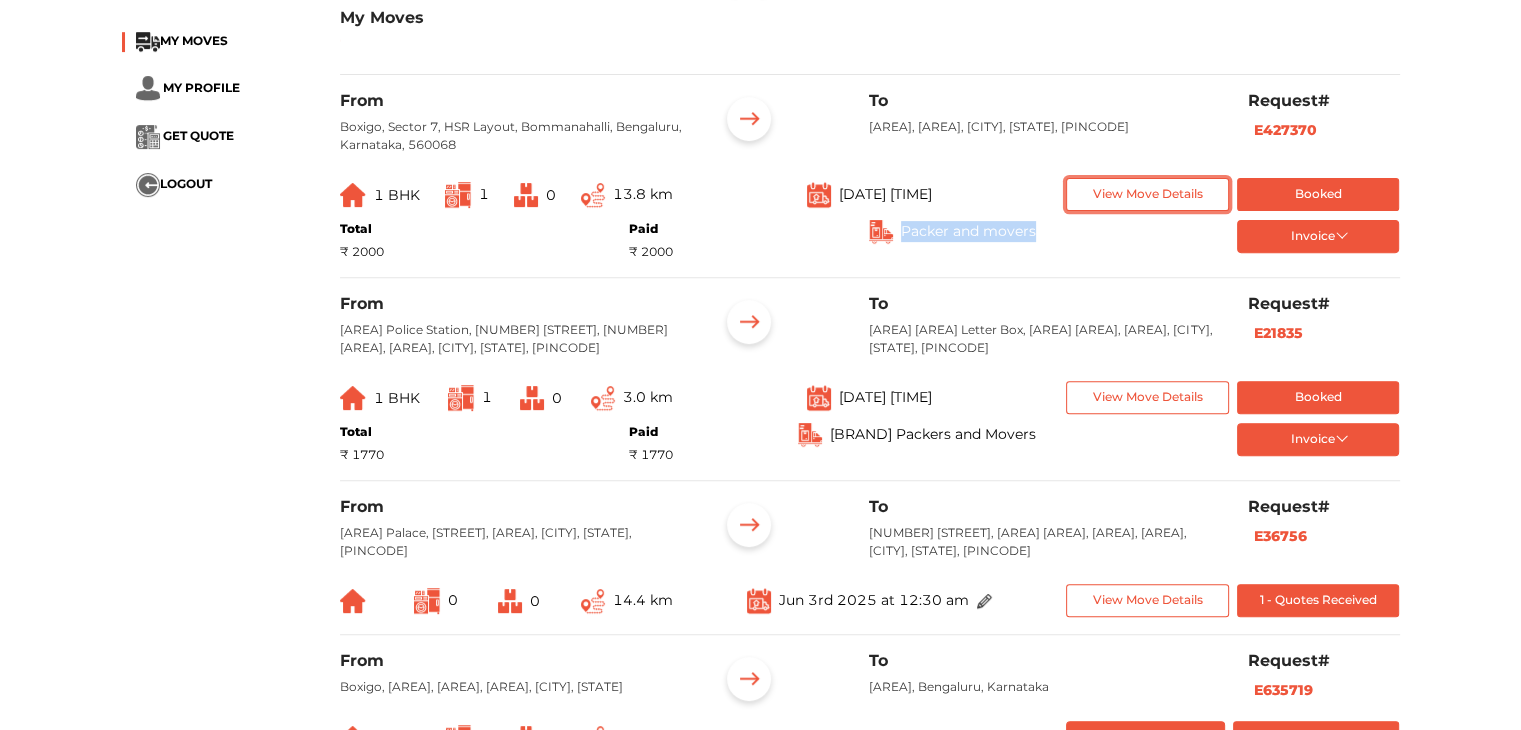 click on "View Move Details" at bounding box center [1147, 194] 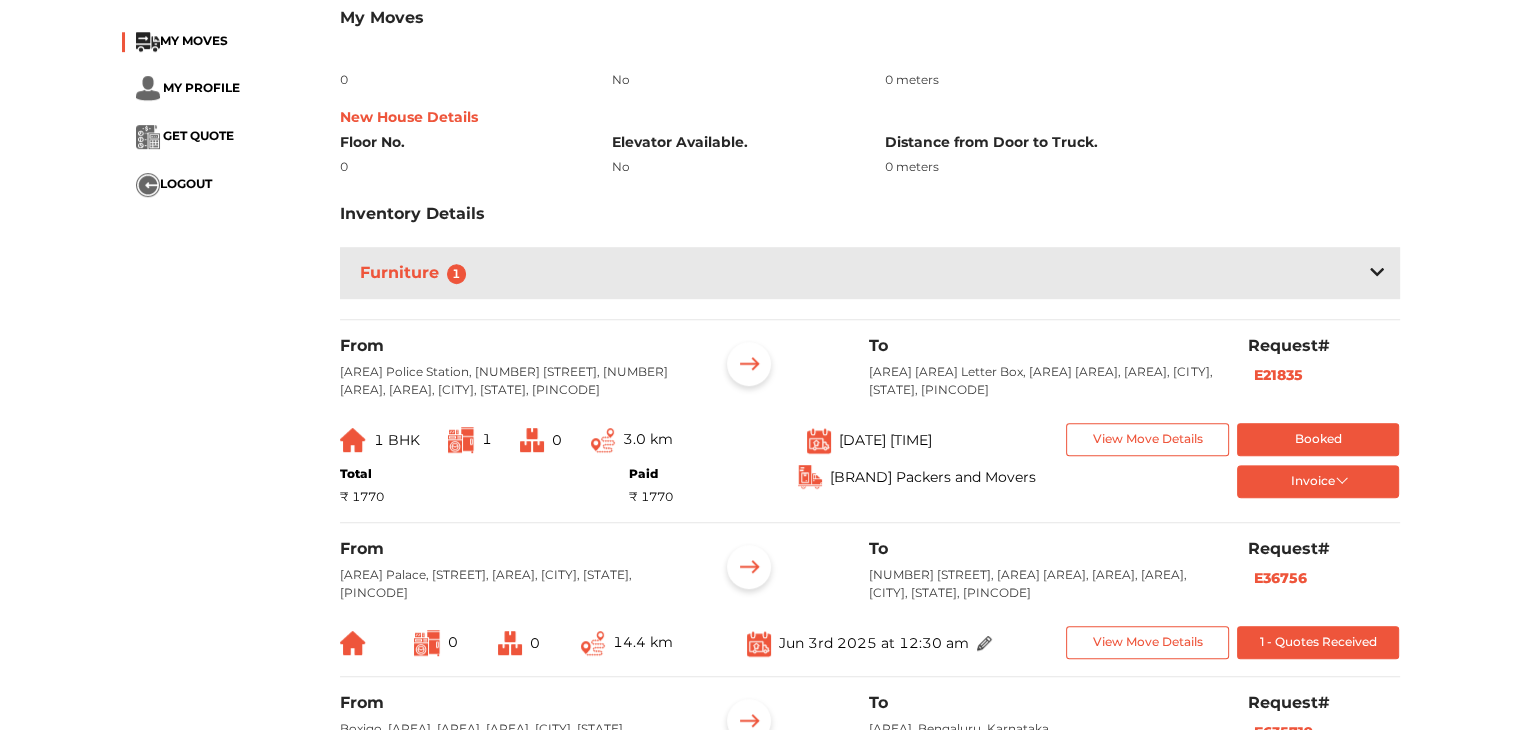 scroll, scrollTop: 700, scrollLeft: 0, axis: vertical 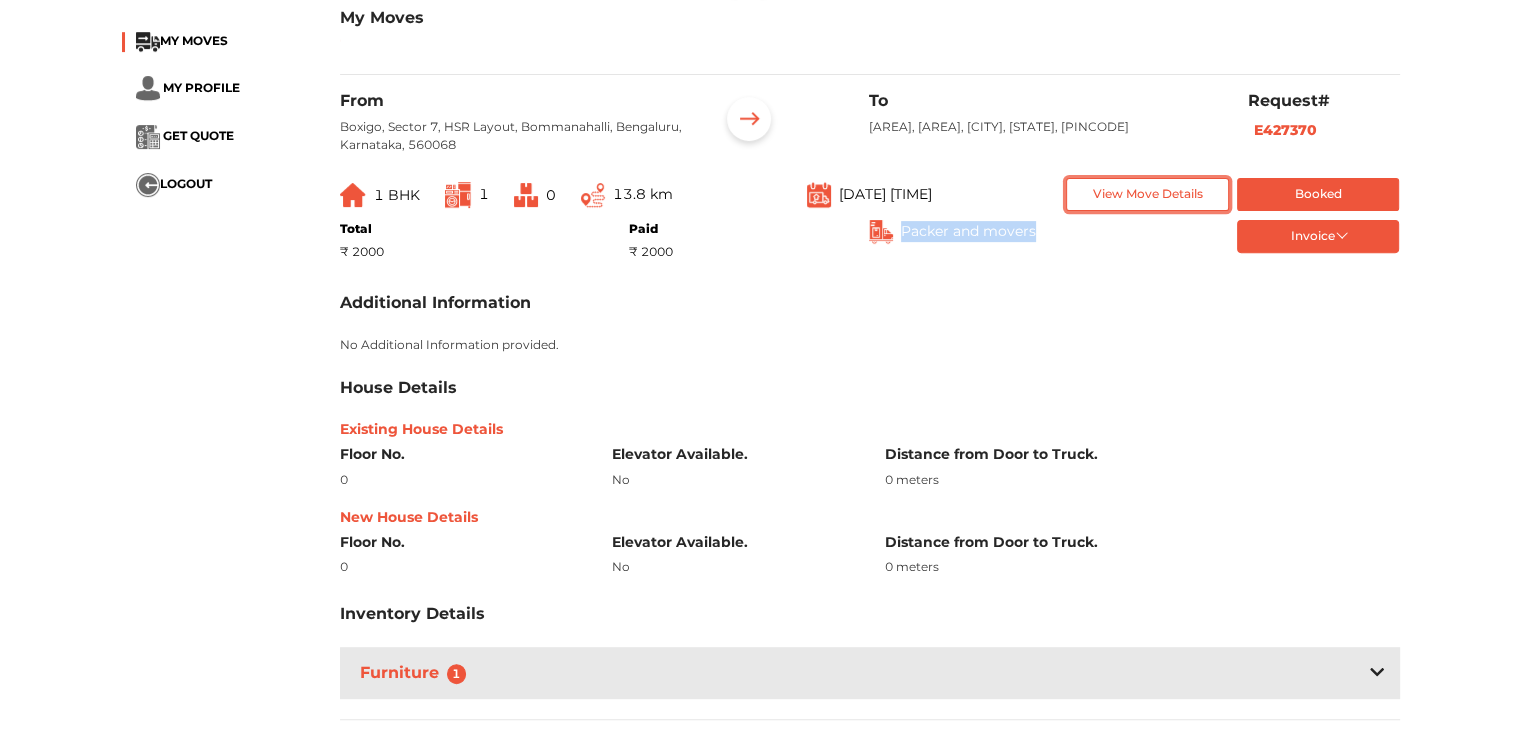 click on "View Move Details" at bounding box center (1147, 194) 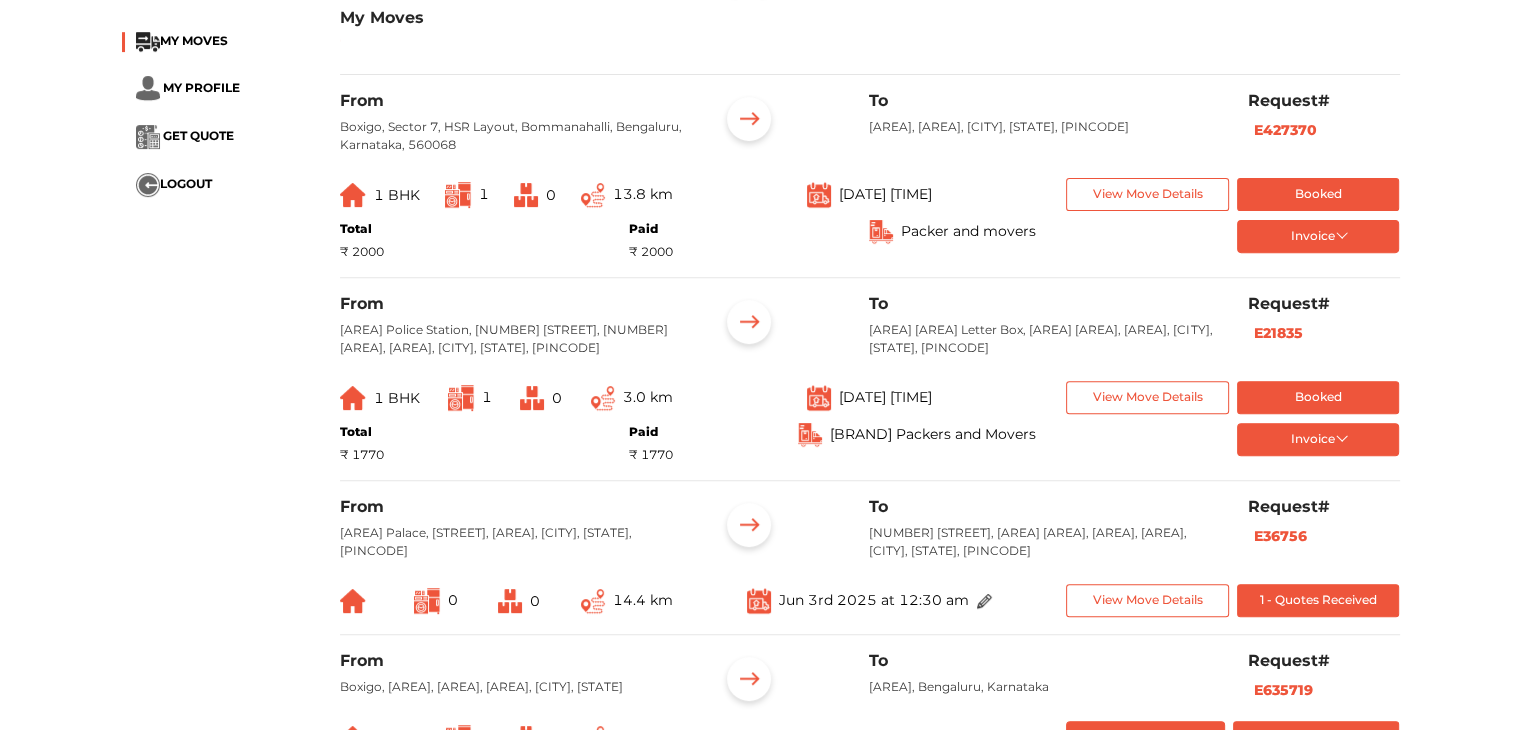 click on "To" at bounding box center [1043, 303] 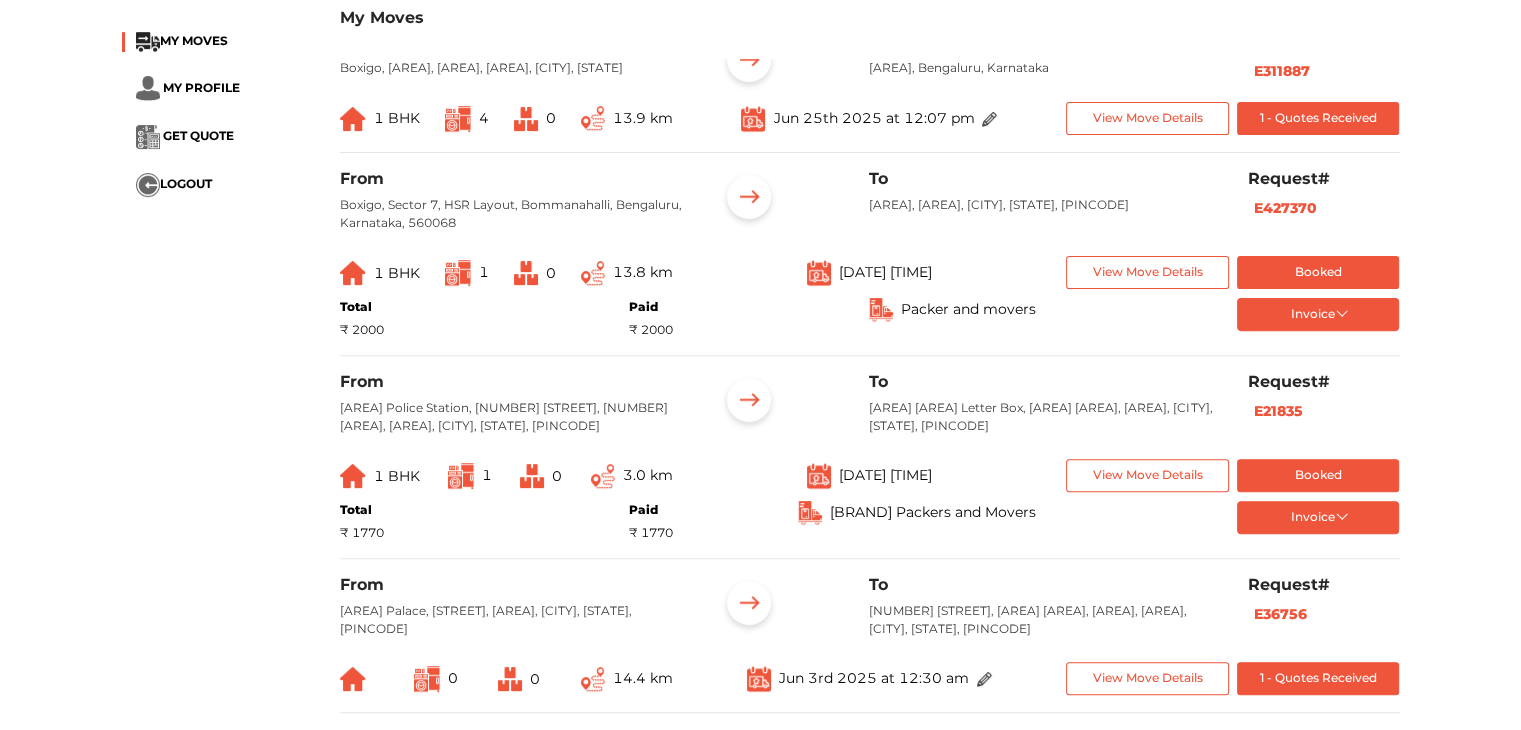 scroll, scrollTop: 700, scrollLeft: 0, axis: vertical 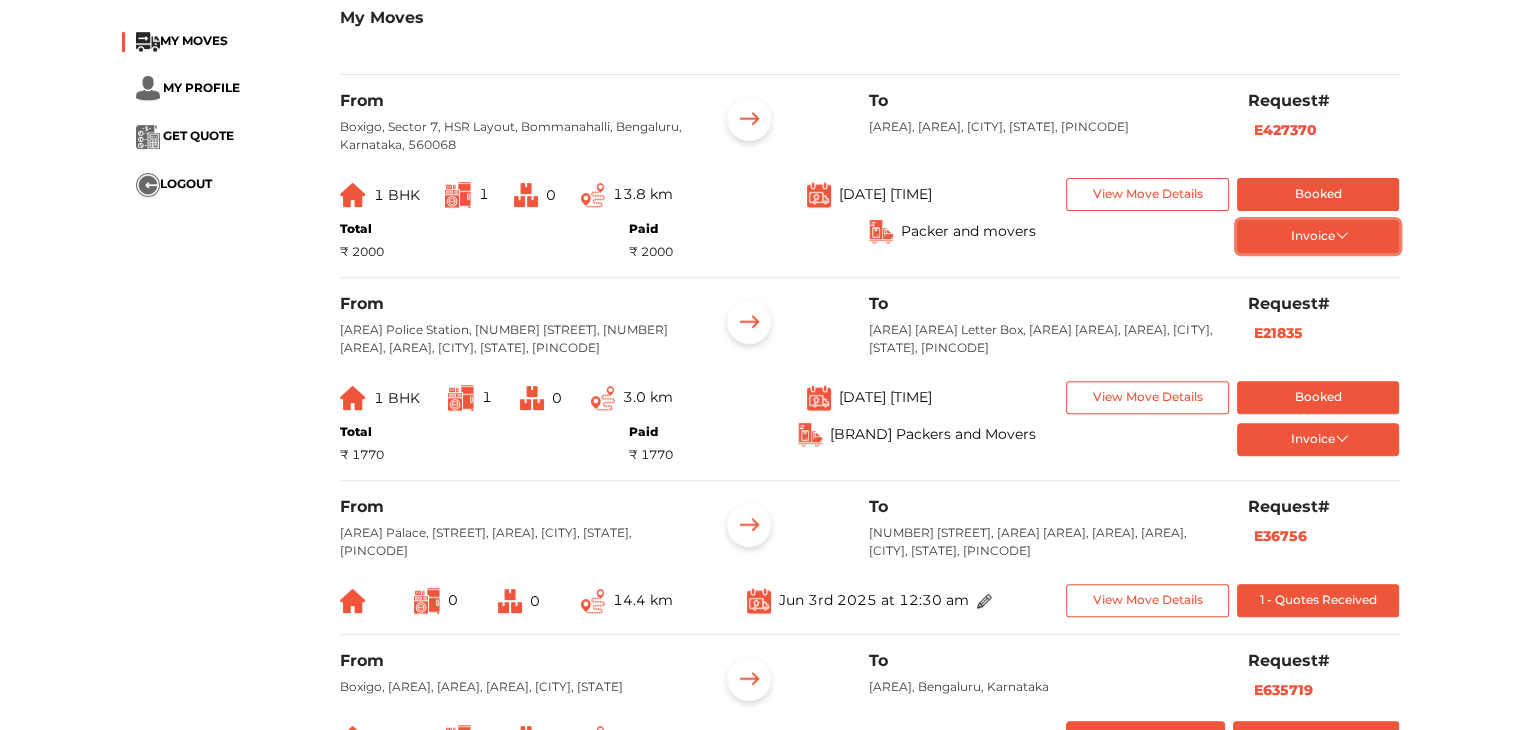 click on "Invoice" at bounding box center [1318, 236] 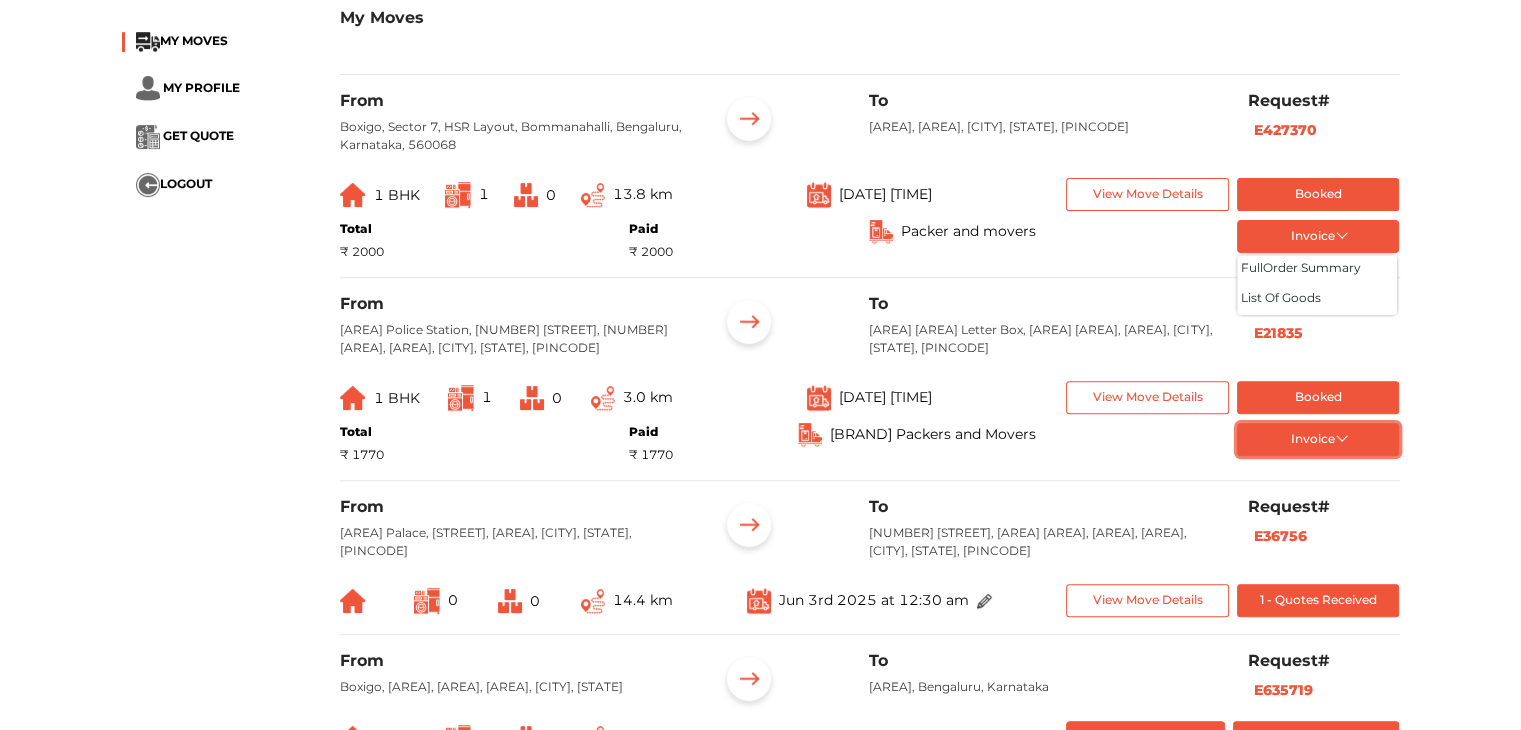 click on "Invoice" at bounding box center (1318, 439) 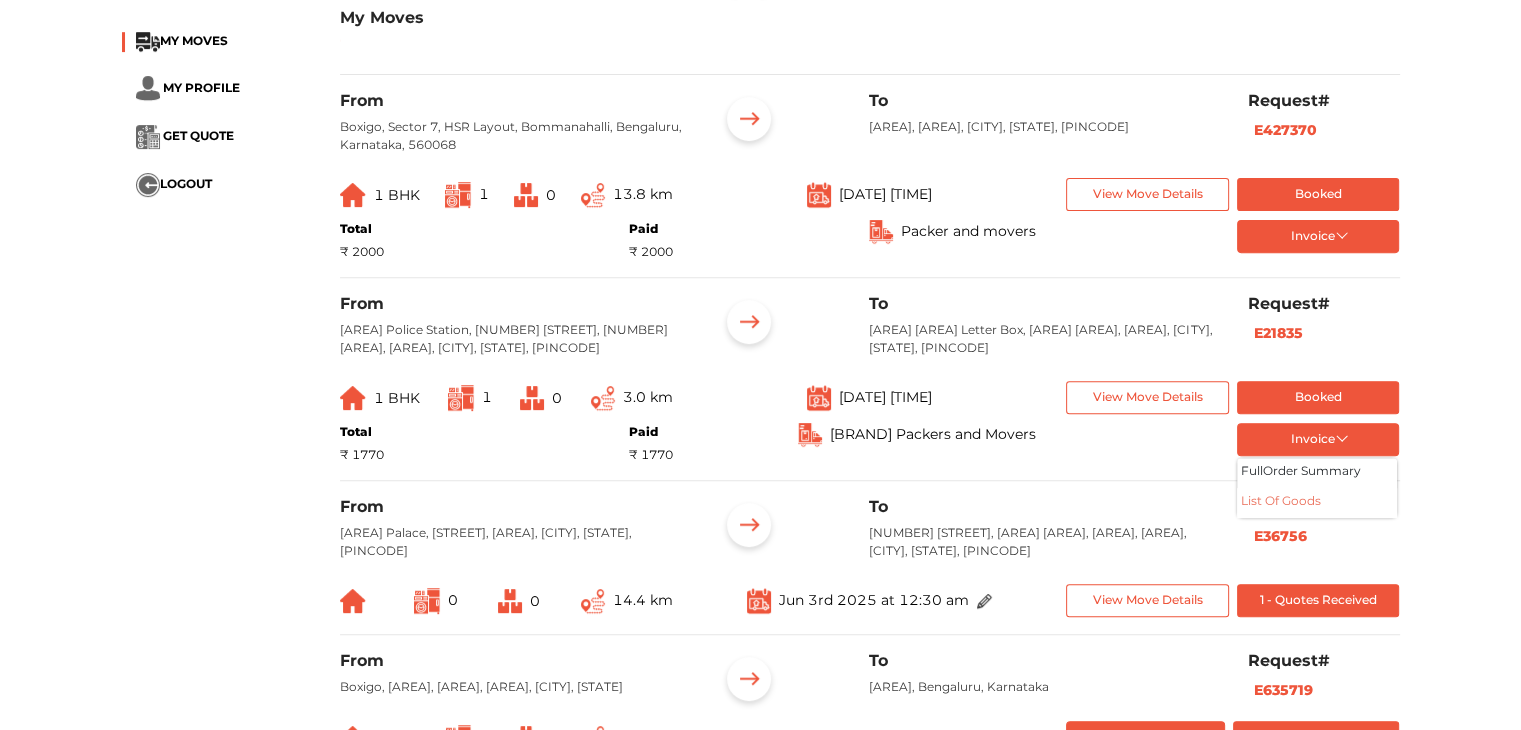 click on "List of Goods" at bounding box center [1317, 503] 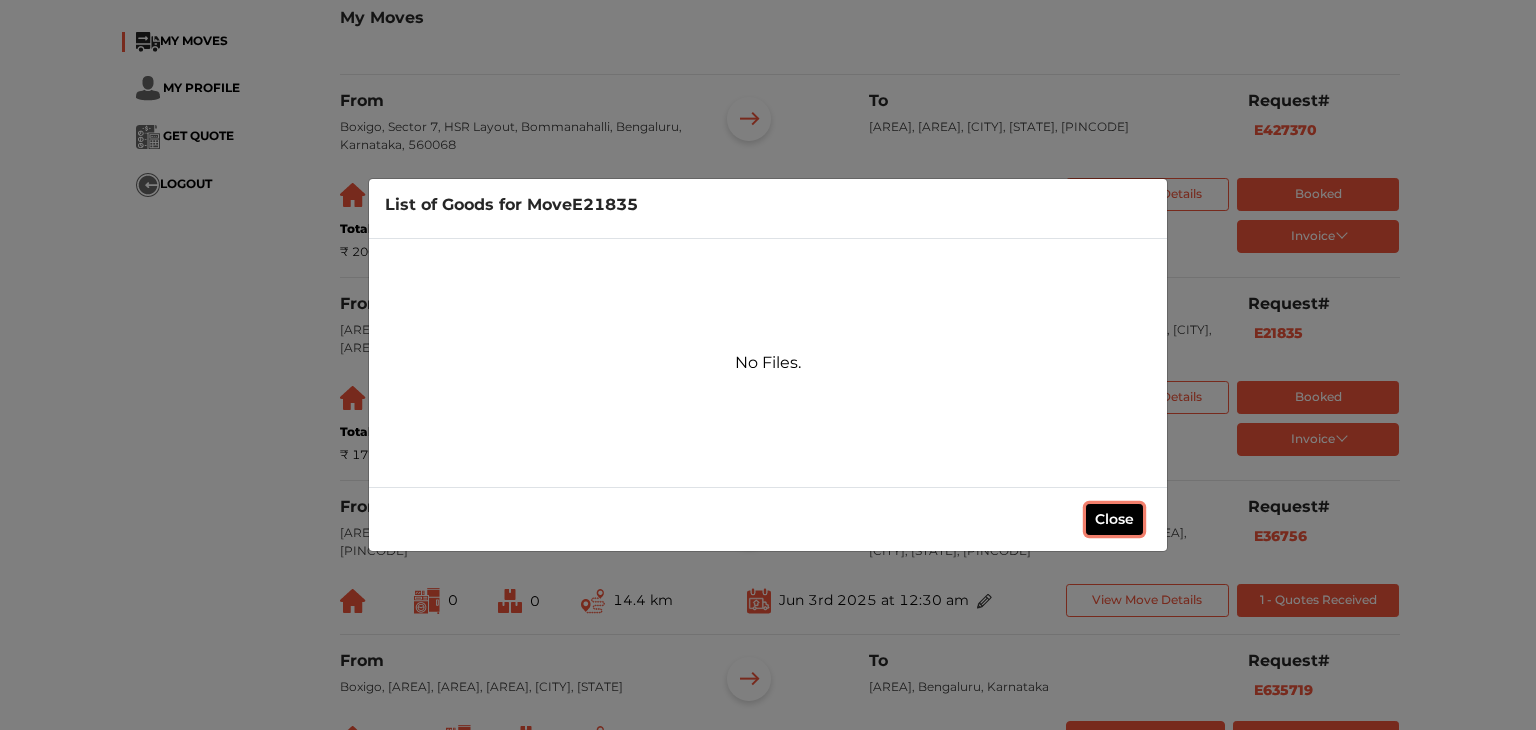 click on "Close" at bounding box center [1114, 519] 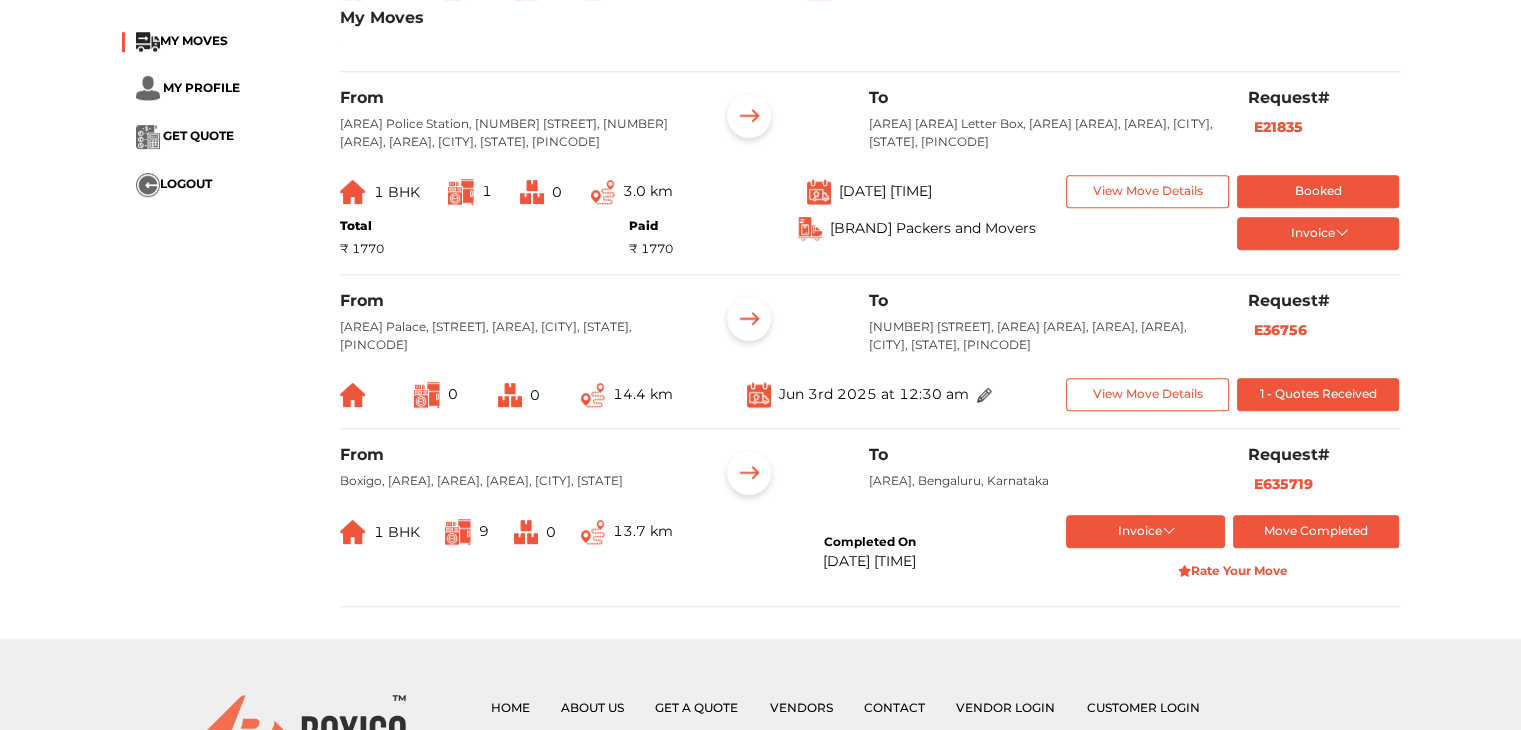scroll, scrollTop: 1200, scrollLeft: 0, axis: vertical 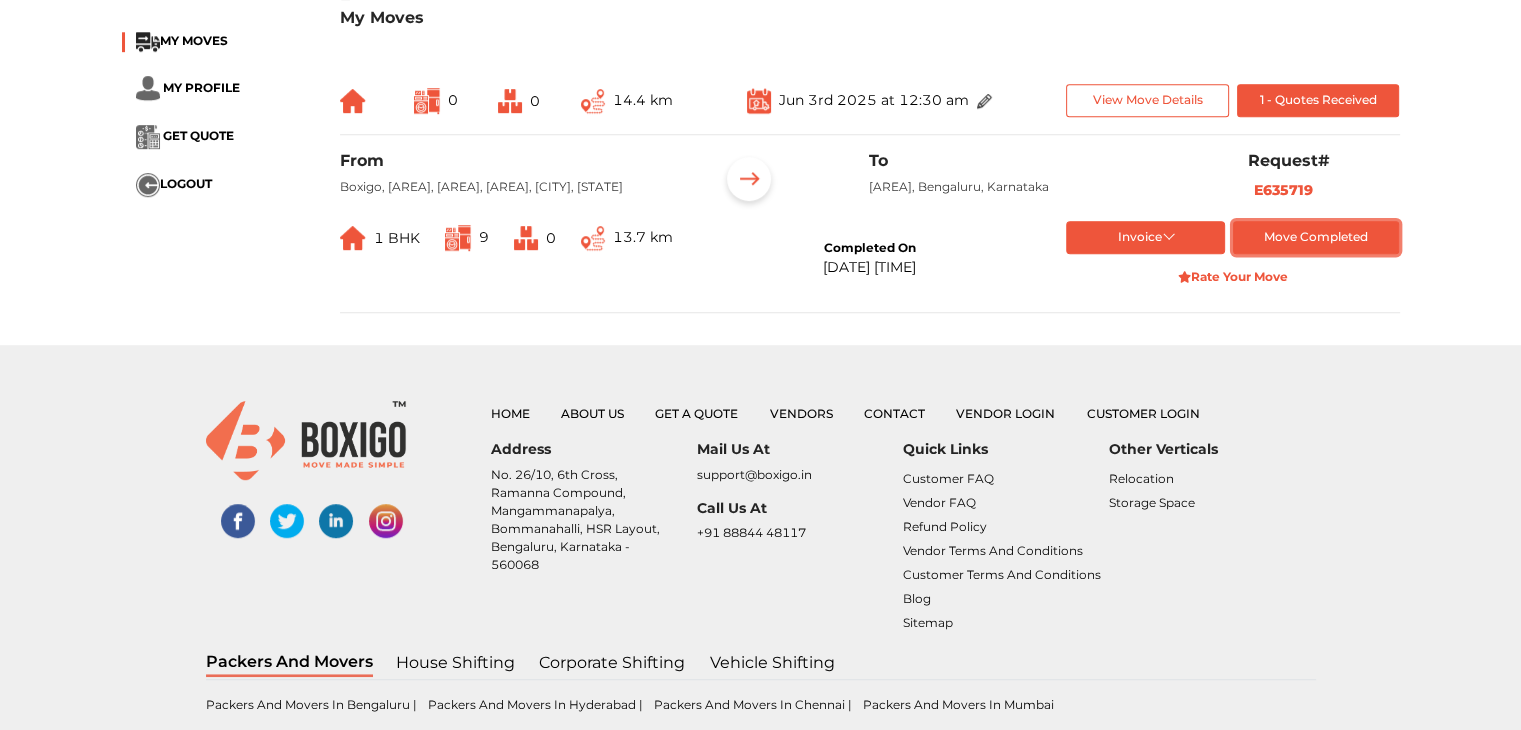 click on "Move Completed" at bounding box center (1316, 237) 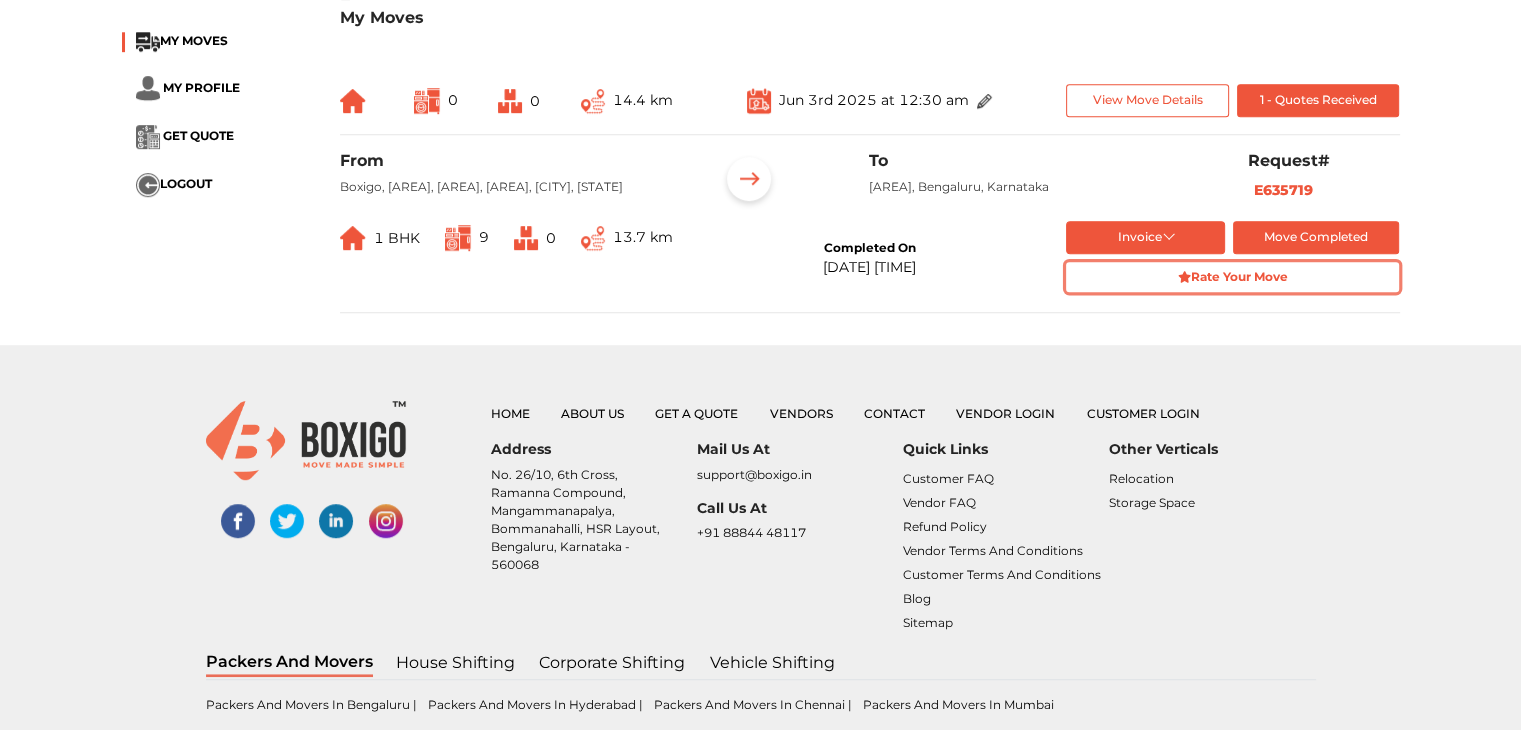 click on "Rate Your Move" at bounding box center (1233, 276) 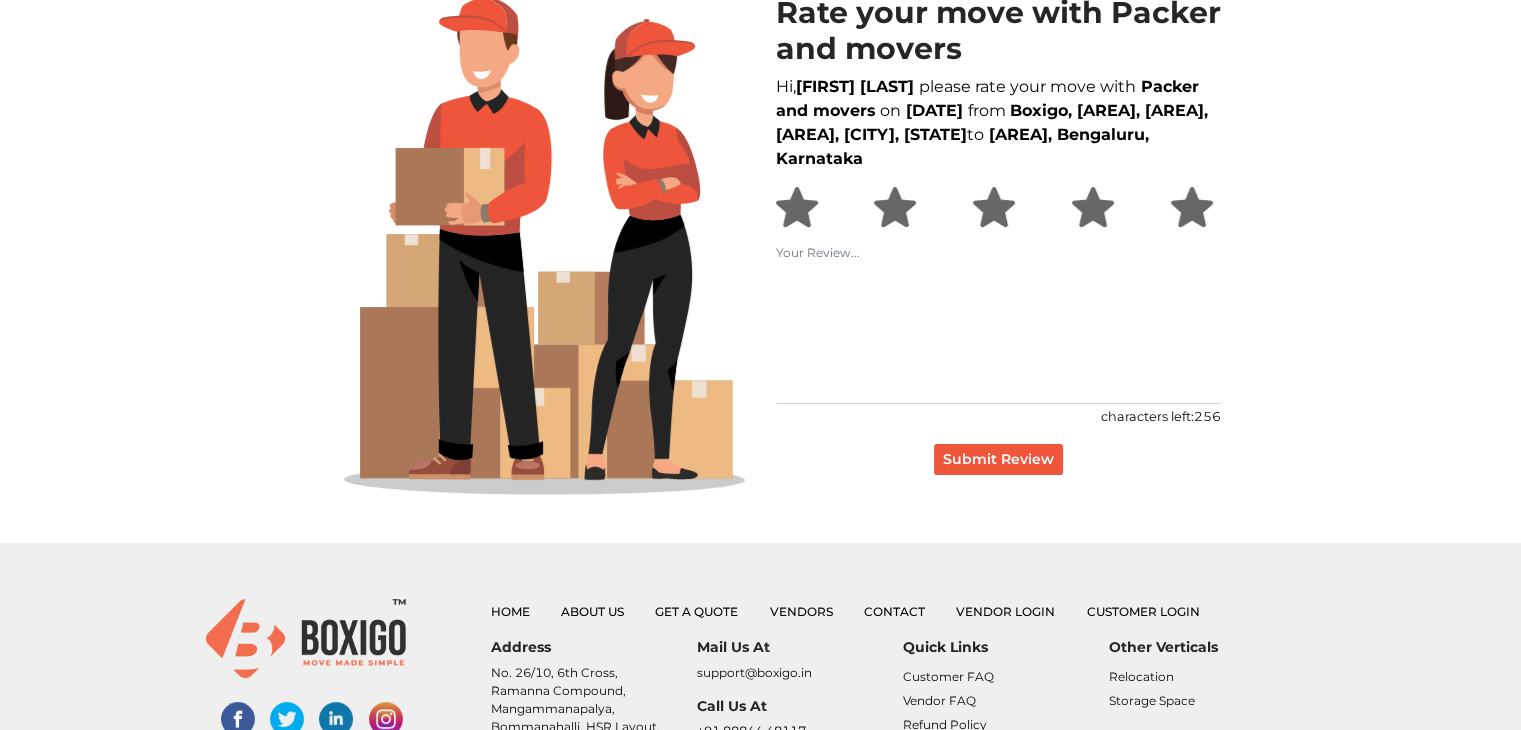 scroll, scrollTop: 0, scrollLeft: 0, axis: both 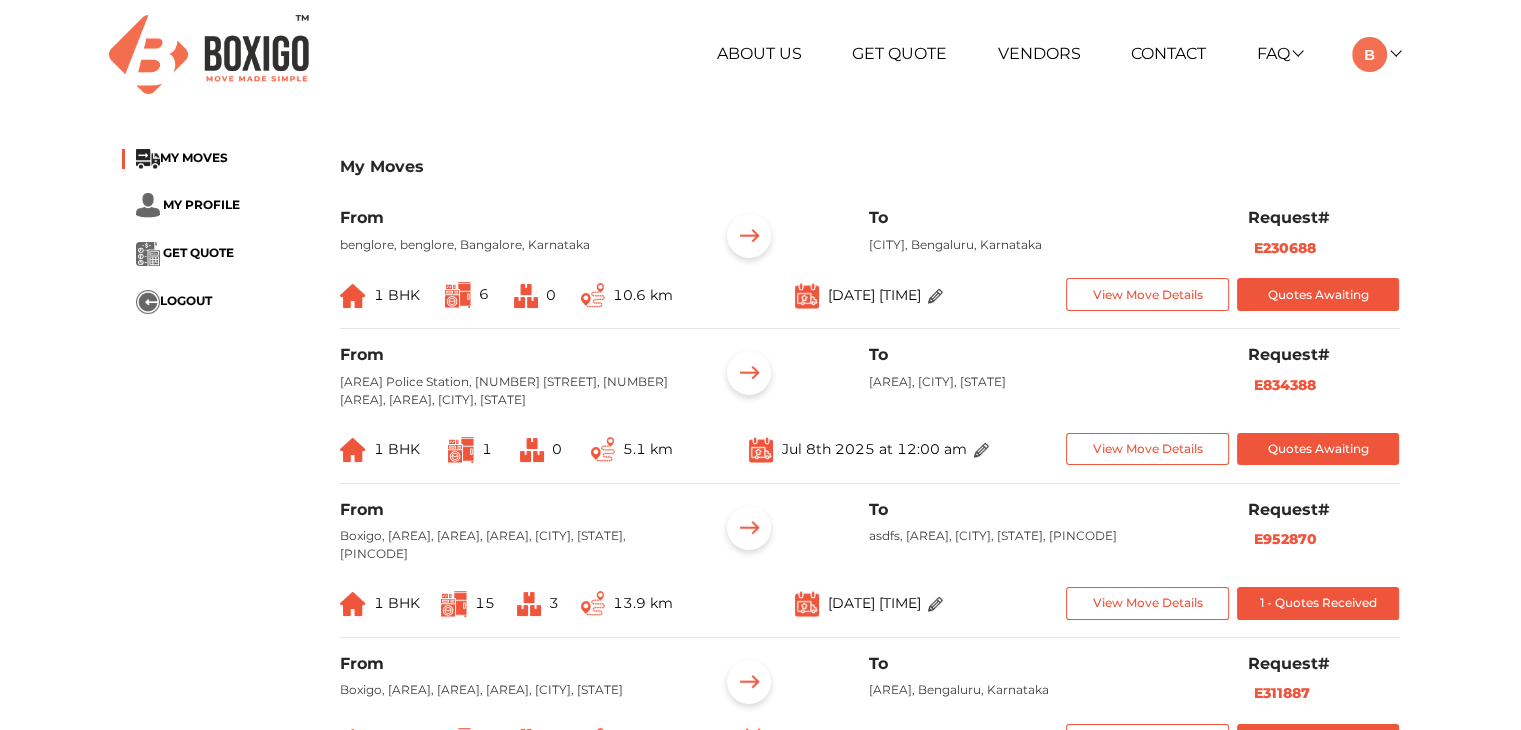drag, startPoint x: 436, startPoint y: 150, endPoint x: 893, endPoint y: 153, distance: 457.00986 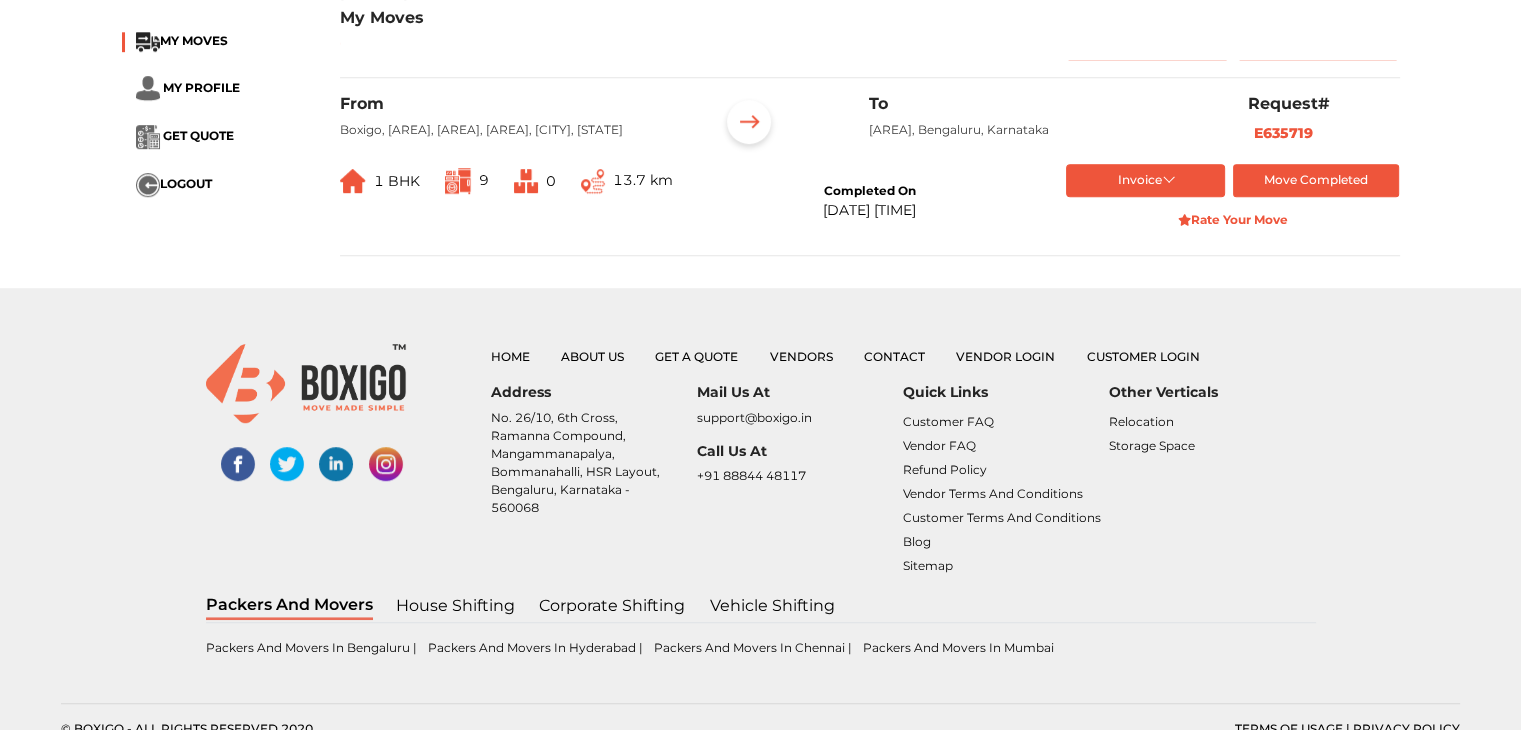 scroll, scrollTop: 1334, scrollLeft: 0, axis: vertical 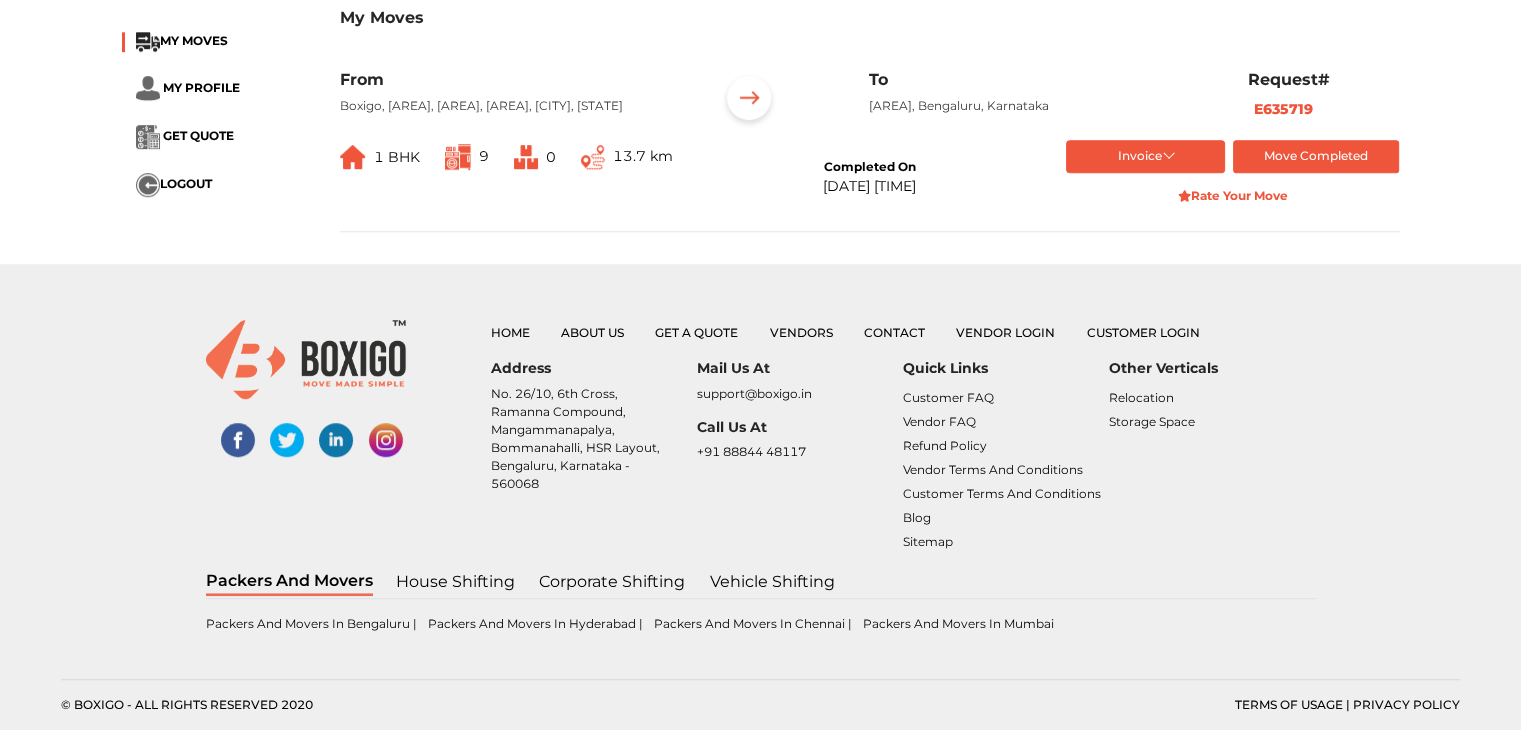 click on "[DATE] [TIME]" at bounding box center (869, 186) 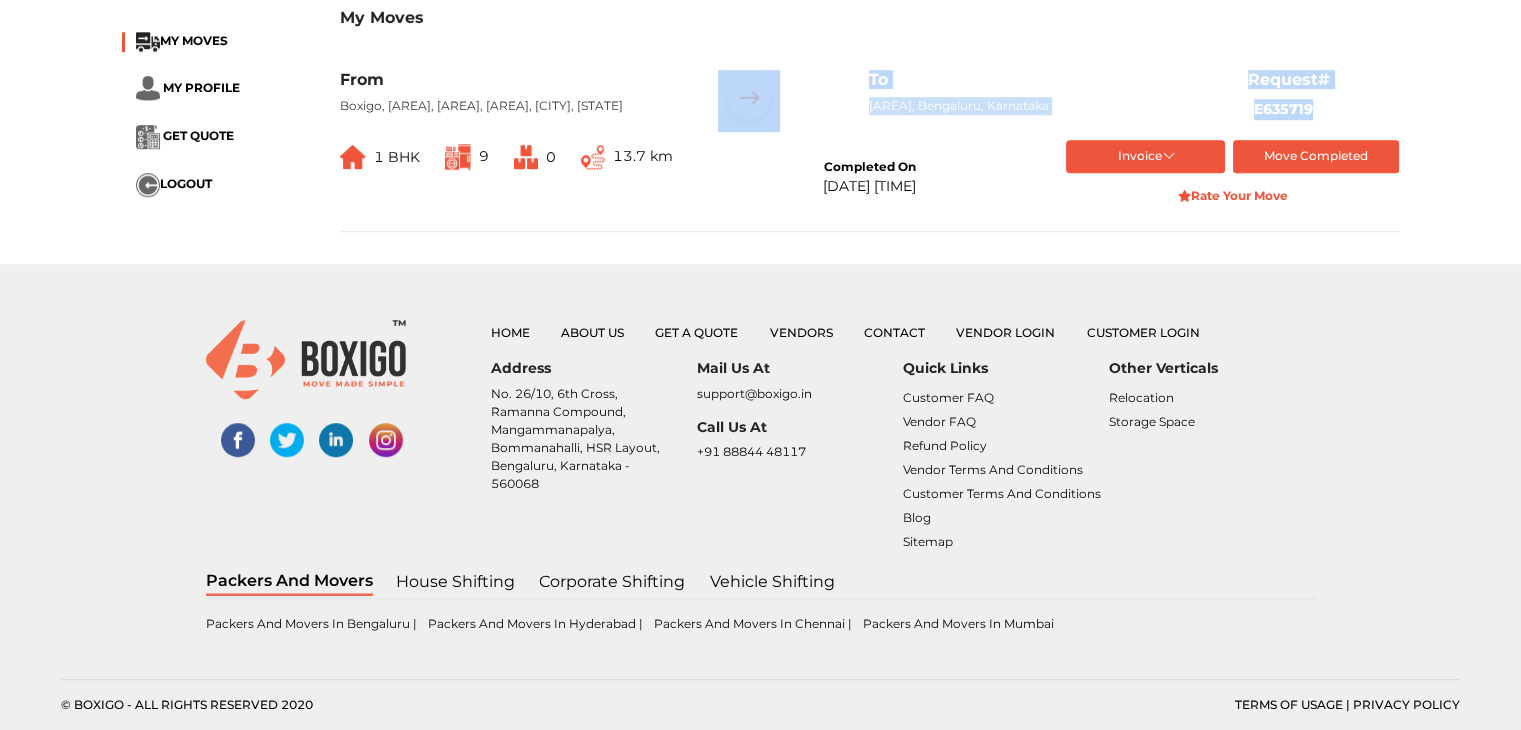 drag, startPoint x: 909, startPoint y: 191, endPoint x: 780, endPoint y: 125, distance: 144.90341 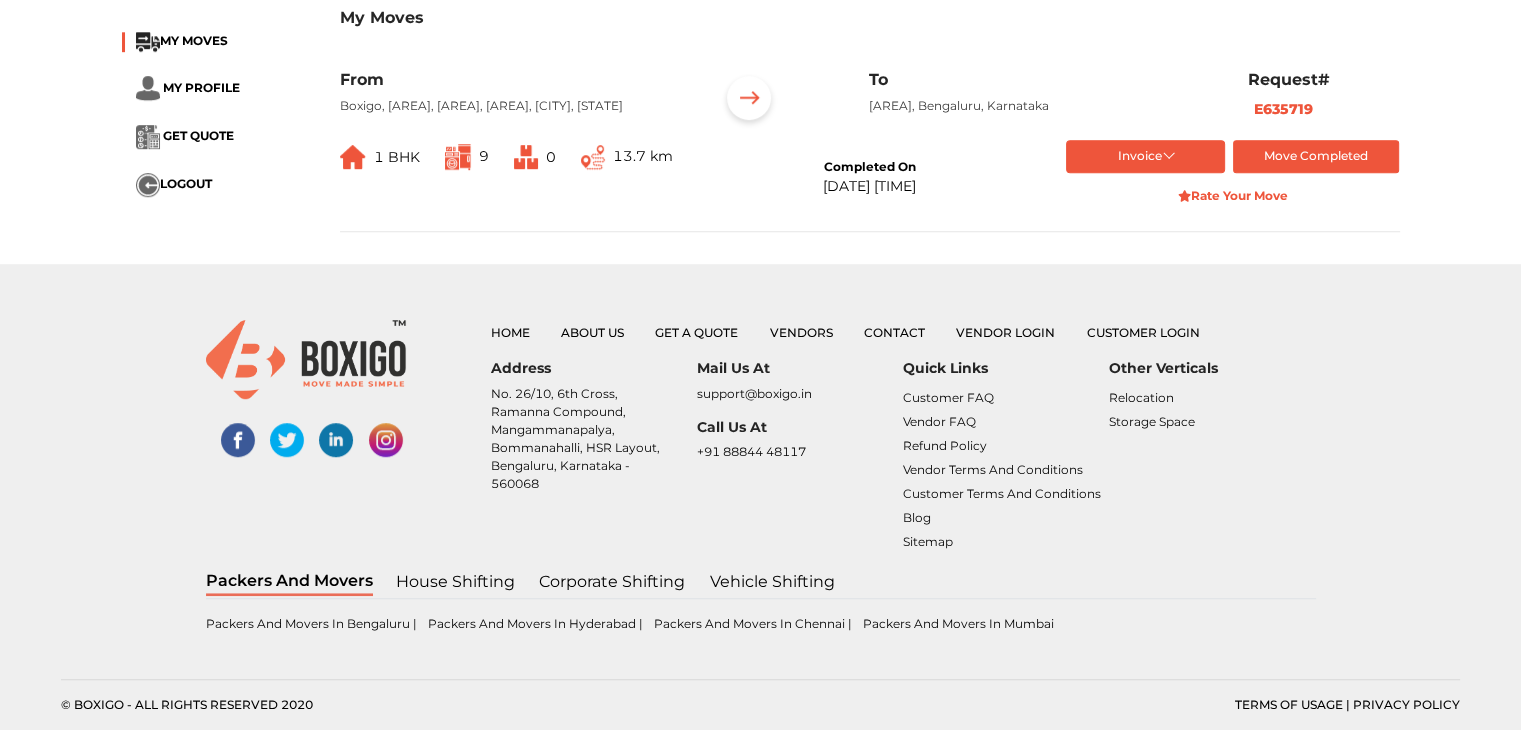 click on "Home About Us Get a Quote Vendors Contact Vendor Login Customer Login Address No. 26/10, 6th Cross, Ramanna Compound, Mangammanapalya, Bommanahalli, HSR Layout, Bengaluru, Karnataka - 560068 Mail Us At support@boxigo.in Call Us At +91 88844 48117 Quick Links Customer FAQ Vendor FAQ Refund Policy Vendor Terms and Conditions Customer Terms and Conditions Blog Sitemap contact about us vendors Other Verticals Relocation Storage Space Packers and Movers House shifting Corporate shifting Vehicle Shifting Packers and Movers in bengaluru | Packers and Movers in Hyderabad | Packers and Movers in Chennai | Packers and Movers in Mumbai House shifting in bengaluru | House shifting in Hyderabad | House shifting in Chennai | House shifting in Mumbai Corporate Shifting in bengaluru | Corporate Shifting in Hyderabad | Corporate Shifting in Chennai | Corporate Shifting in Mumbai Vehicle shifting in bengaluru | Vehicle shifting in Hyderabad |" at bounding box center [761, 463] 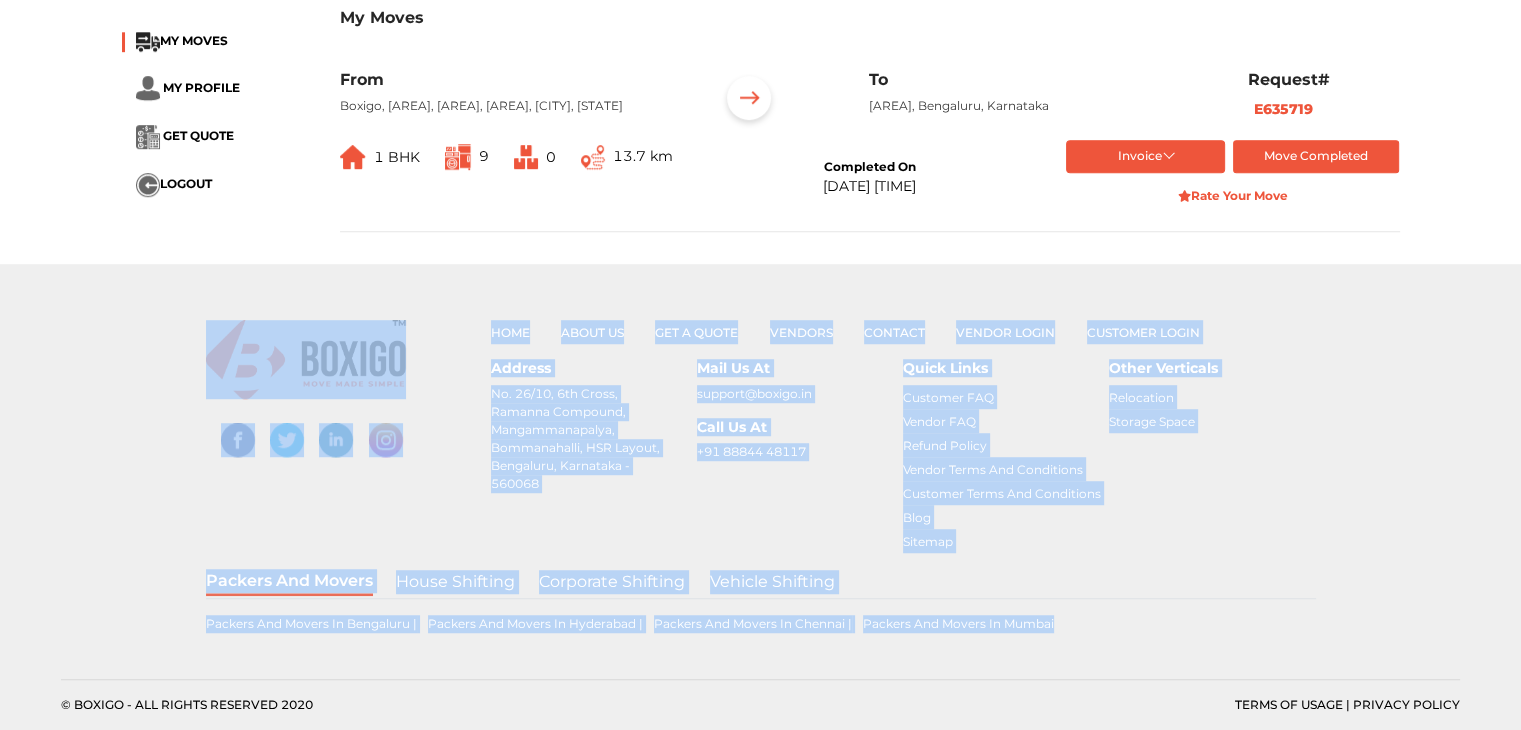 drag, startPoint x: 620, startPoint y: 440, endPoint x: 1256, endPoint y: 638, distance: 666.1081 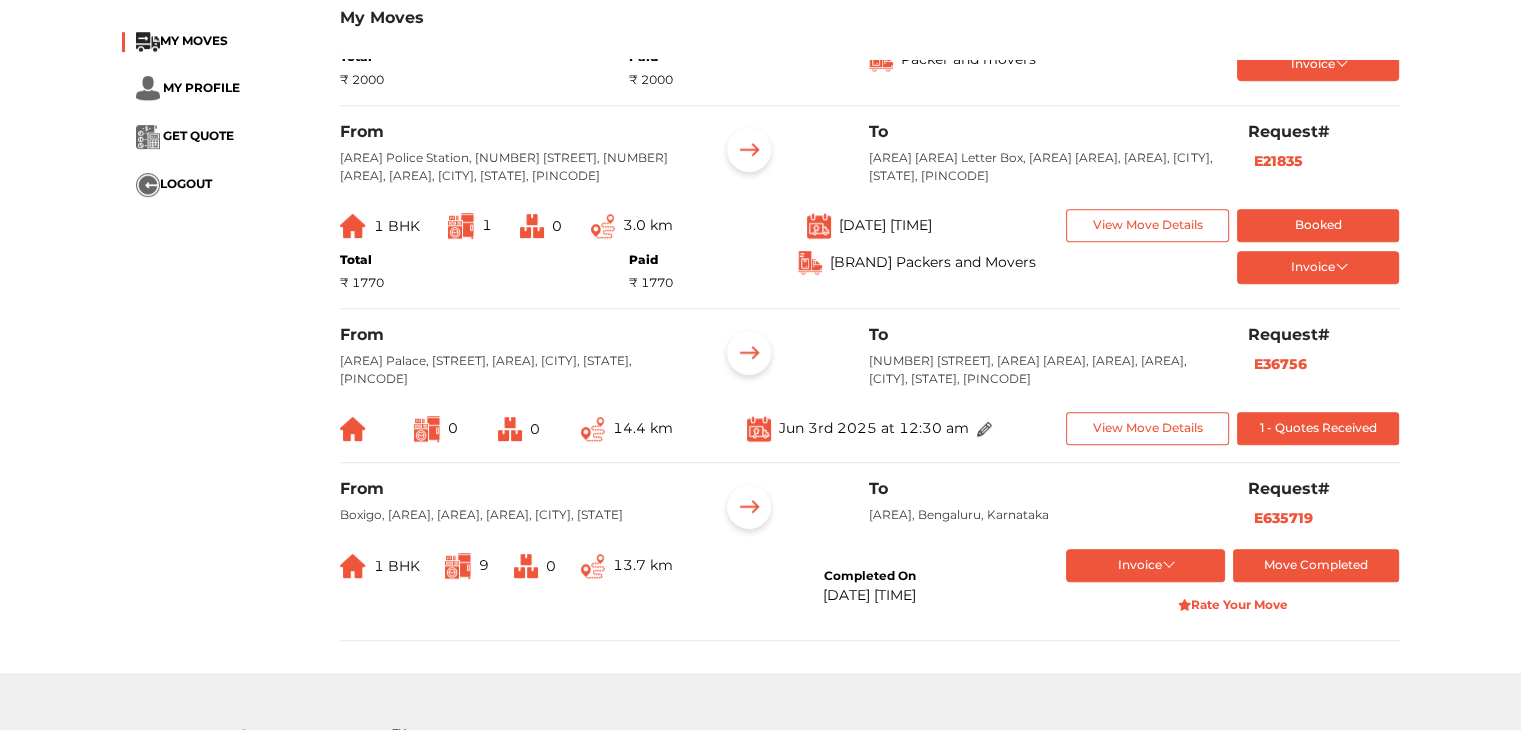 scroll, scrollTop: 834, scrollLeft: 0, axis: vertical 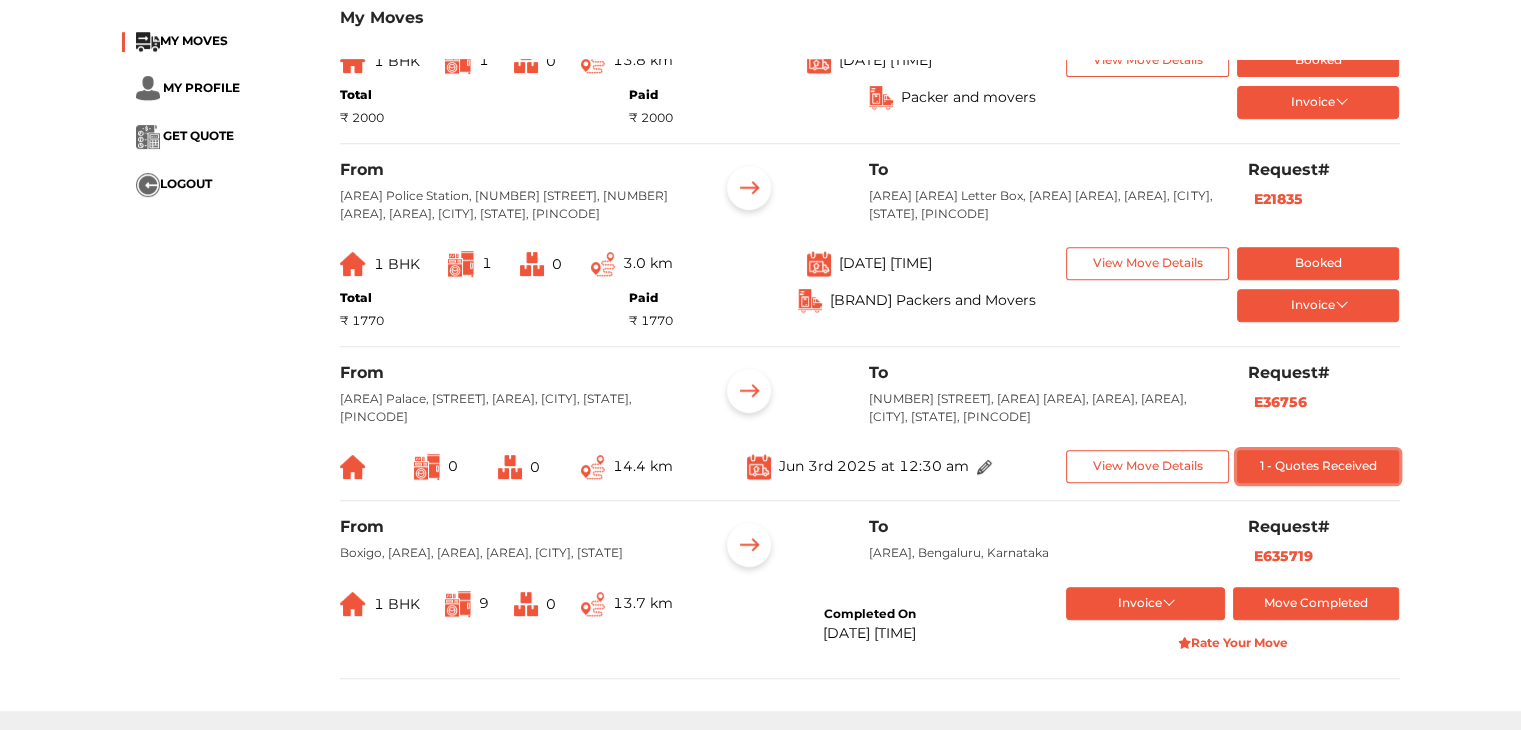 click on "1 - Quotes Received" at bounding box center (1318, 466) 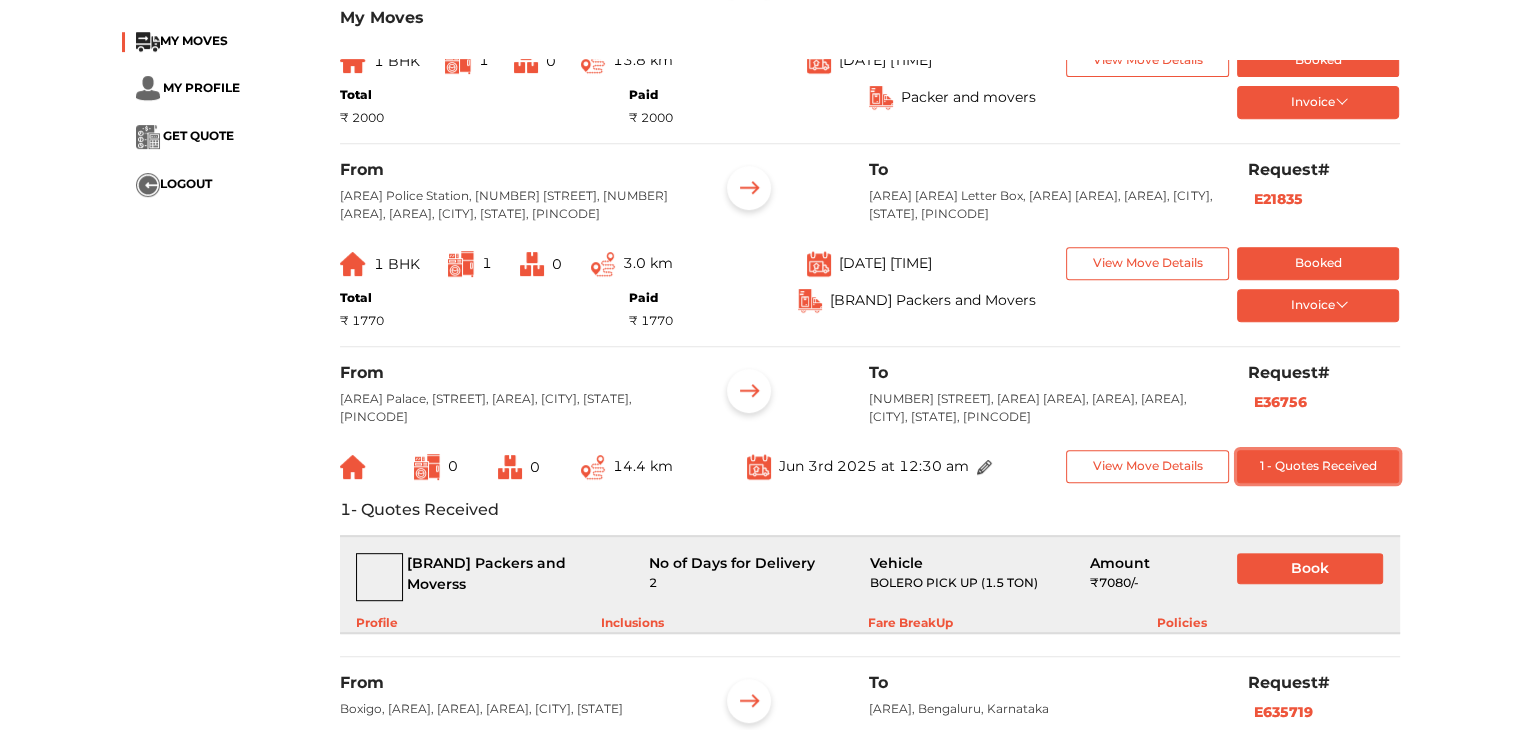 click on "1 - Quotes Received" at bounding box center [1318, 466] 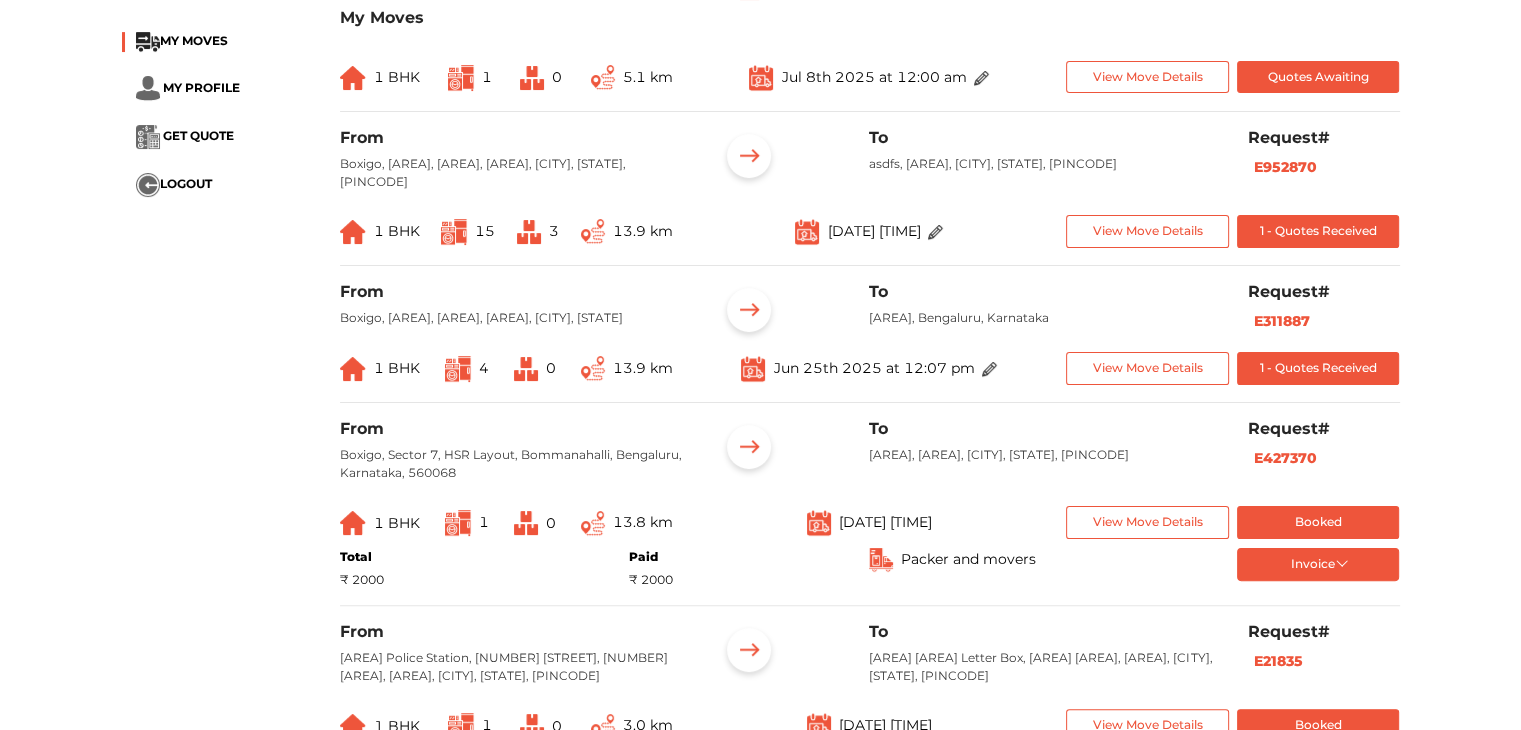 scroll, scrollTop: 34, scrollLeft: 0, axis: vertical 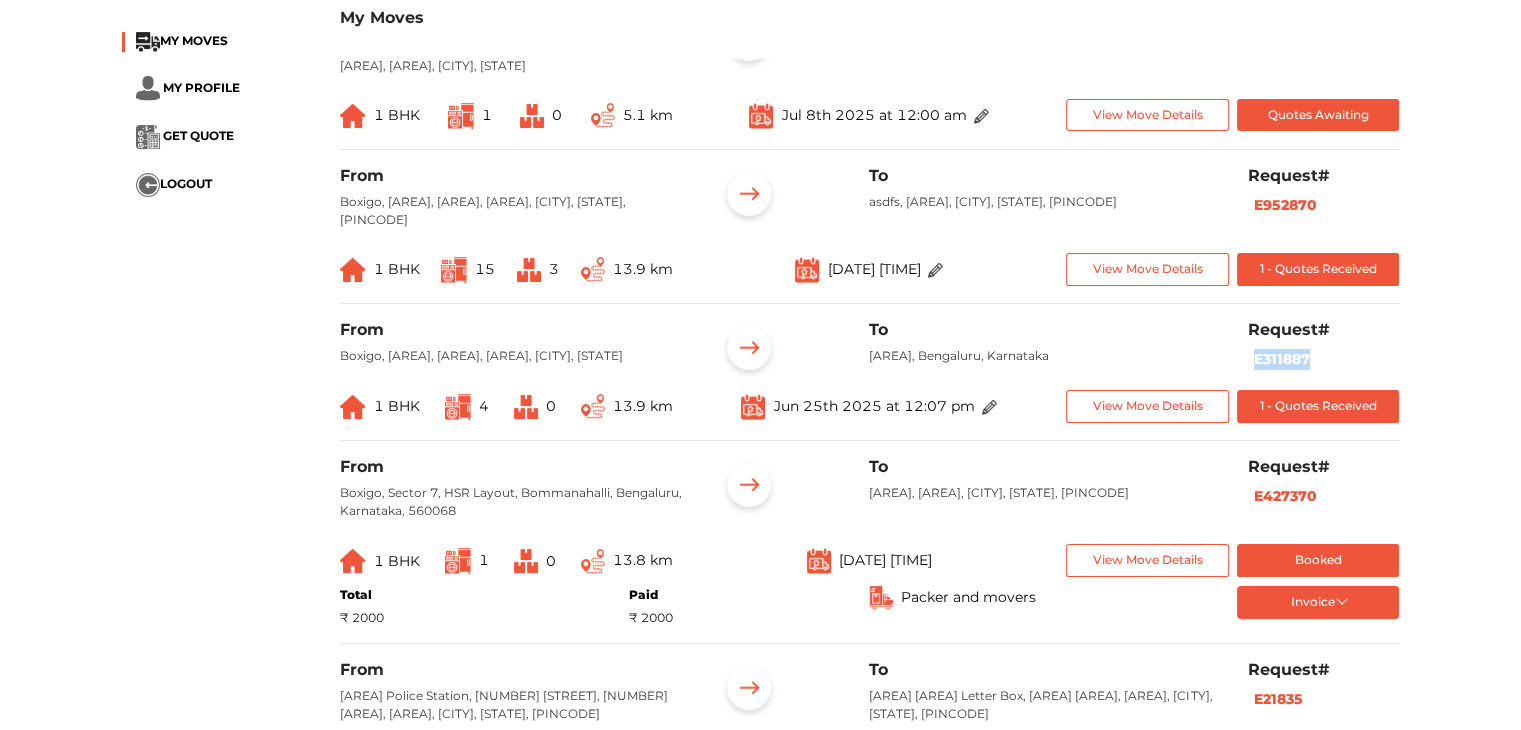 drag, startPoint x: 1248, startPoint y: 342, endPoint x: 1339, endPoint y: 357, distance: 92.22798 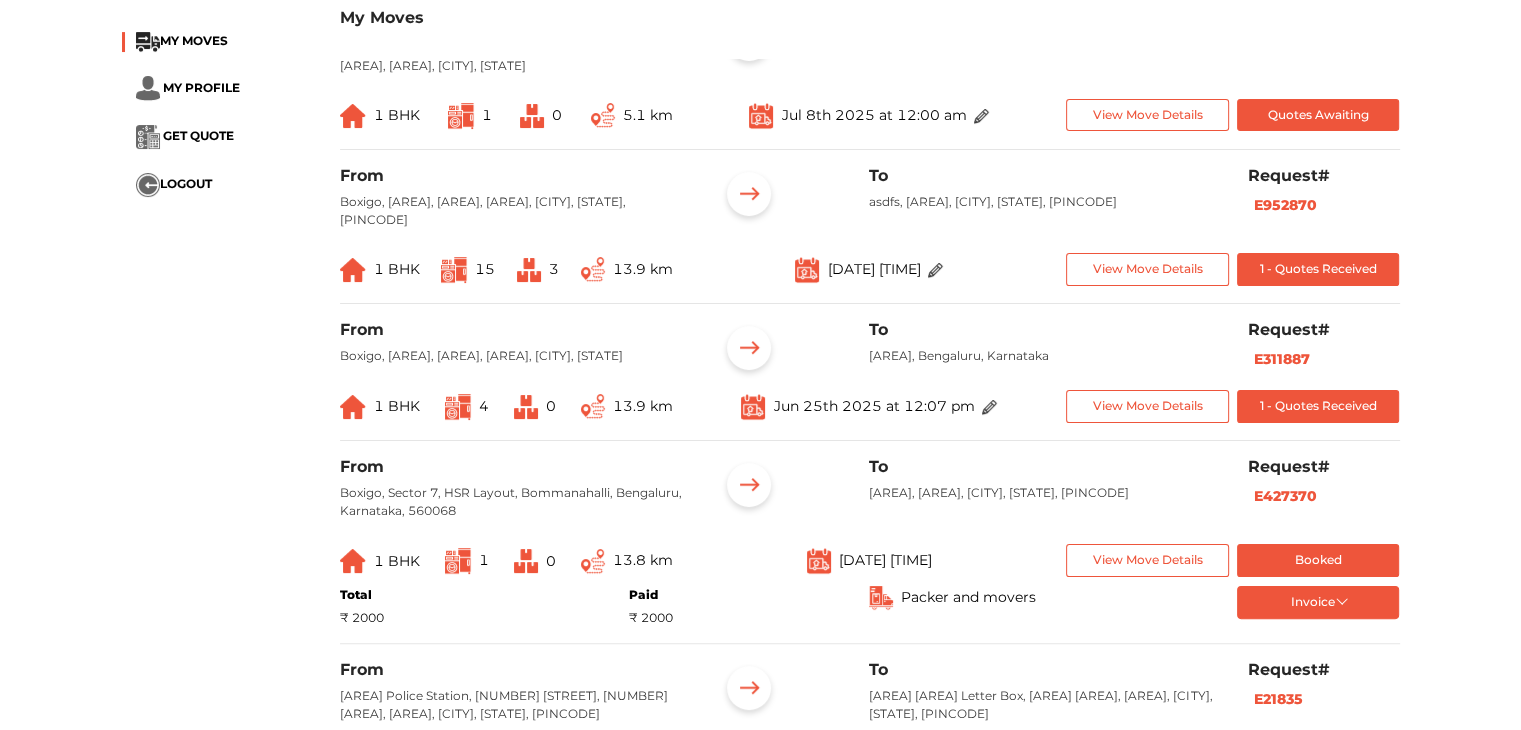 click on "Request#" at bounding box center [1324, 329] 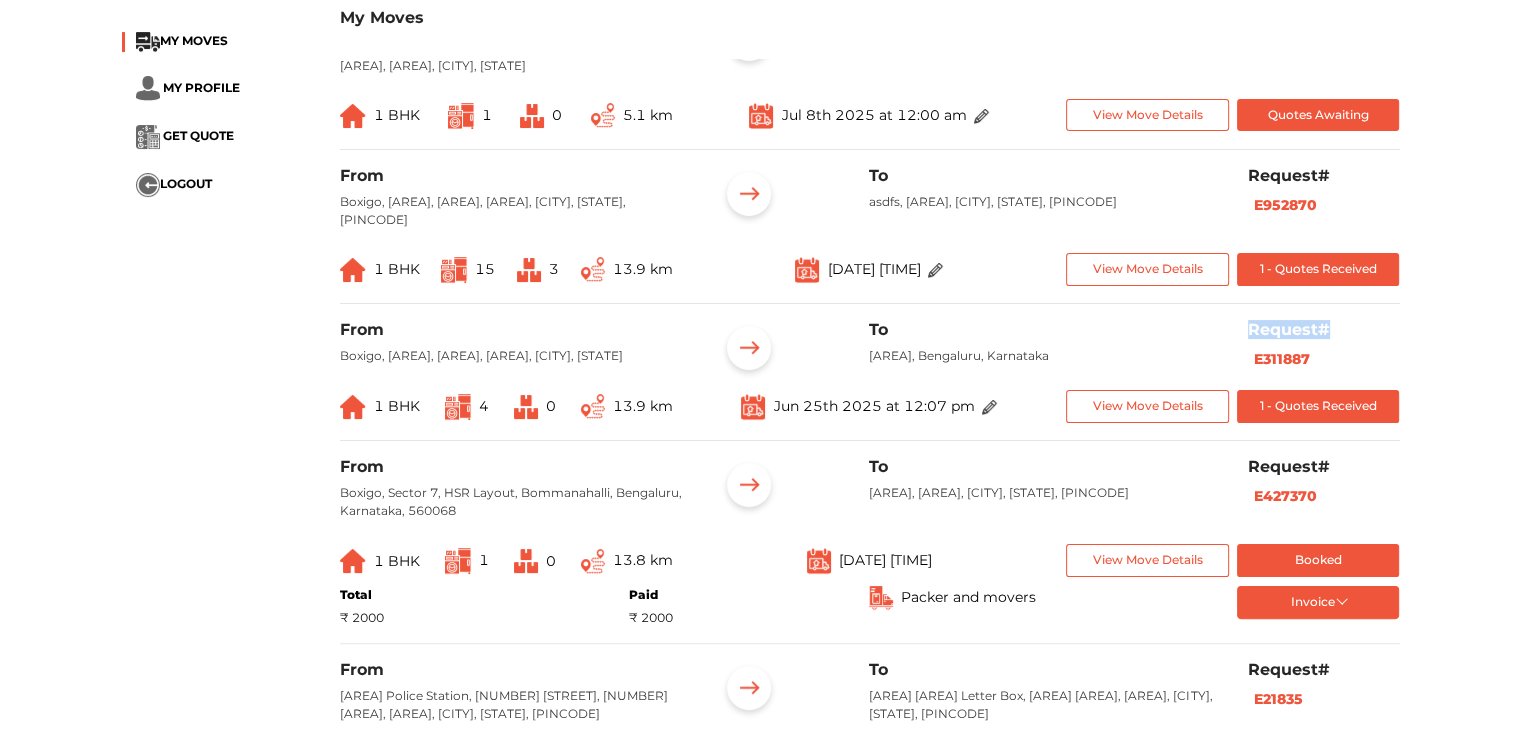 drag, startPoint x: 1268, startPoint y: 322, endPoint x: 1336, endPoint y: 327, distance: 68.18358 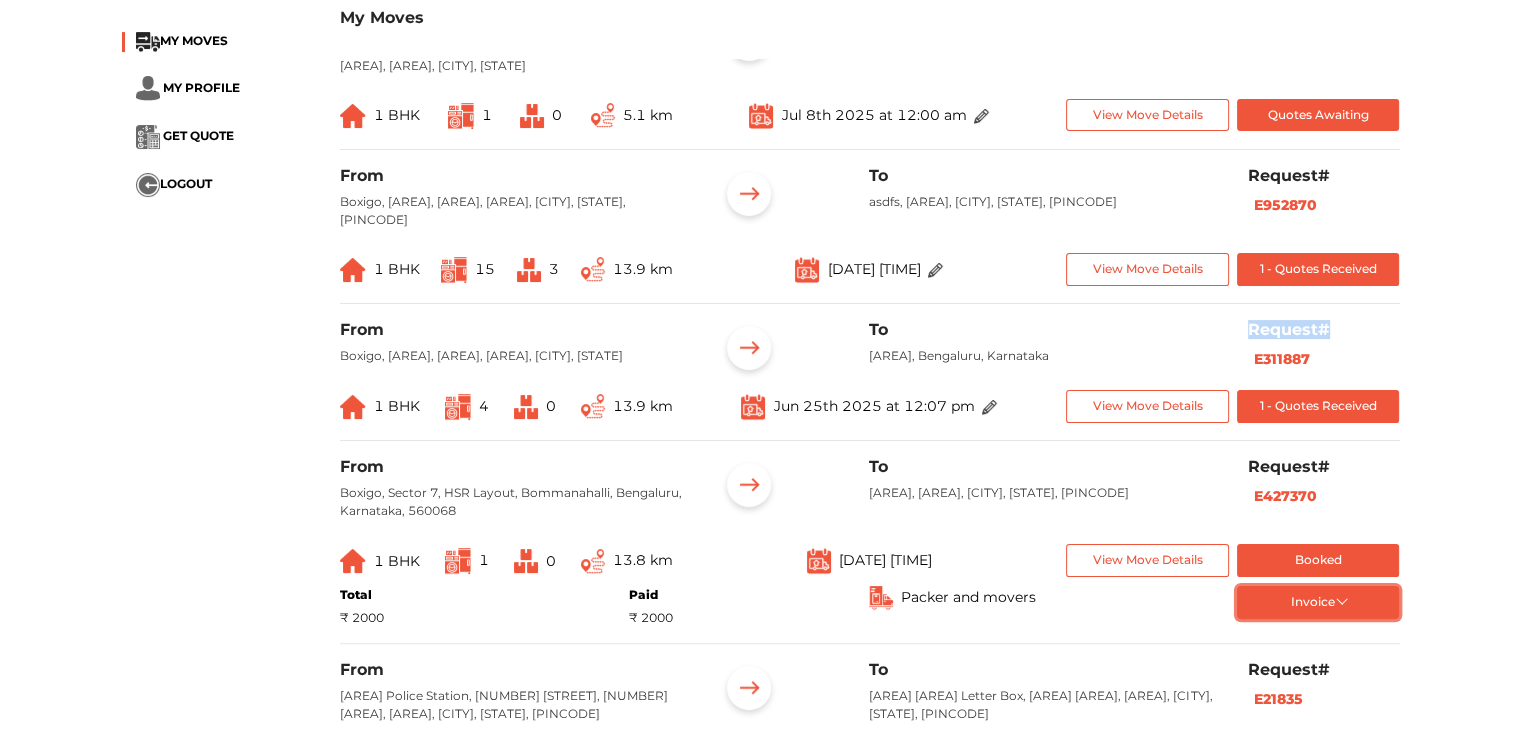 click on "Invoice" at bounding box center [1318, 602] 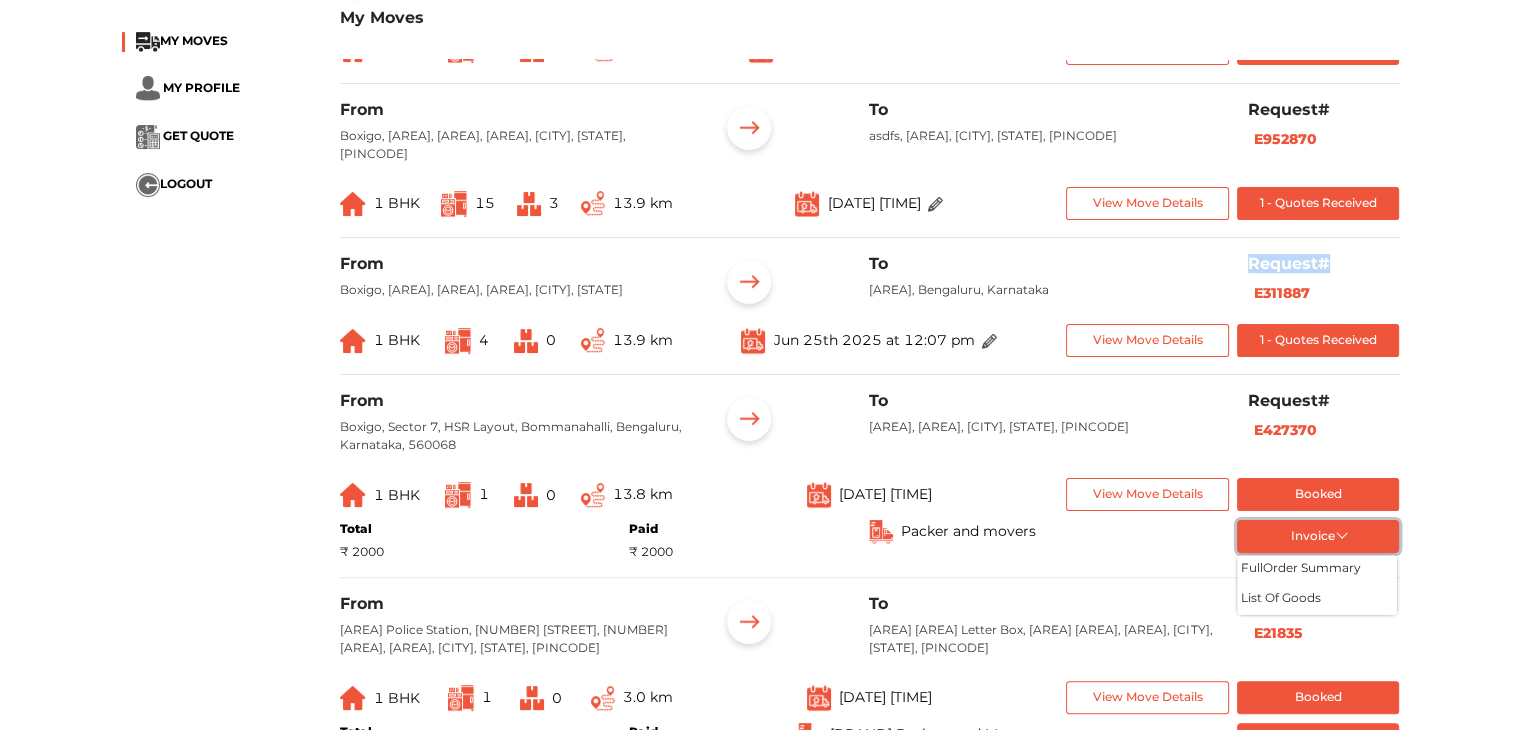 scroll, scrollTop: 434, scrollLeft: 0, axis: vertical 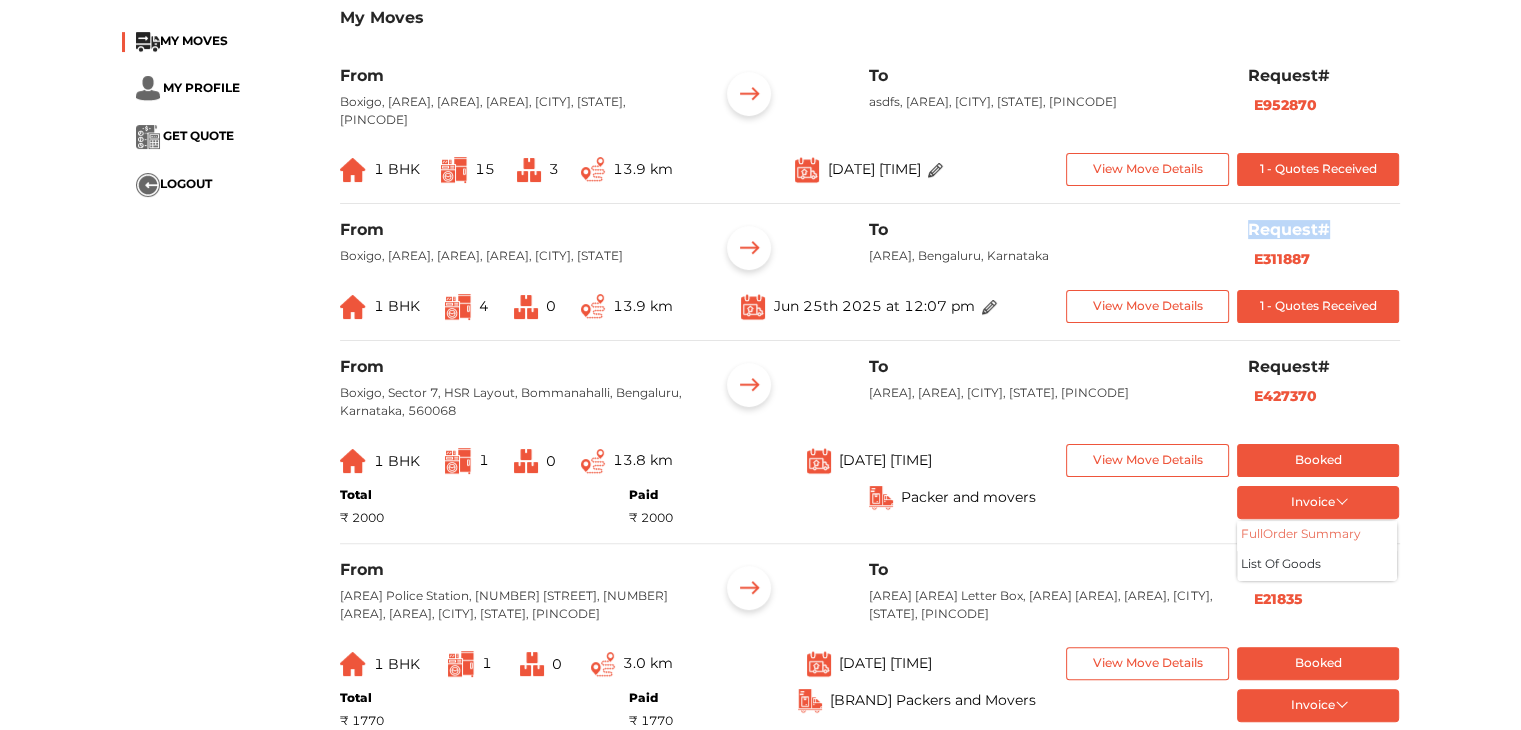 click on "full  Order summary" at bounding box center [1317, 536] 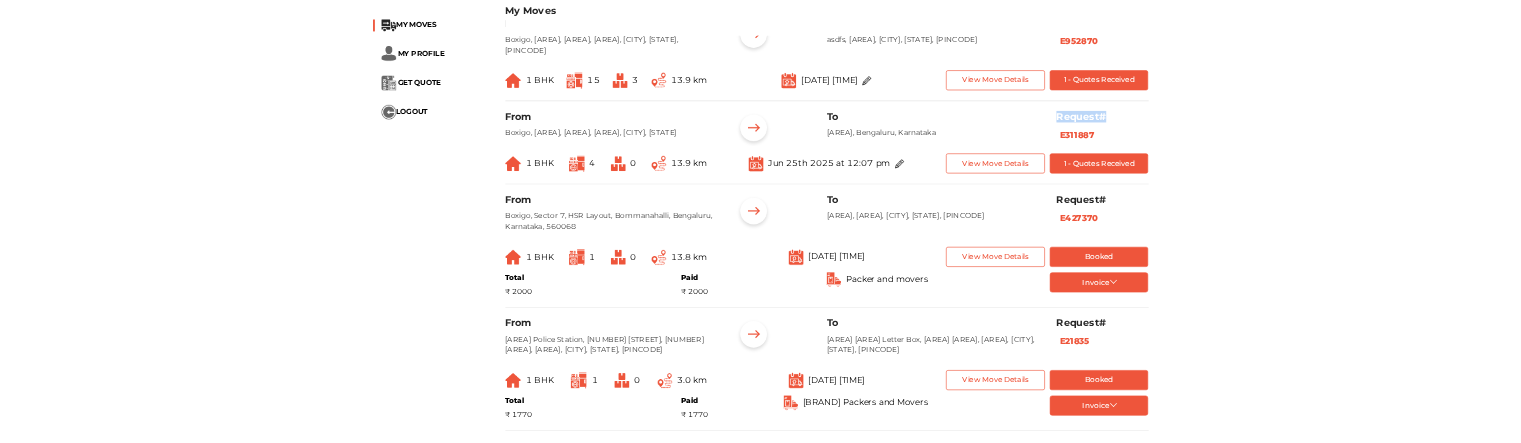 scroll, scrollTop: 534, scrollLeft: 0, axis: vertical 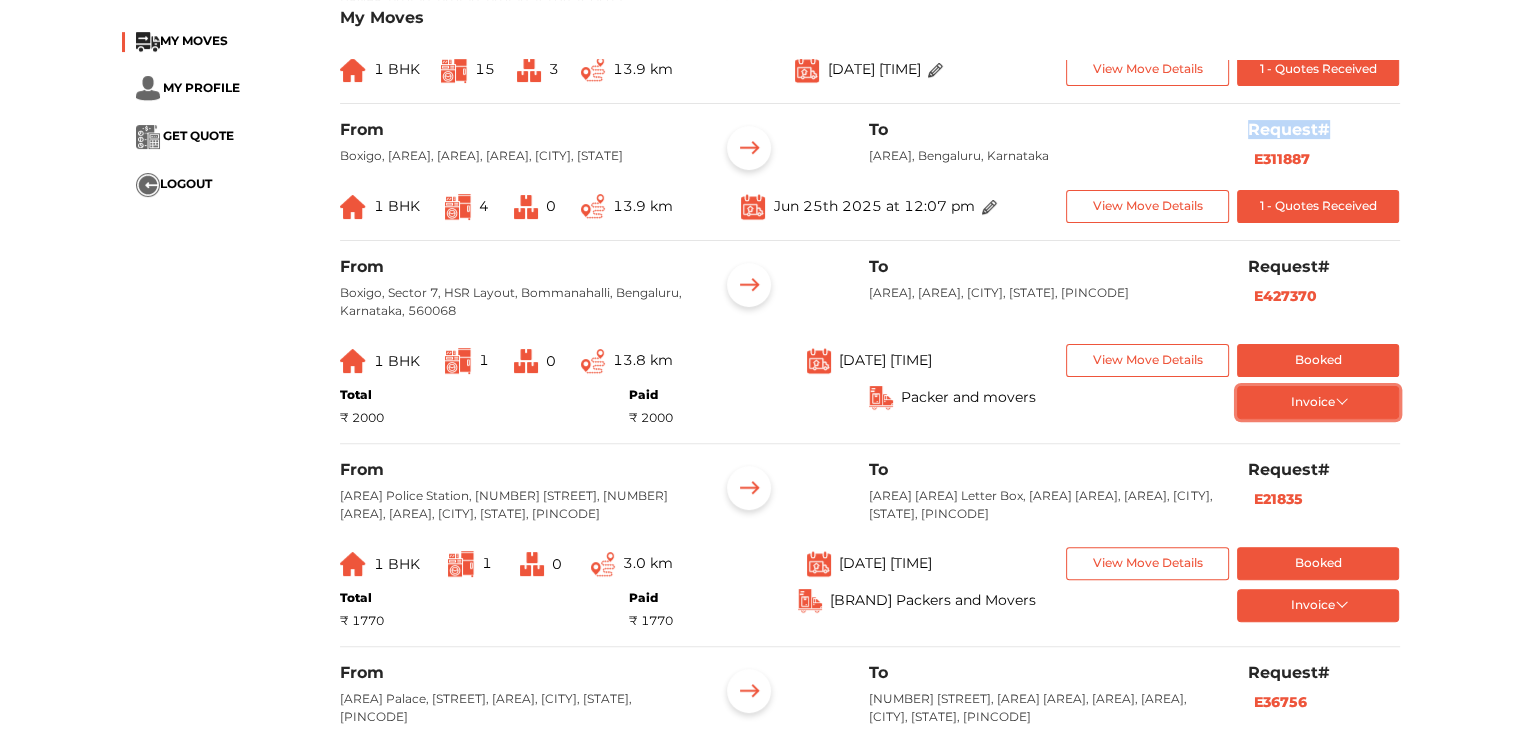 click on "Invoice" at bounding box center [1318, 402] 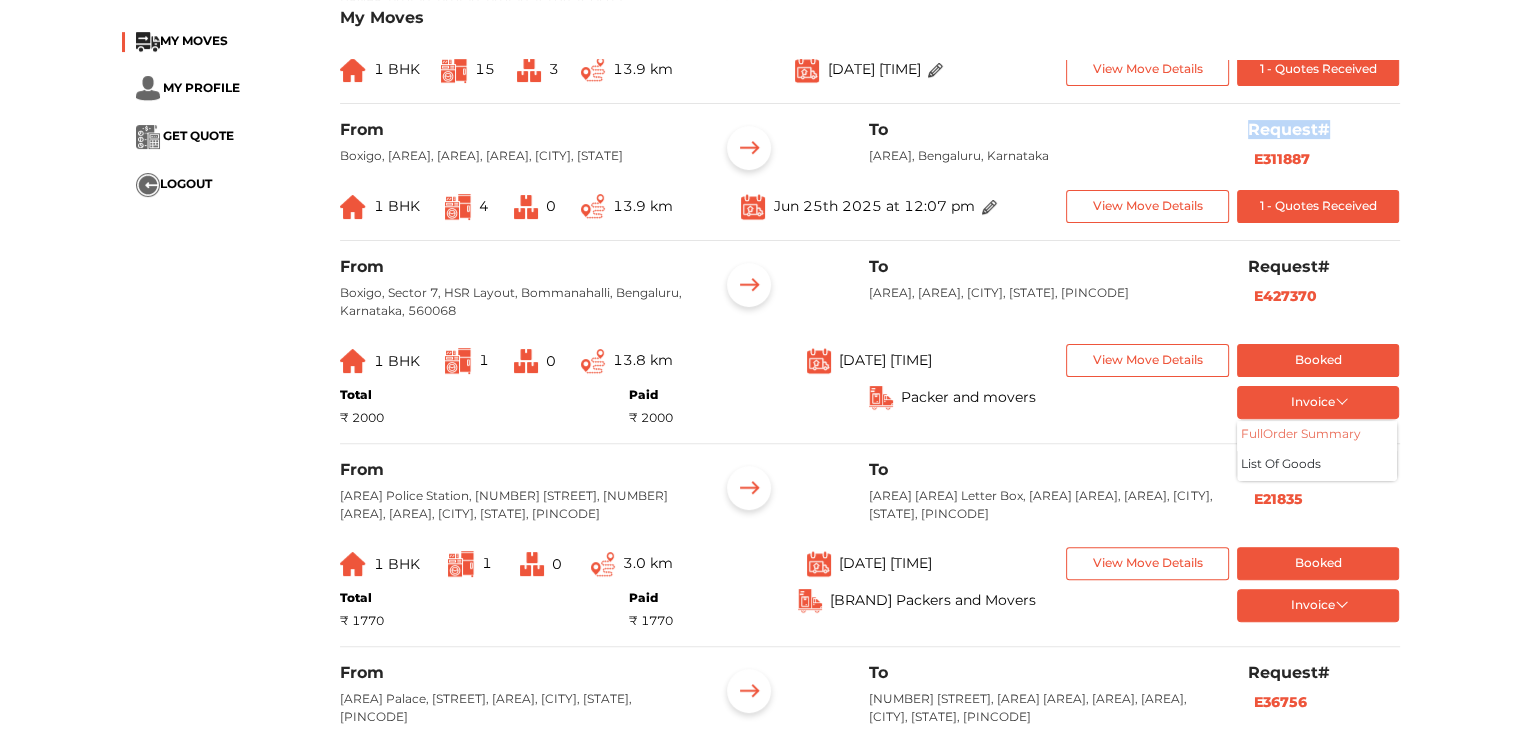 drag, startPoint x: 1380, startPoint y: 457, endPoint x: 1296, endPoint y: 451, distance: 84.21401 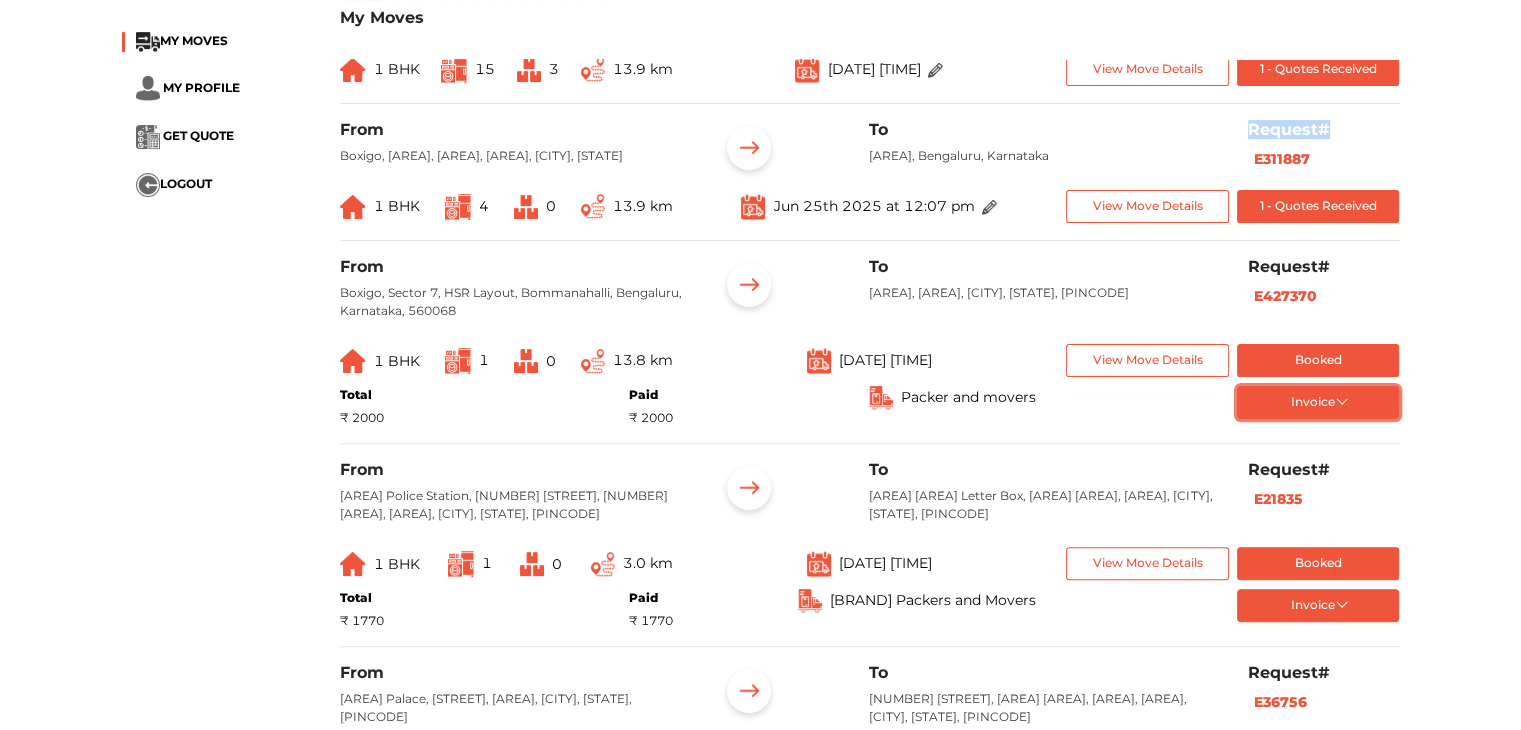 click on "Invoice" at bounding box center [1318, 402] 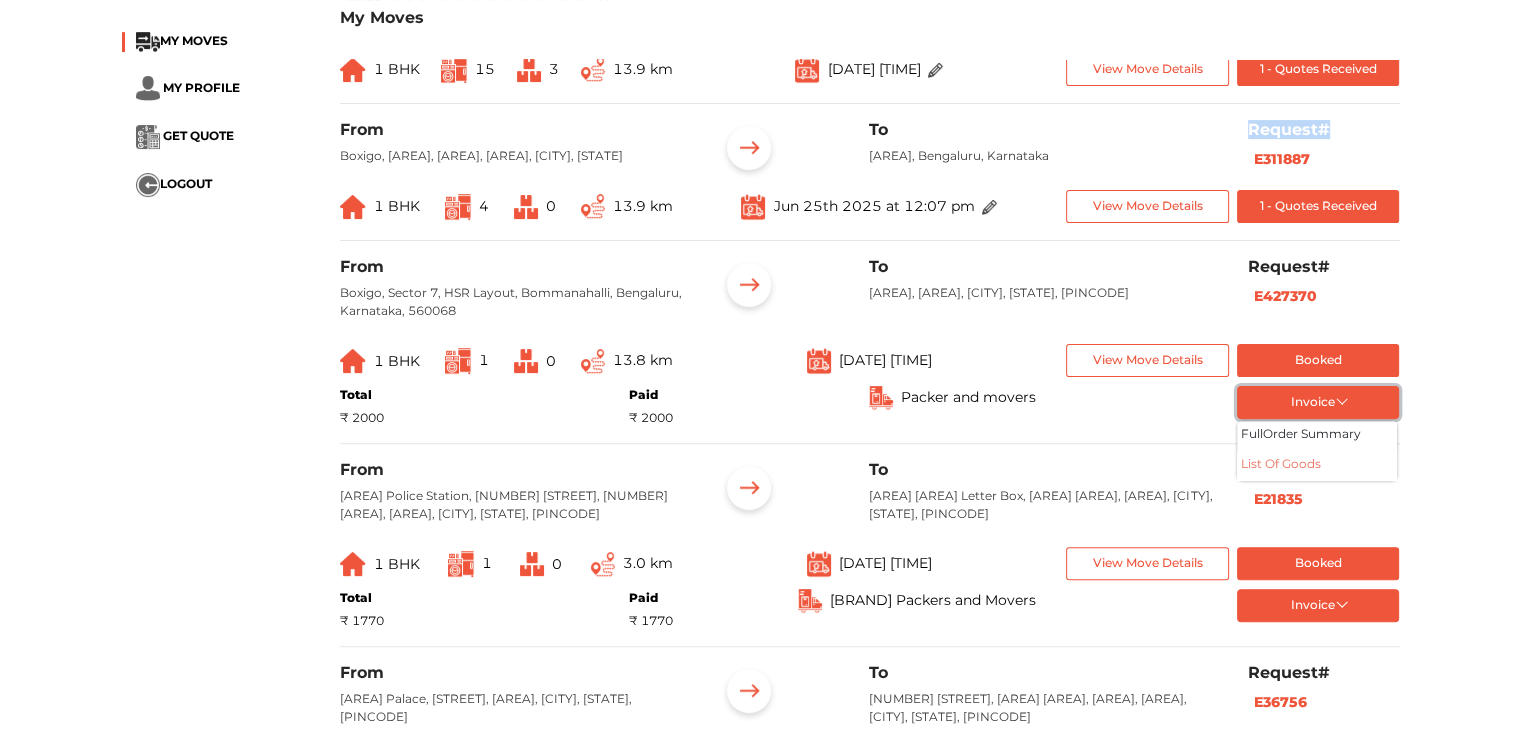 type 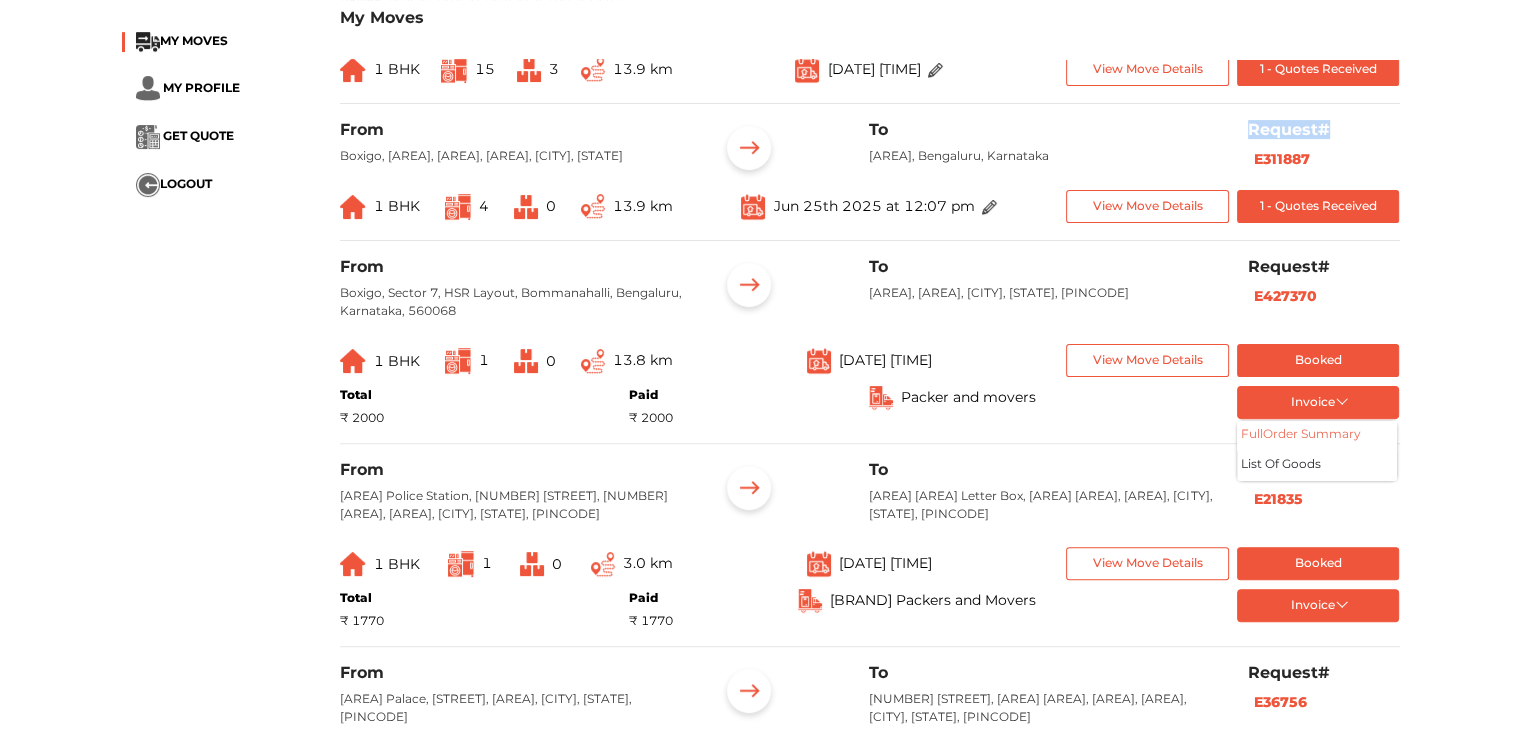drag, startPoint x: 1387, startPoint y: 457, endPoint x: 1191, endPoint y: 443, distance: 196.49936 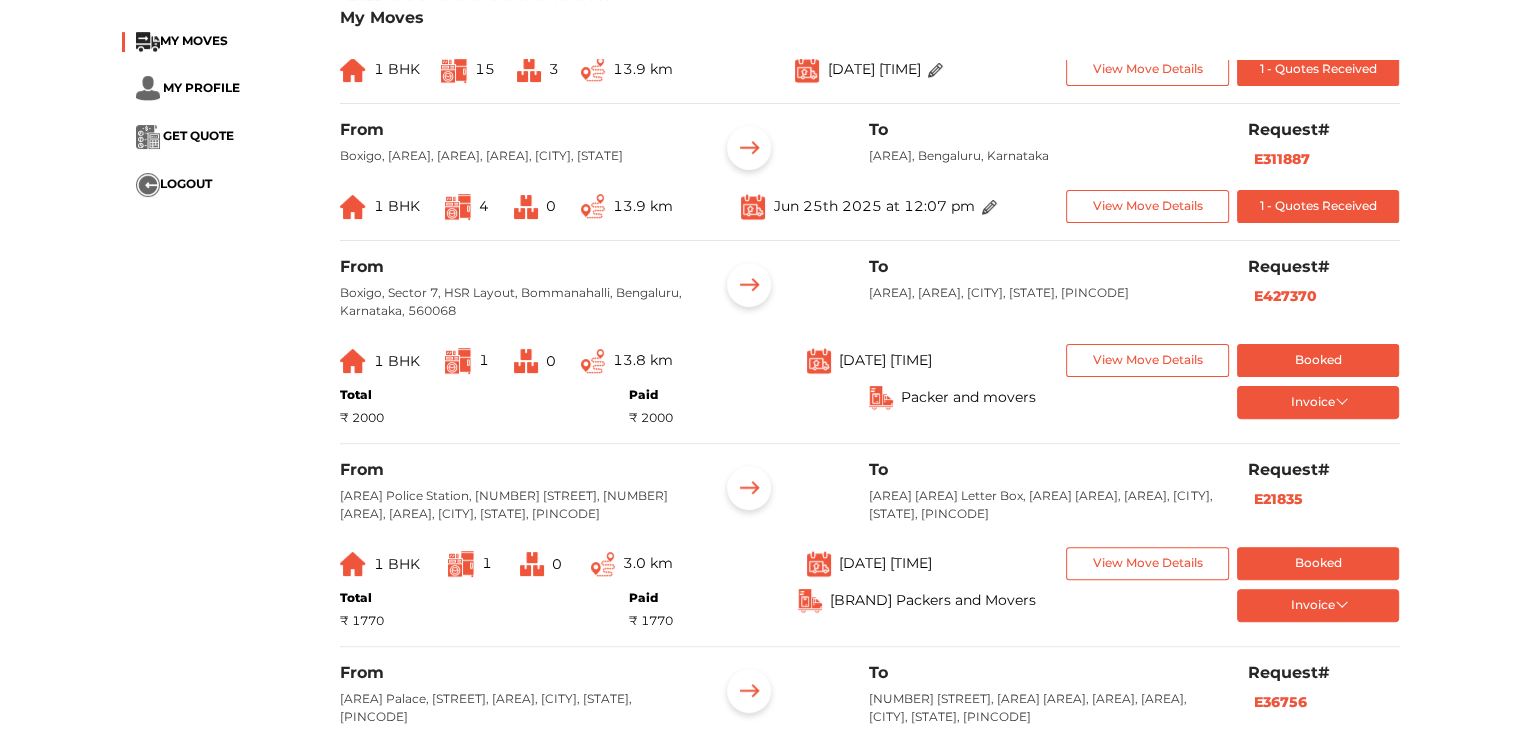 click on "Invoice full  Order summary List of Goods" at bounding box center (1232, 406) 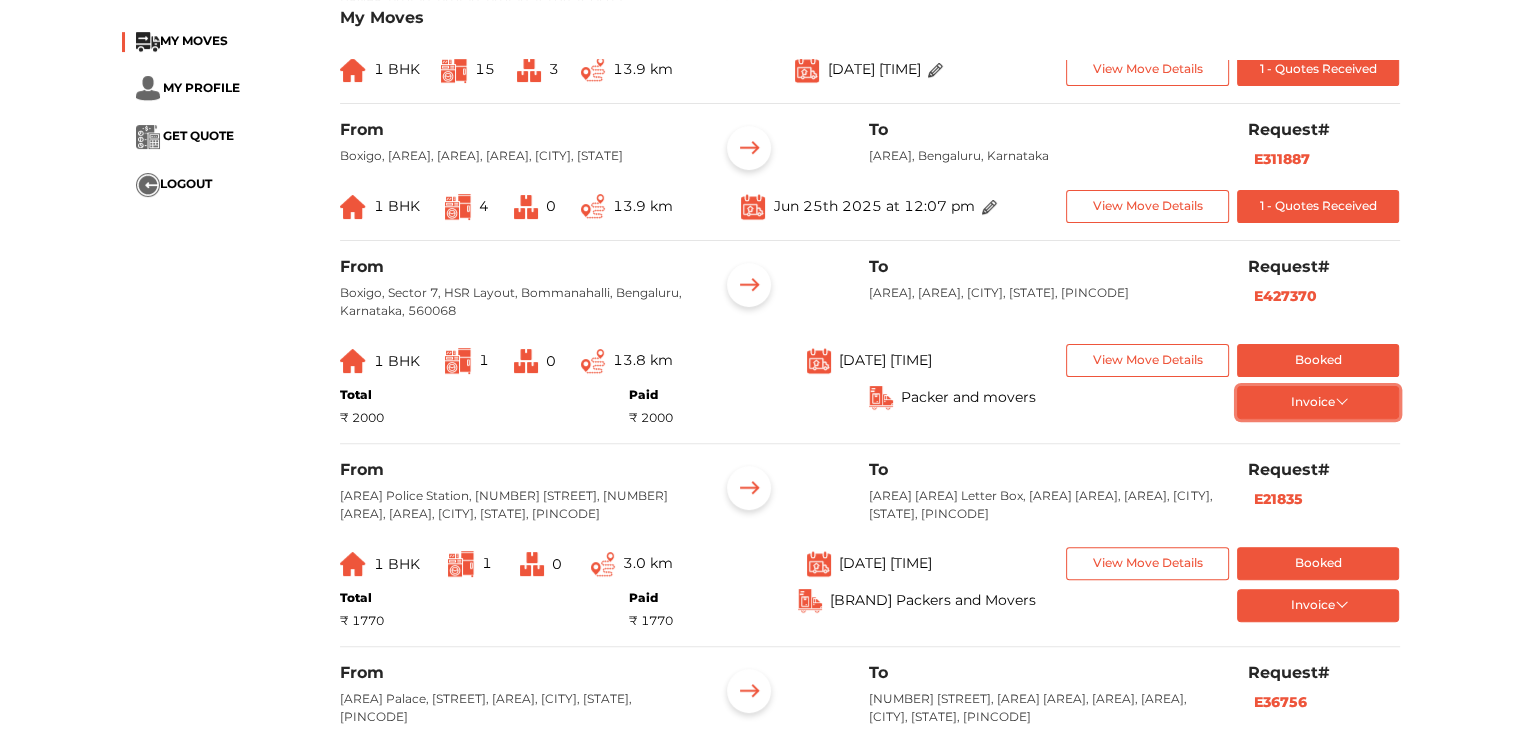 click on "Invoice" at bounding box center (1318, 402) 